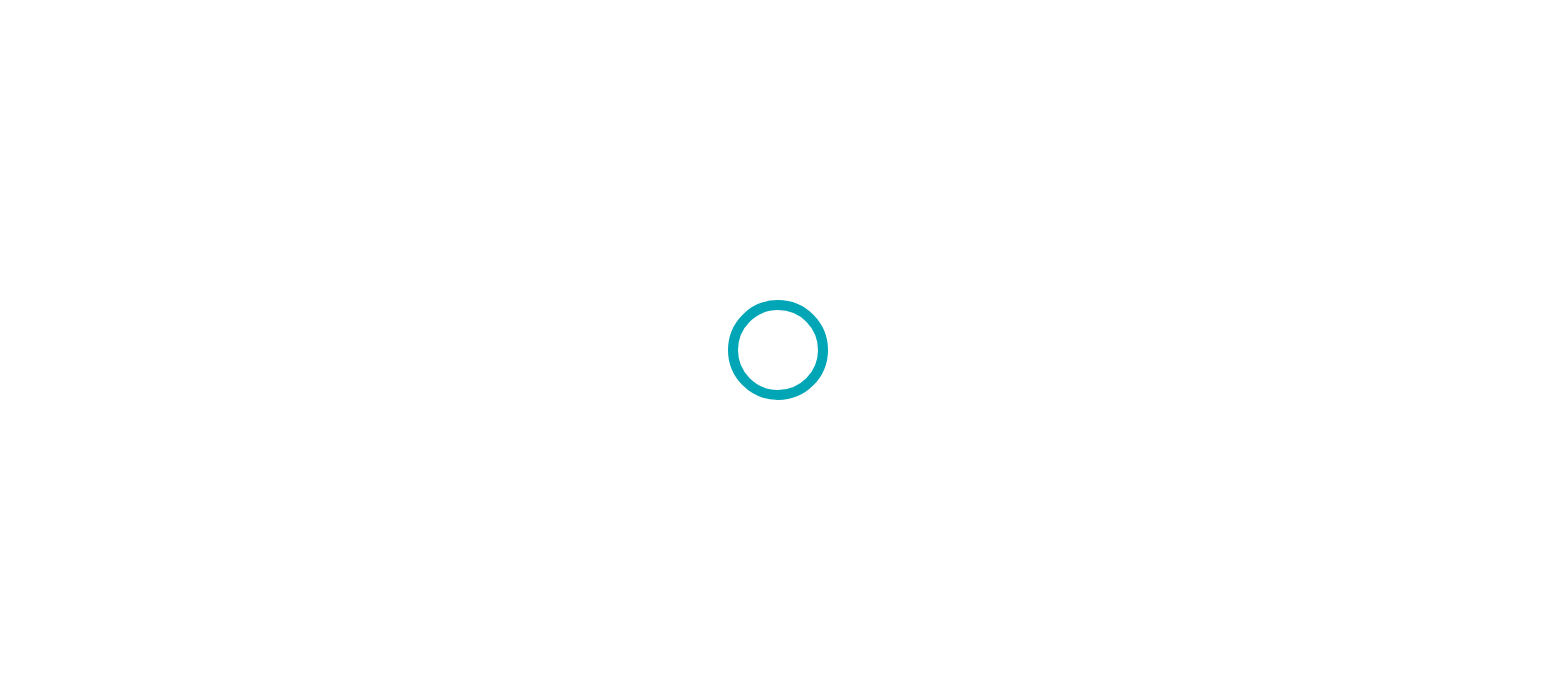 scroll, scrollTop: 0, scrollLeft: 0, axis: both 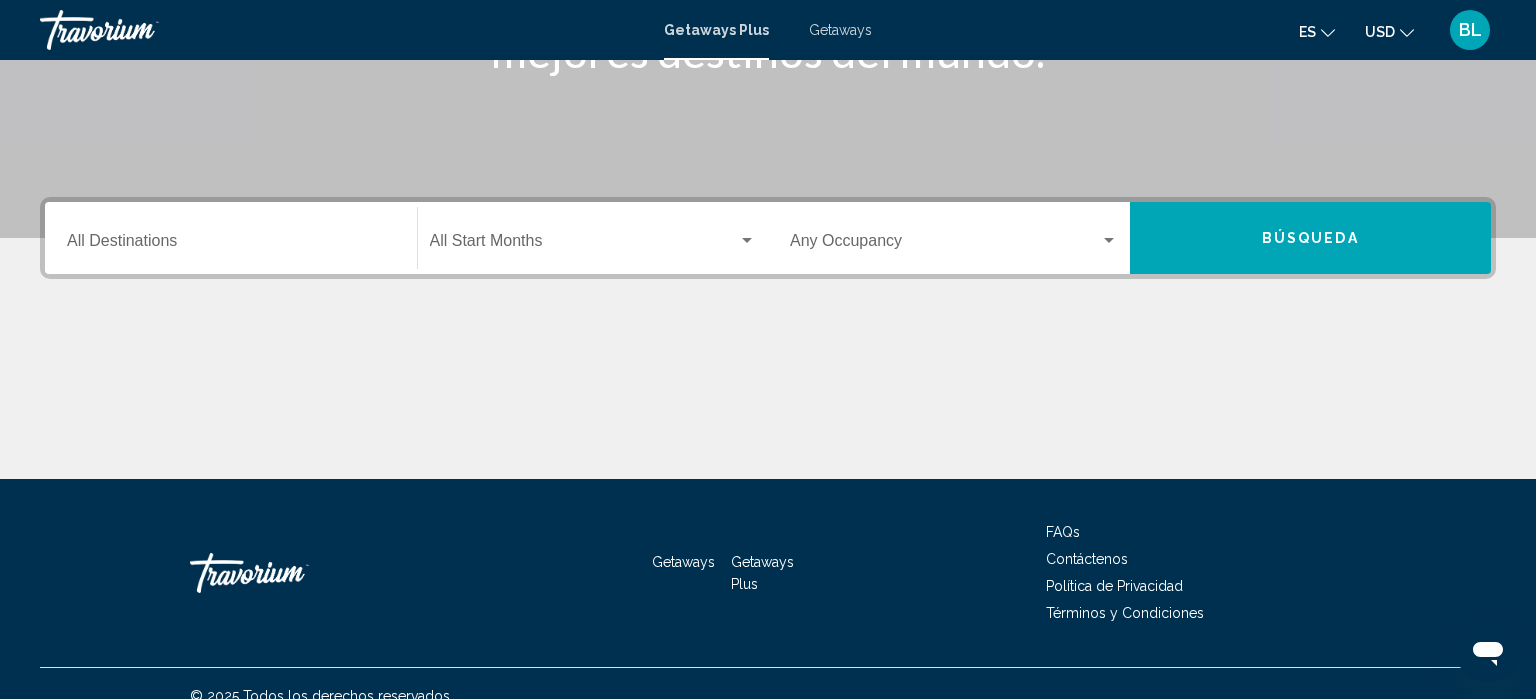 click on "Destination All Destinations" at bounding box center [231, 238] 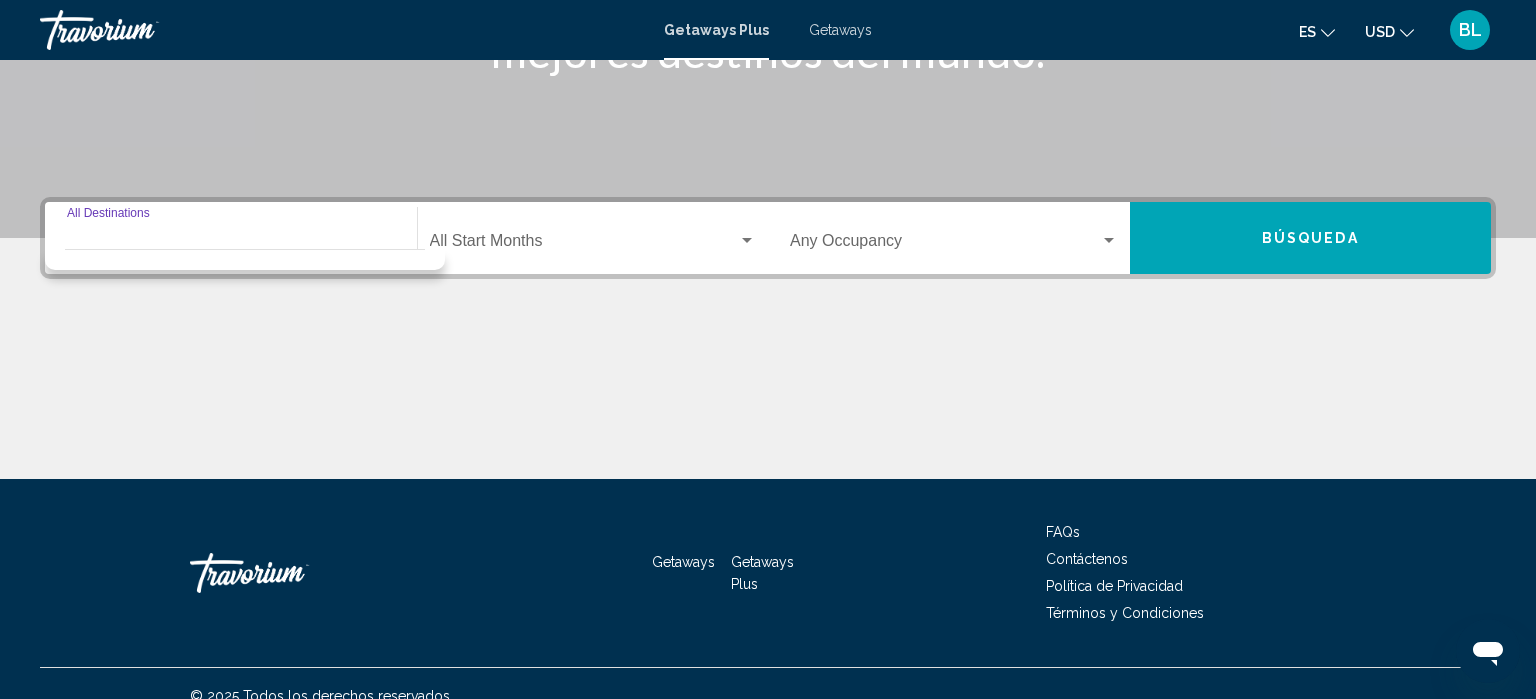 scroll, scrollTop: 387, scrollLeft: 0, axis: vertical 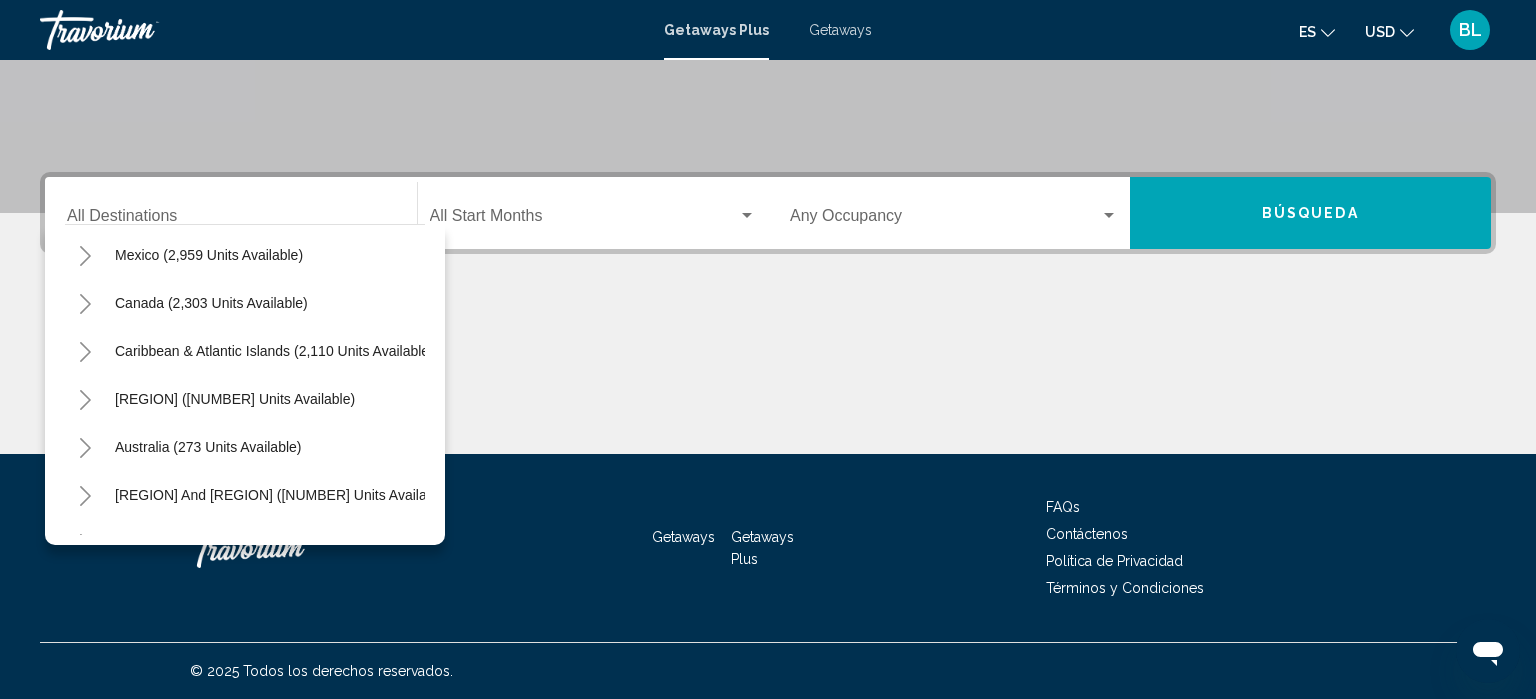 click 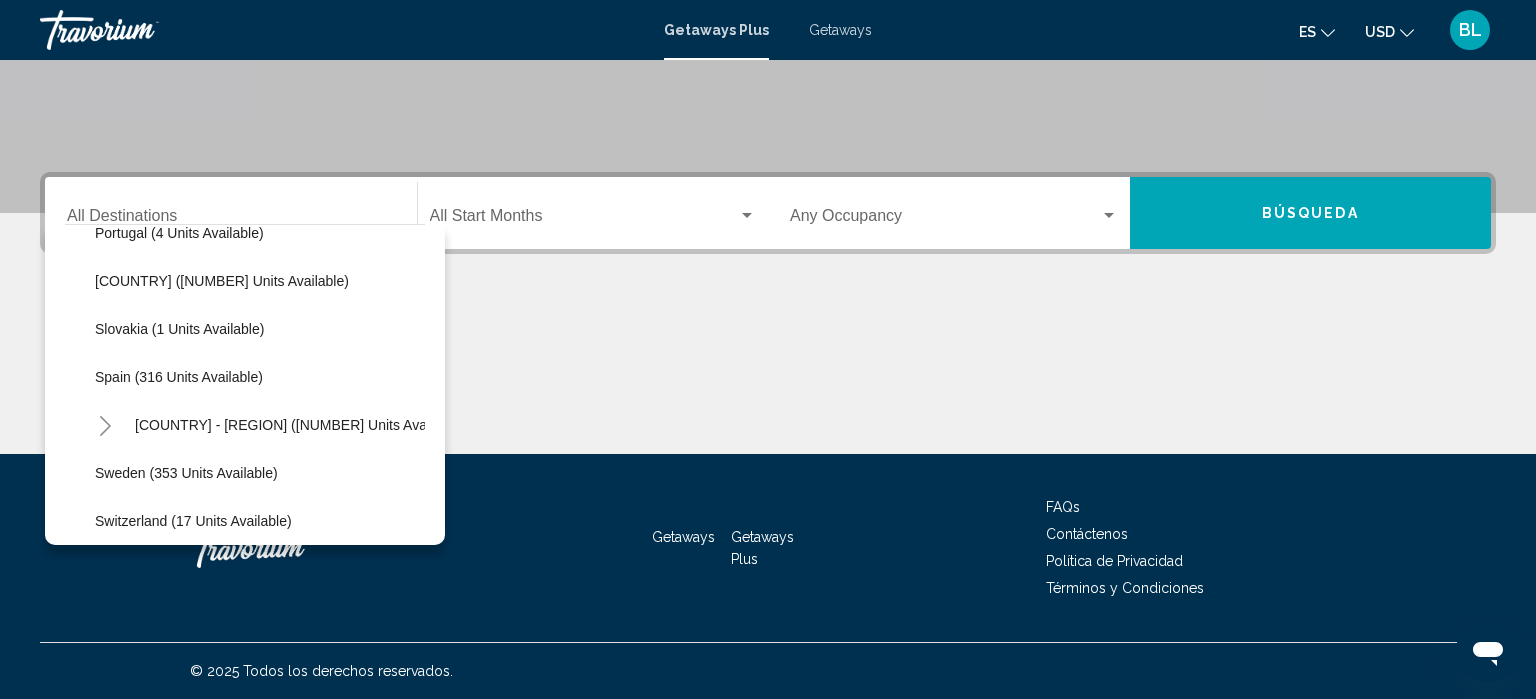 scroll, scrollTop: 700, scrollLeft: 0, axis: vertical 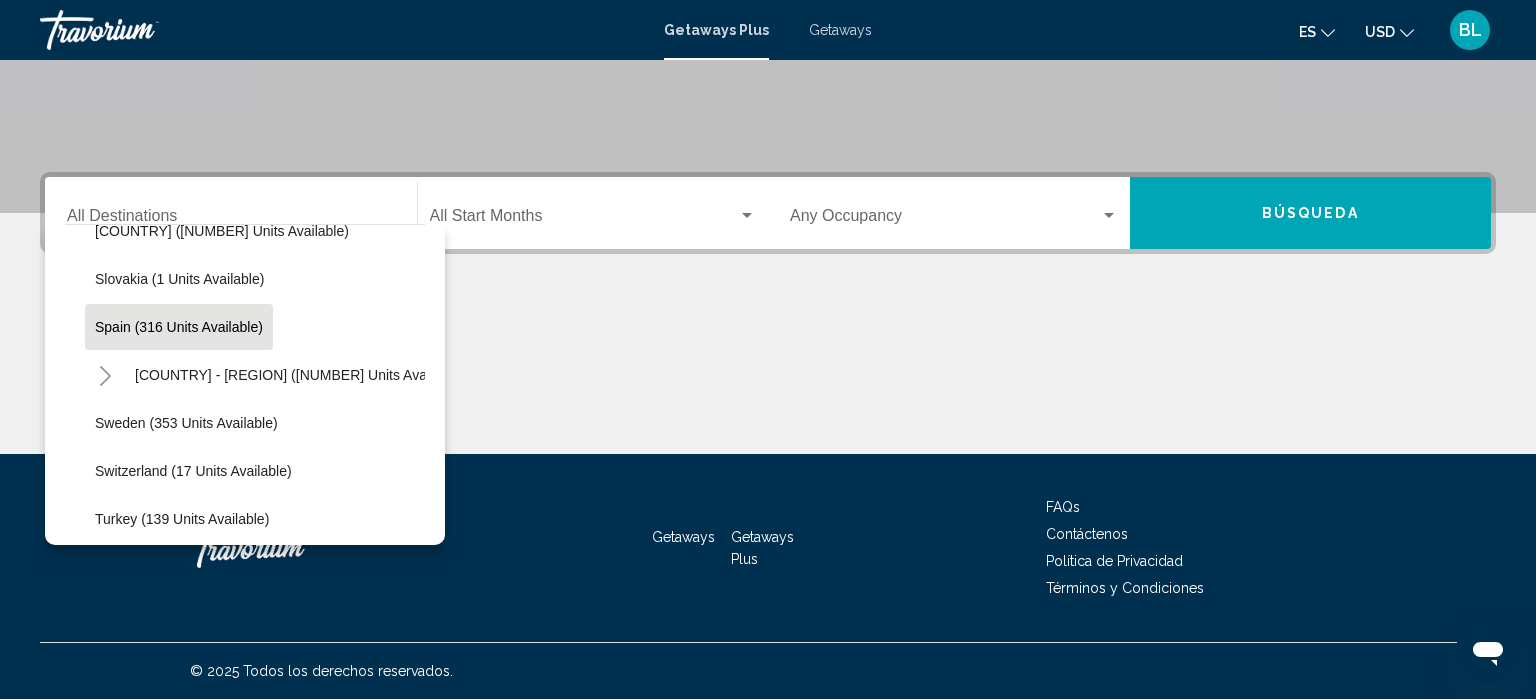 click on "Spain (316 units available)" 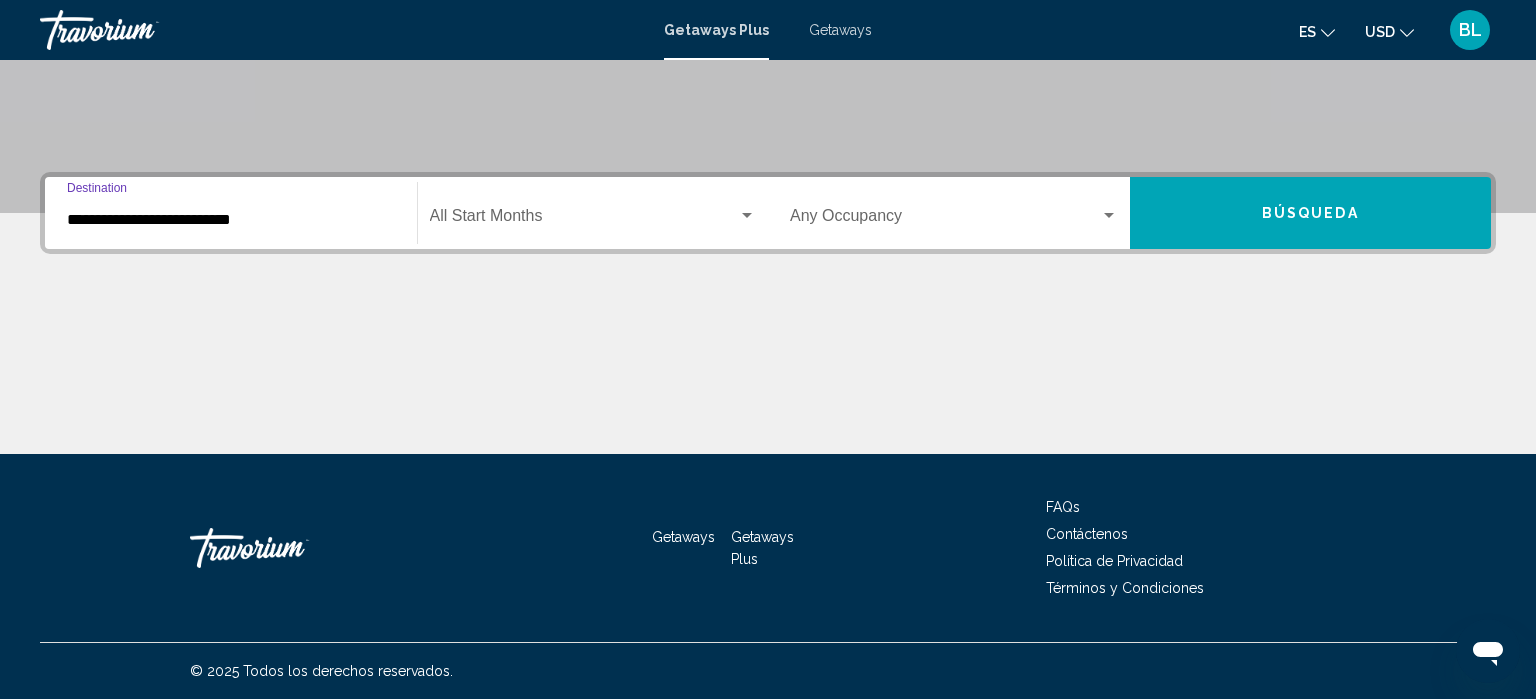 click on "Start Month All Start Months" 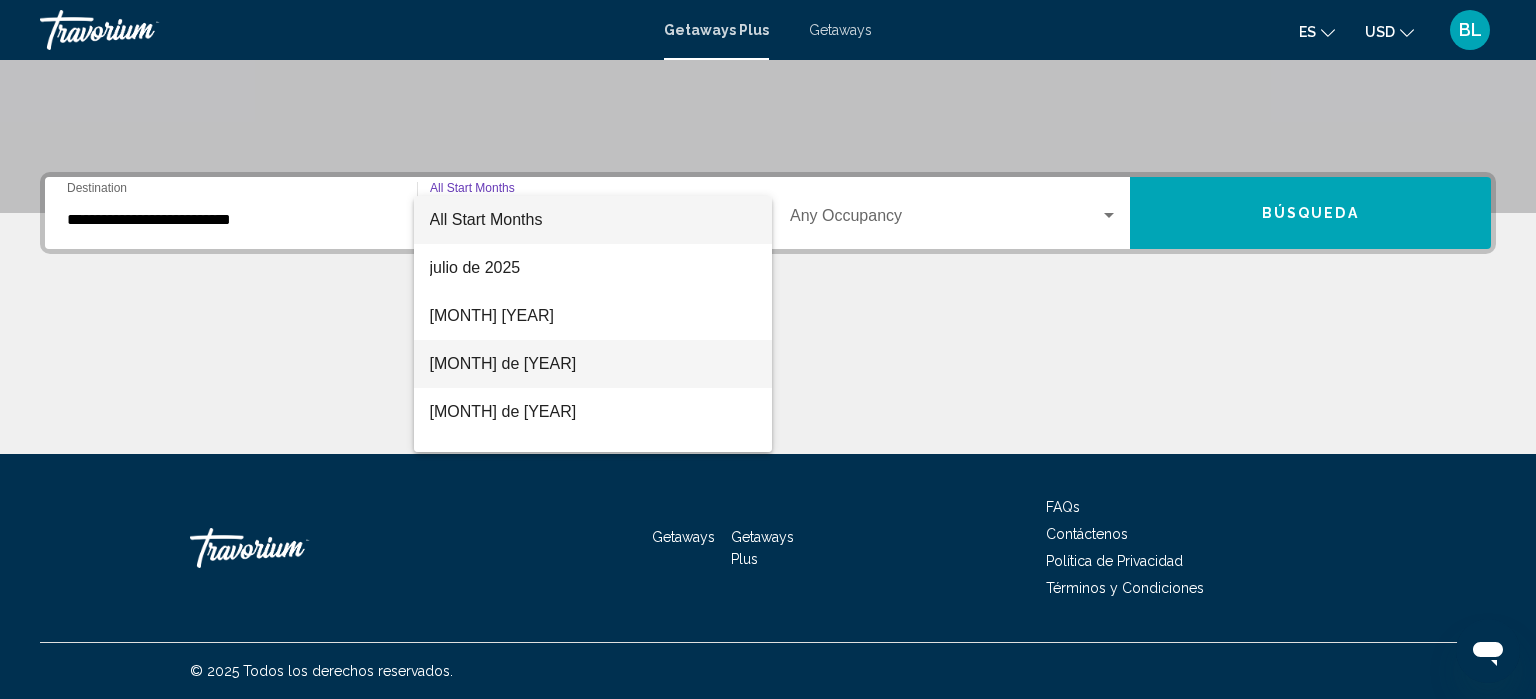 click on "[MONTH] de [YEAR]" at bounding box center (593, 364) 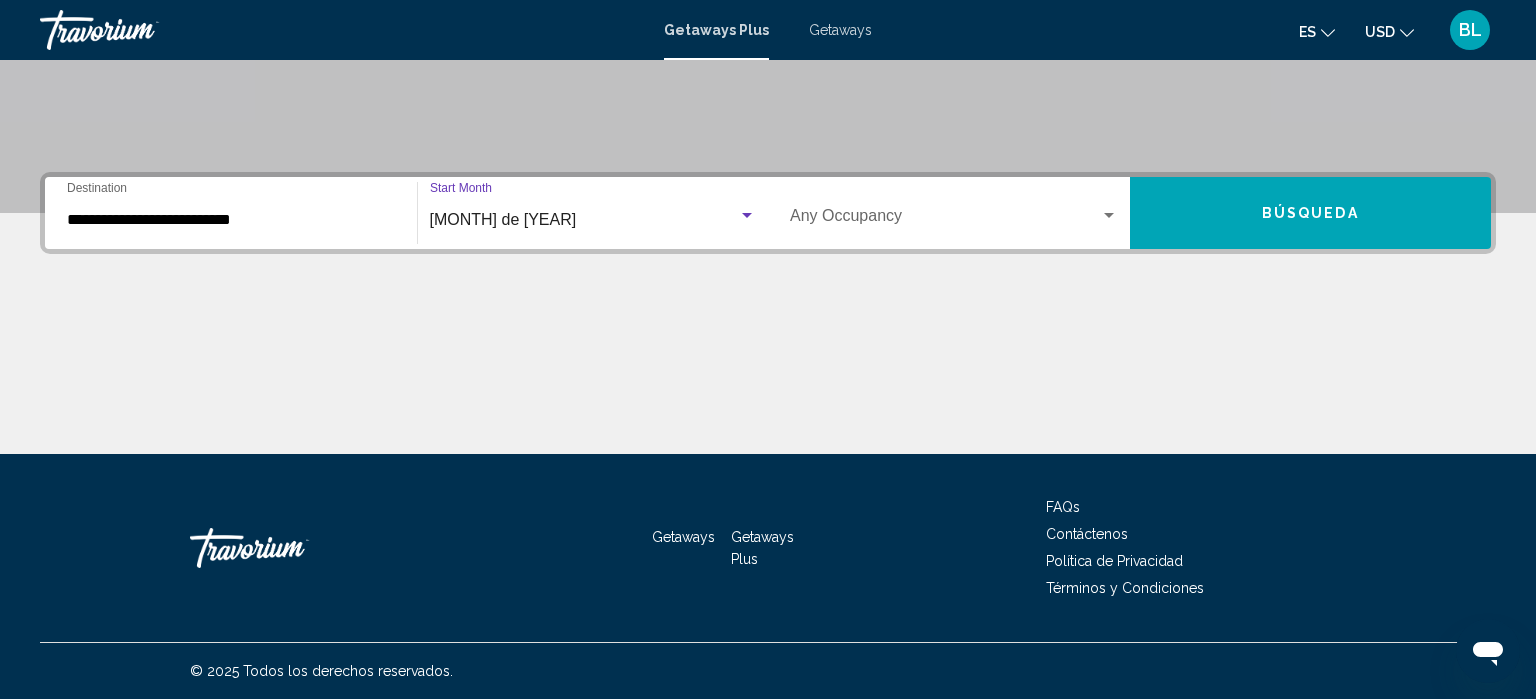click on "Búsqueda" at bounding box center (1311, 213) 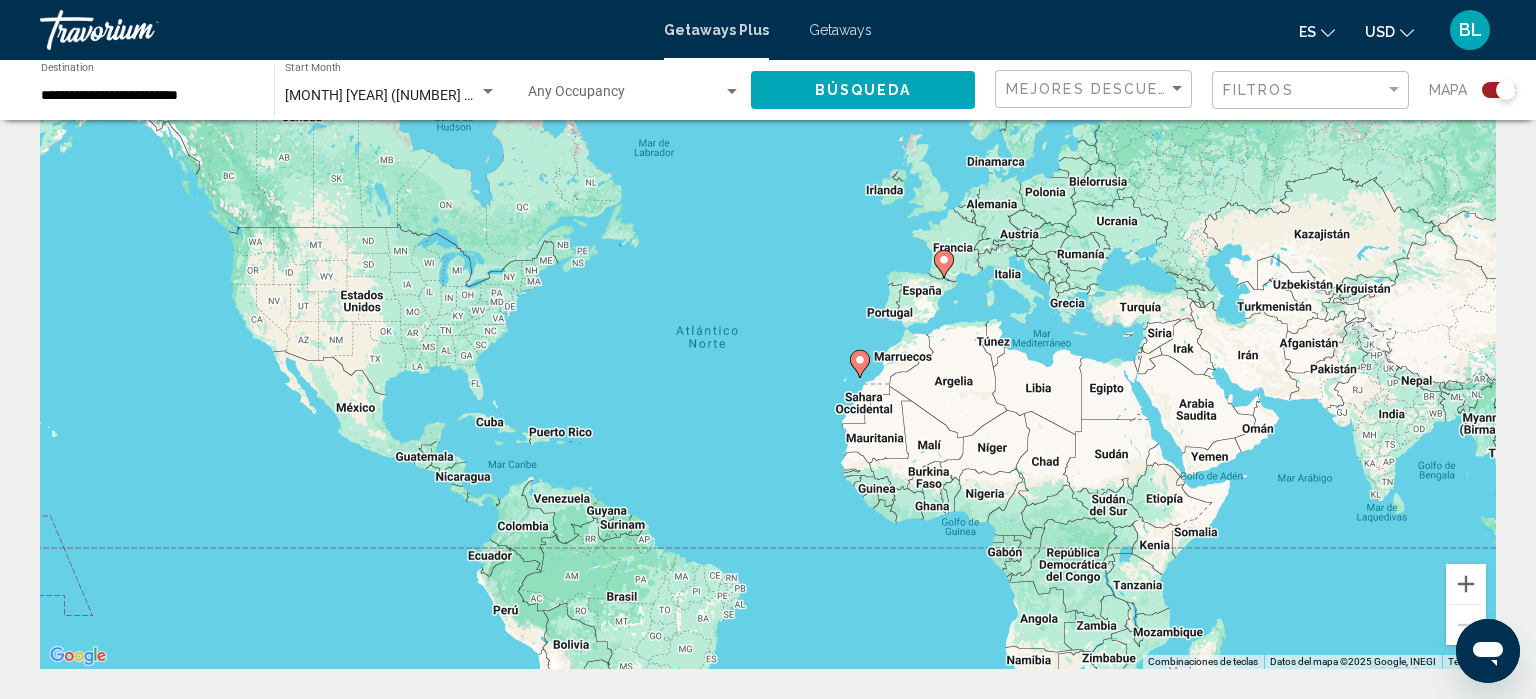 scroll, scrollTop: 75, scrollLeft: 0, axis: vertical 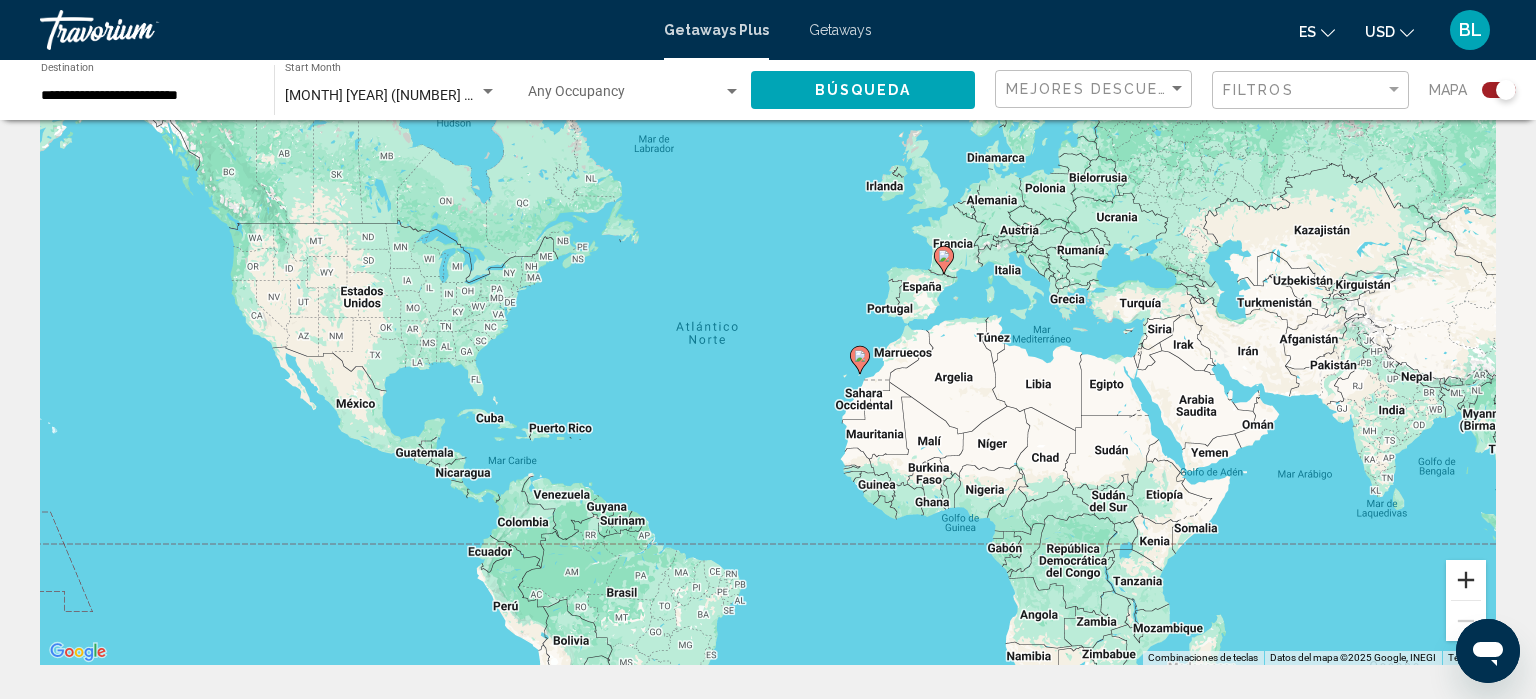 click at bounding box center [1466, 580] 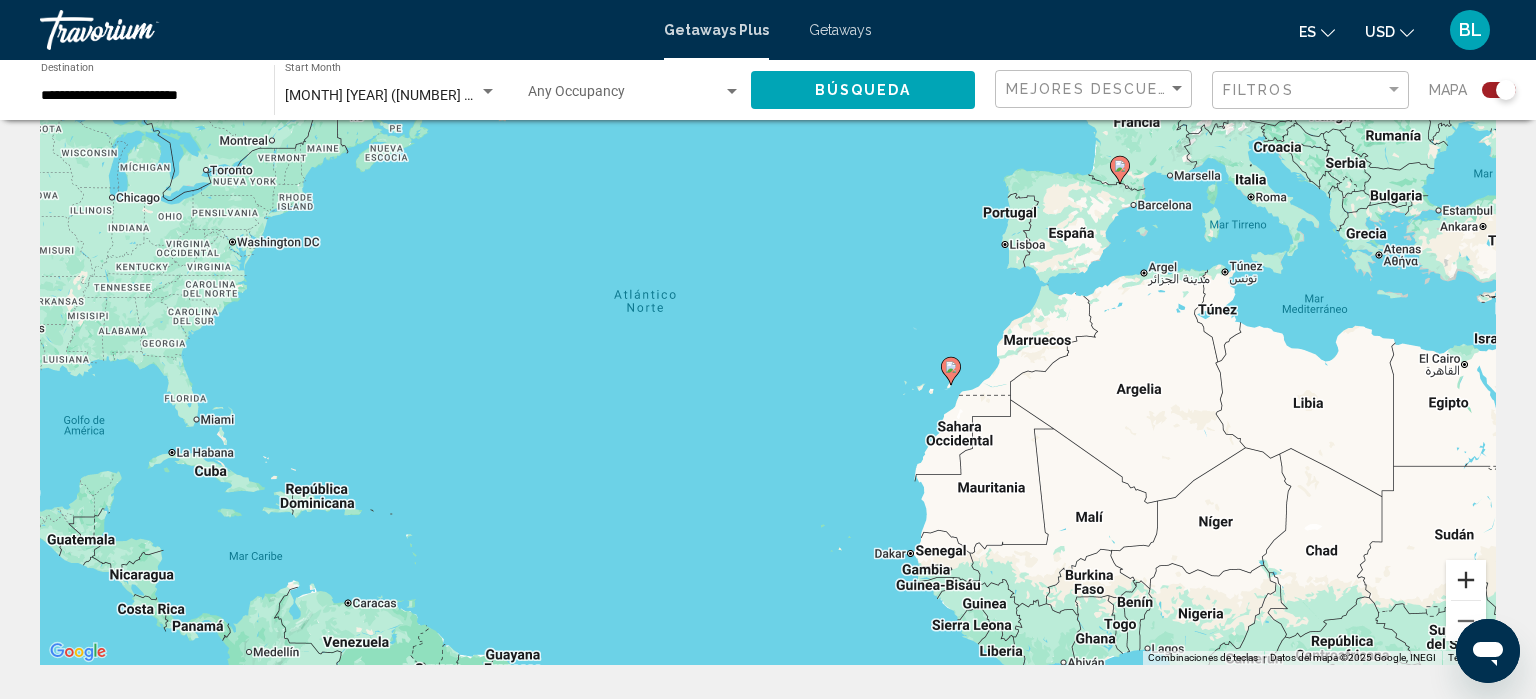 click at bounding box center [1466, 580] 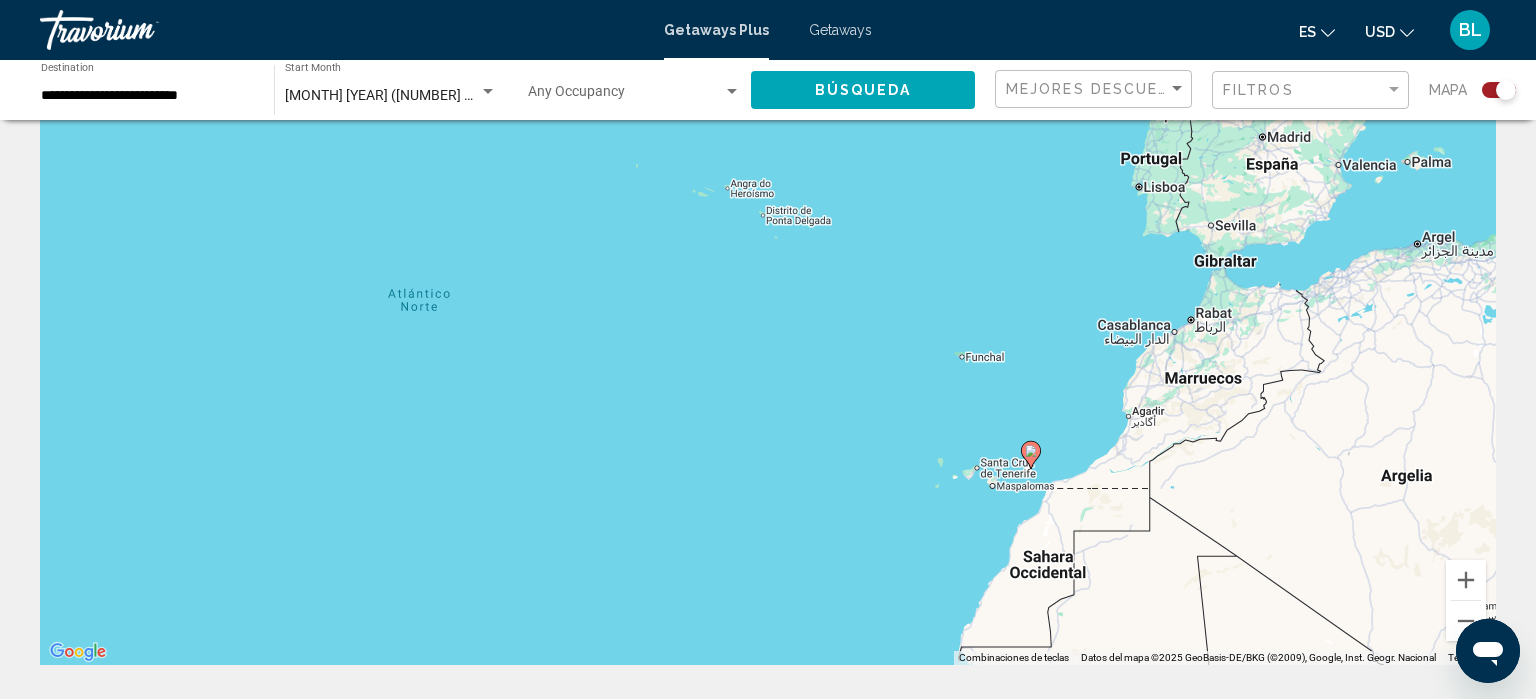 drag, startPoint x: 1356, startPoint y: 478, endPoint x: 1258, endPoint y: 574, distance: 137.186 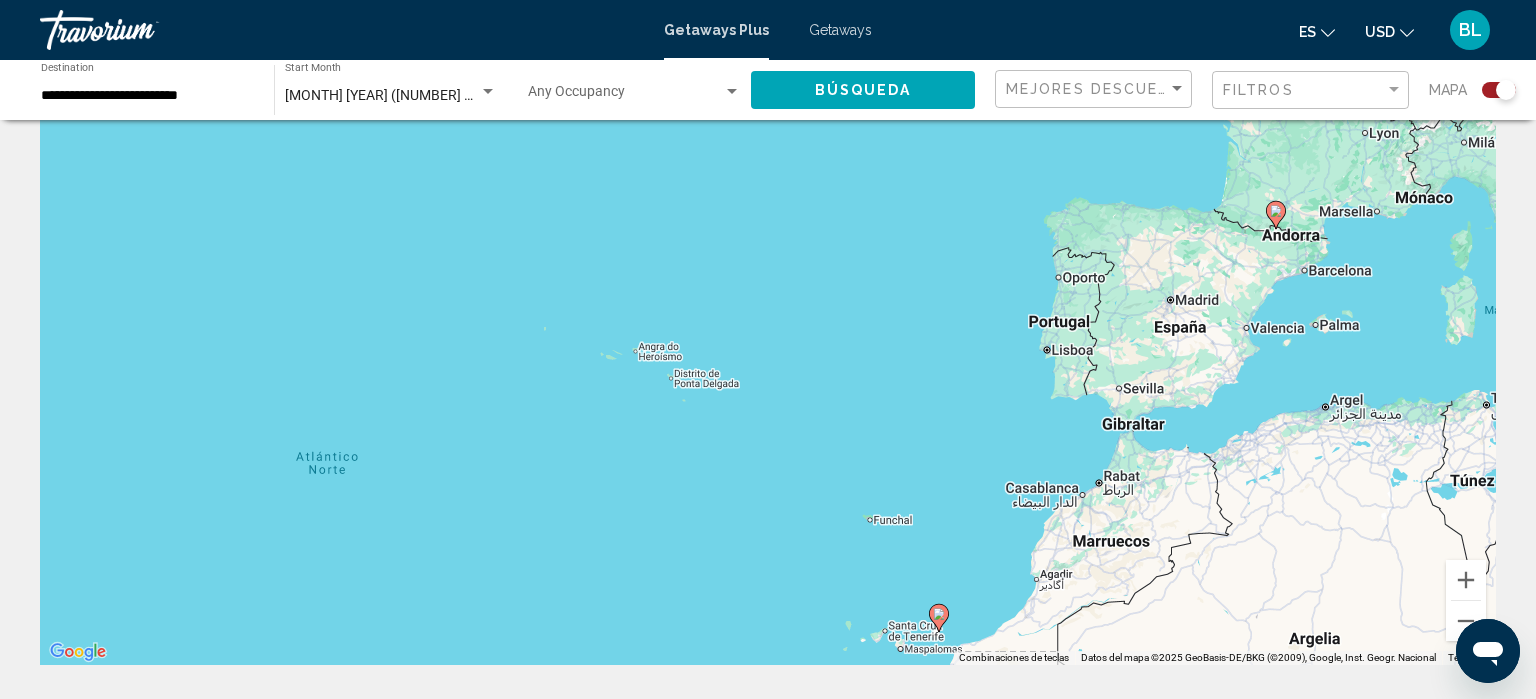drag, startPoint x: 1274, startPoint y: 359, endPoint x: 1192, endPoint y: 482, distance: 147.8276 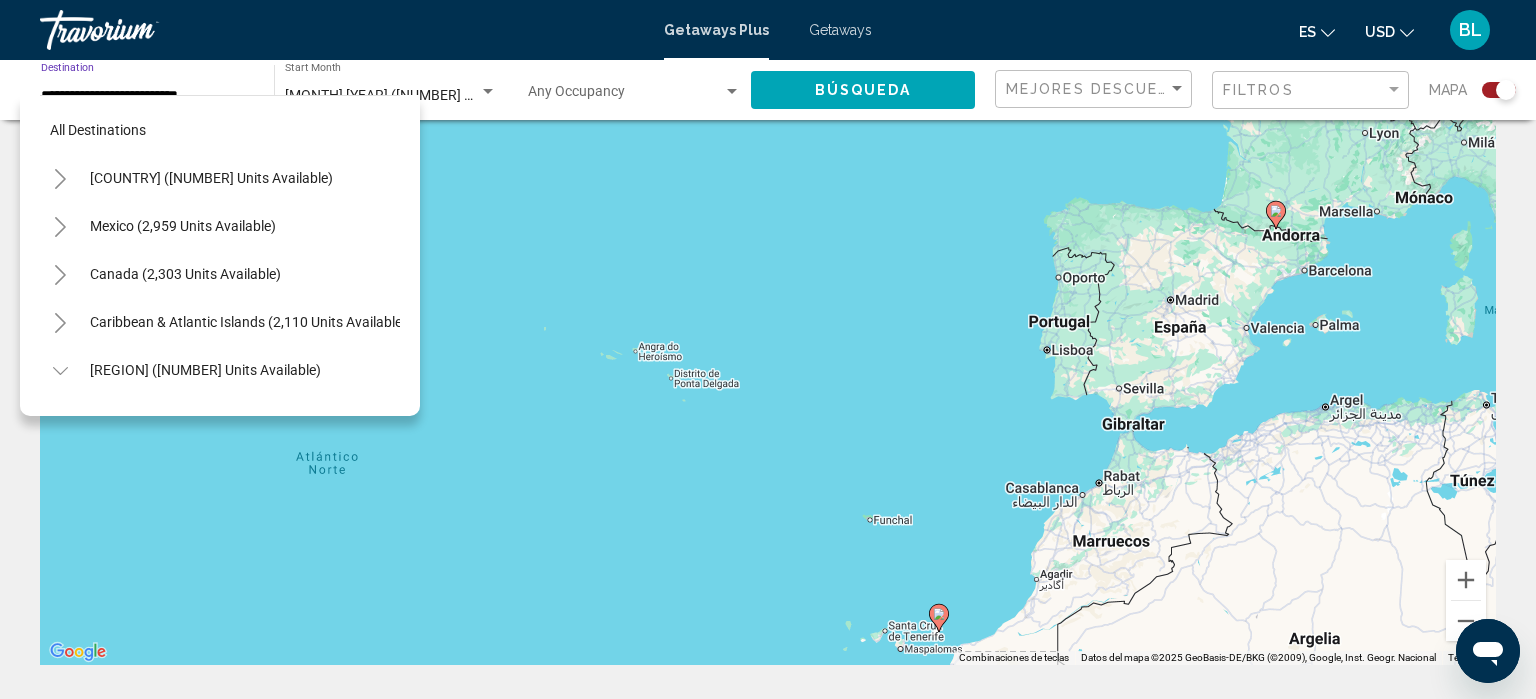 scroll, scrollTop: 656, scrollLeft: 0, axis: vertical 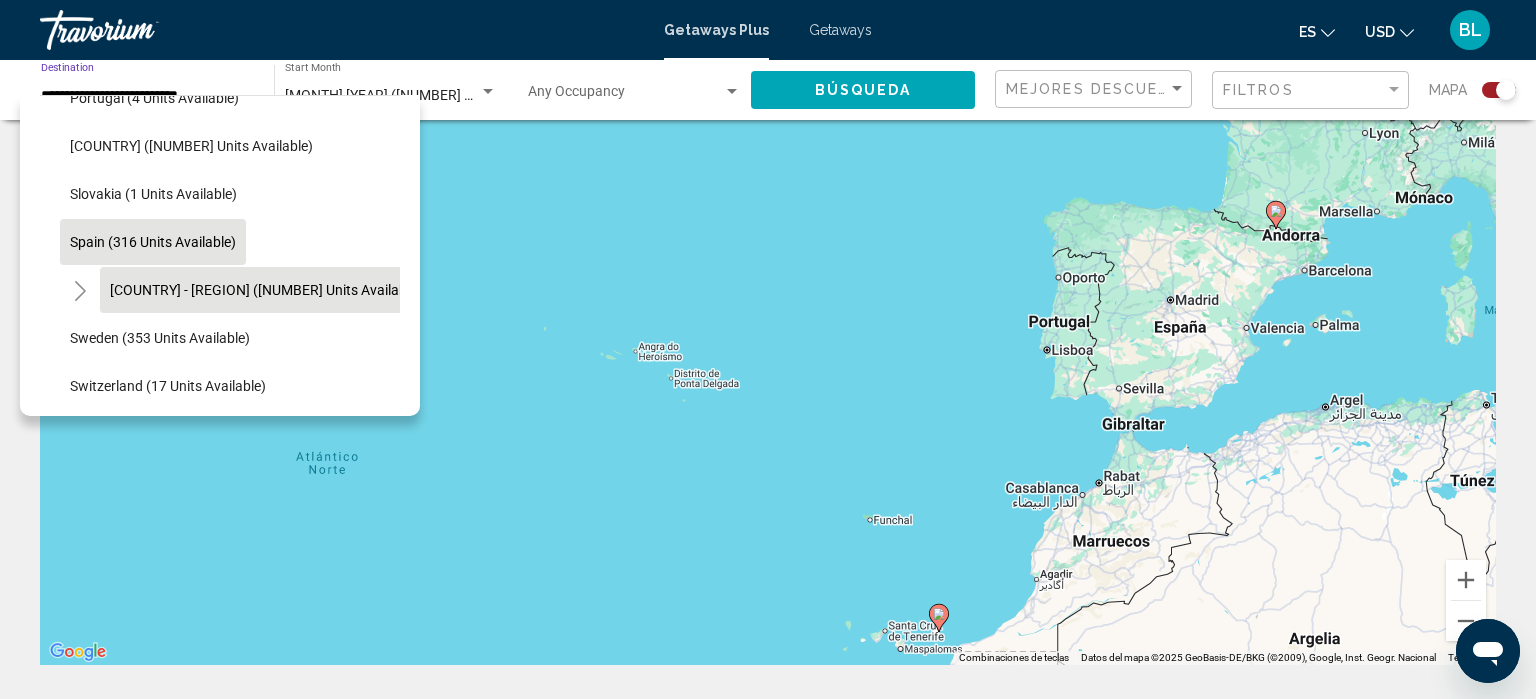 click on "Spain - Canary Islands (329 units available)" 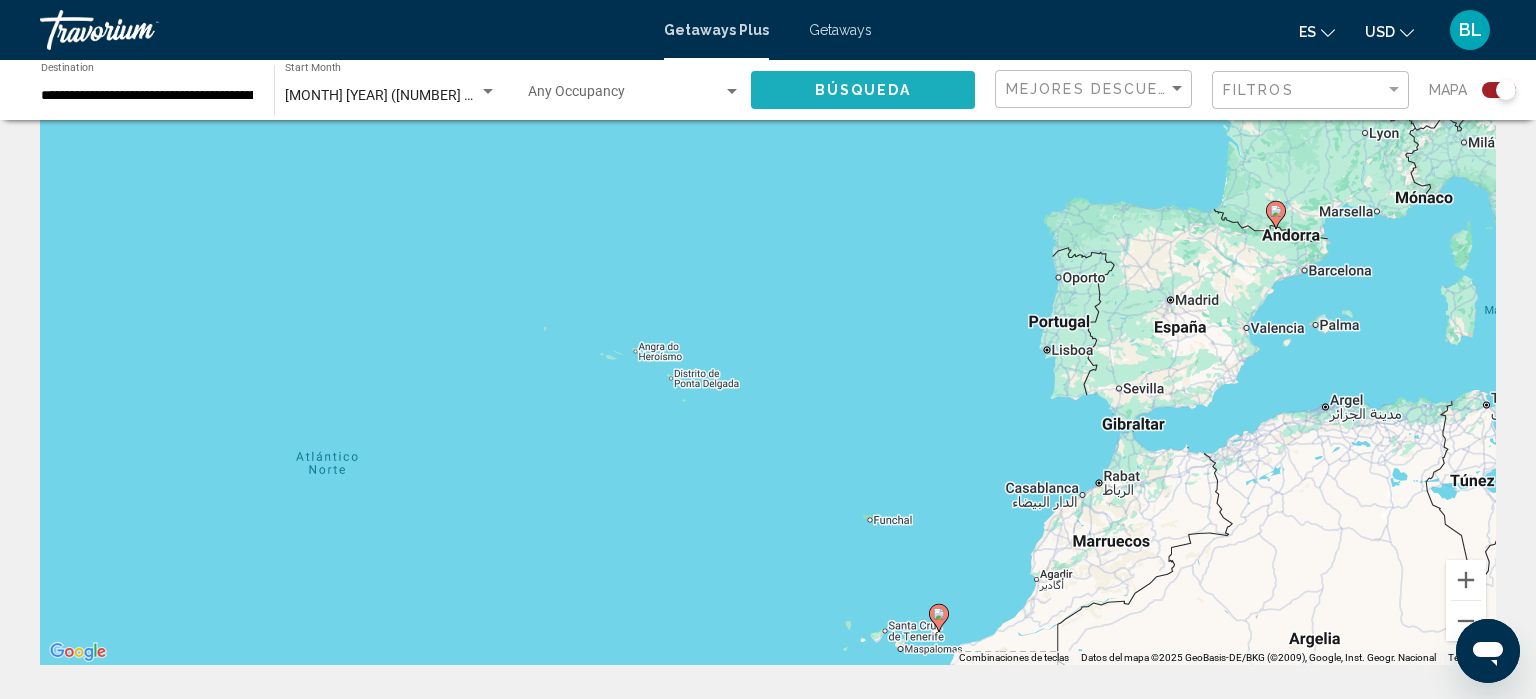 click on "Búsqueda" 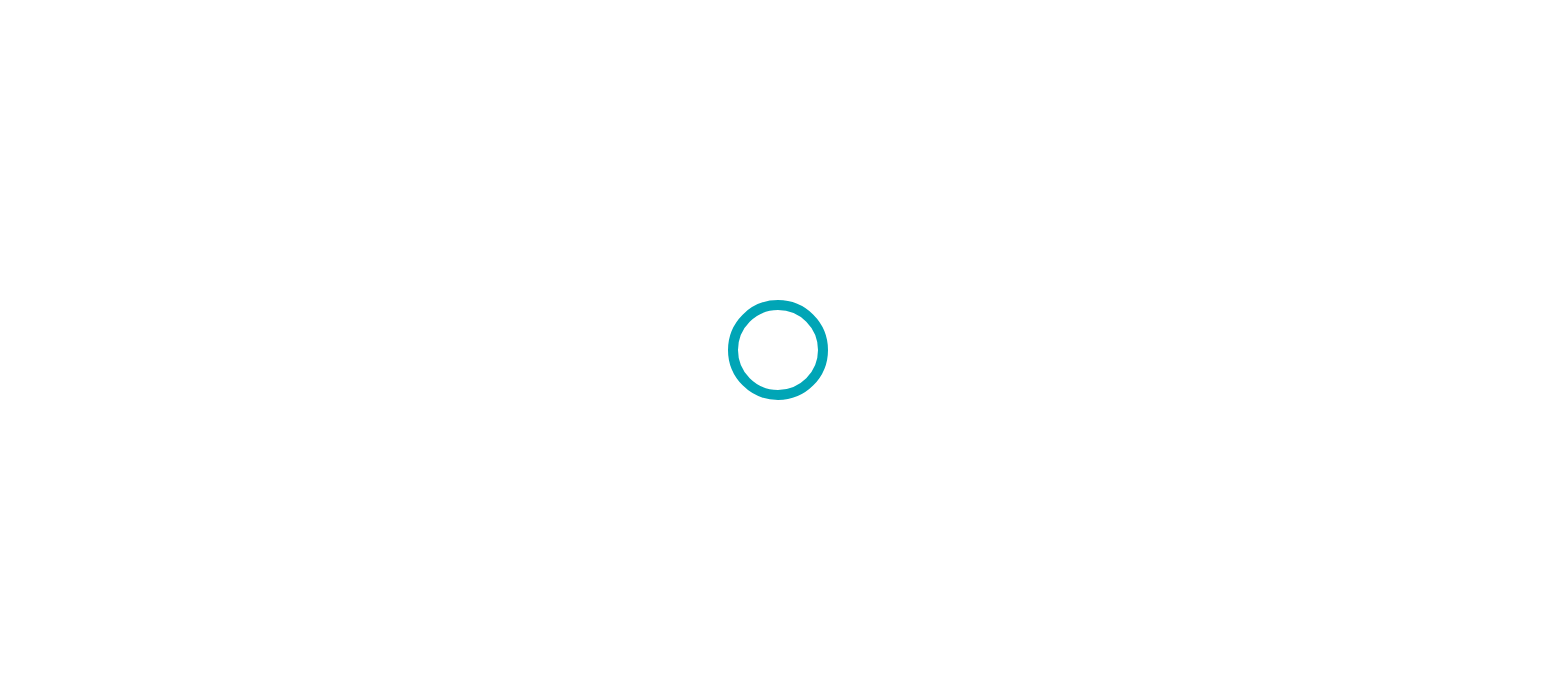 scroll, scrollTop: 0, scrollLeft: 0, axis: both 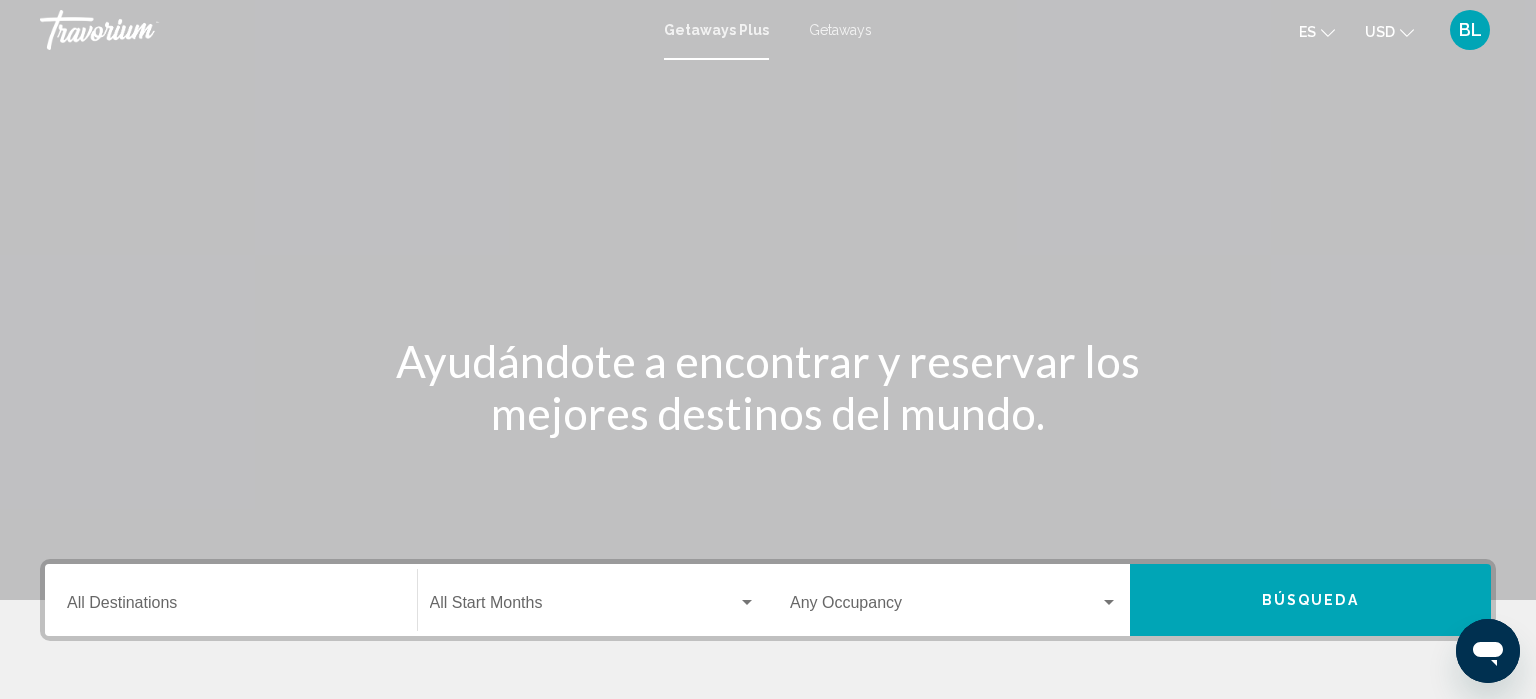 click on "Getaways" at bounding box center (840, 30) 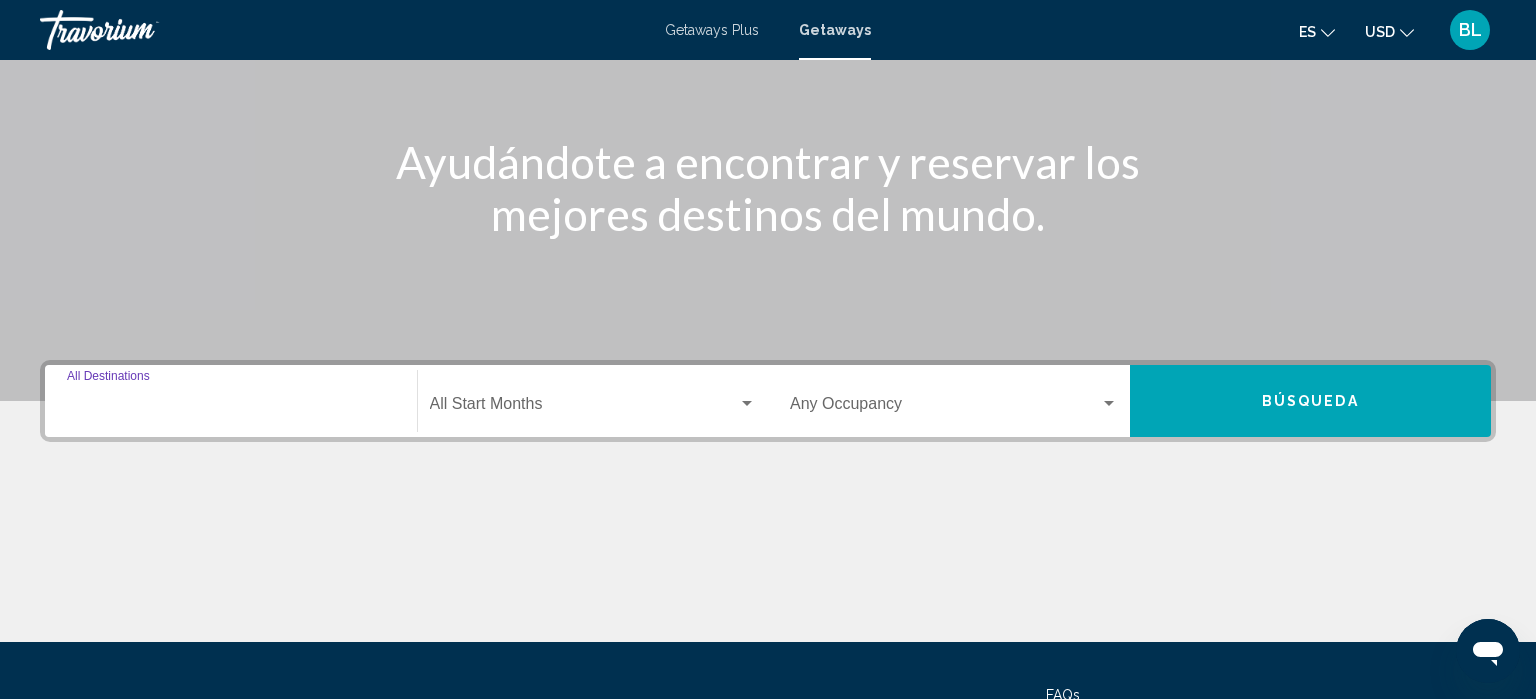 click on "Destination All Destinations" at bounding box center [231, 408] 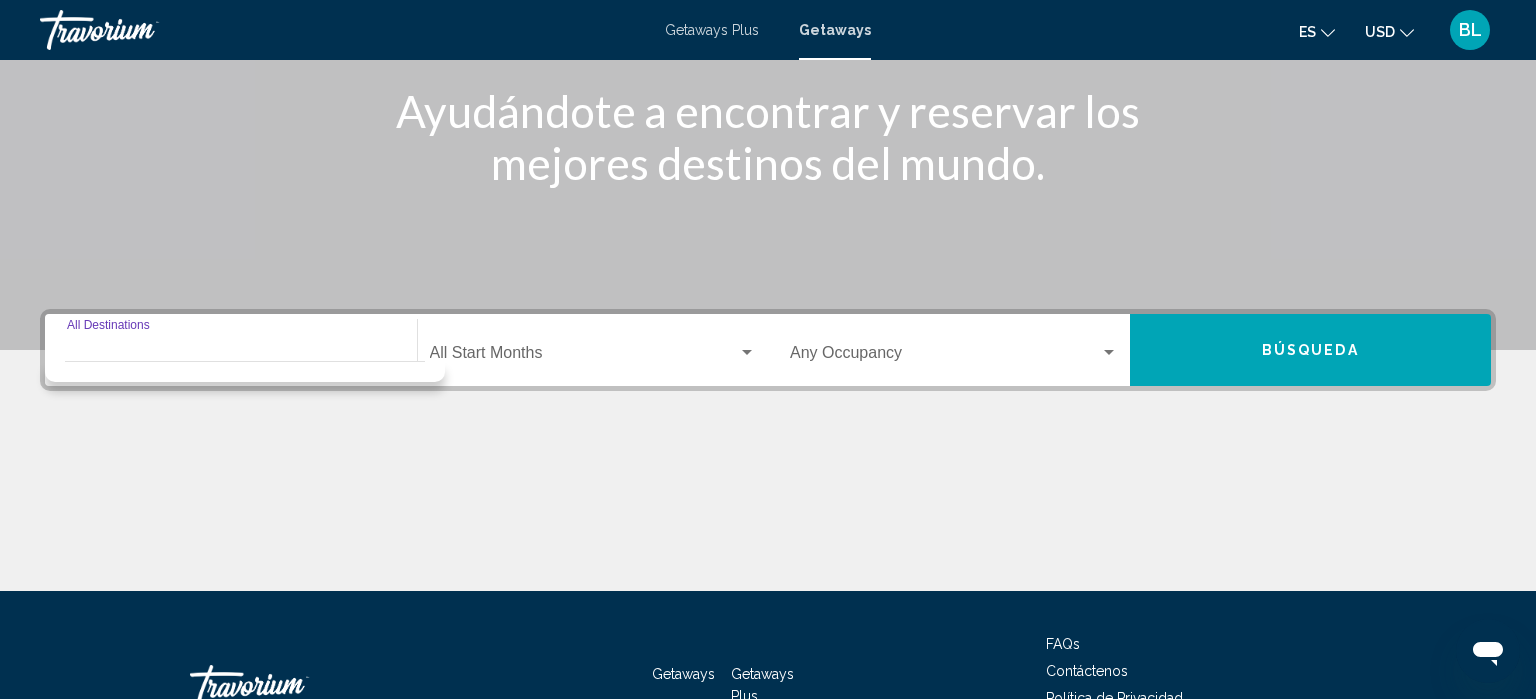 scroll, scrollTop: 387, scrollLeft: 0, axis: vertical 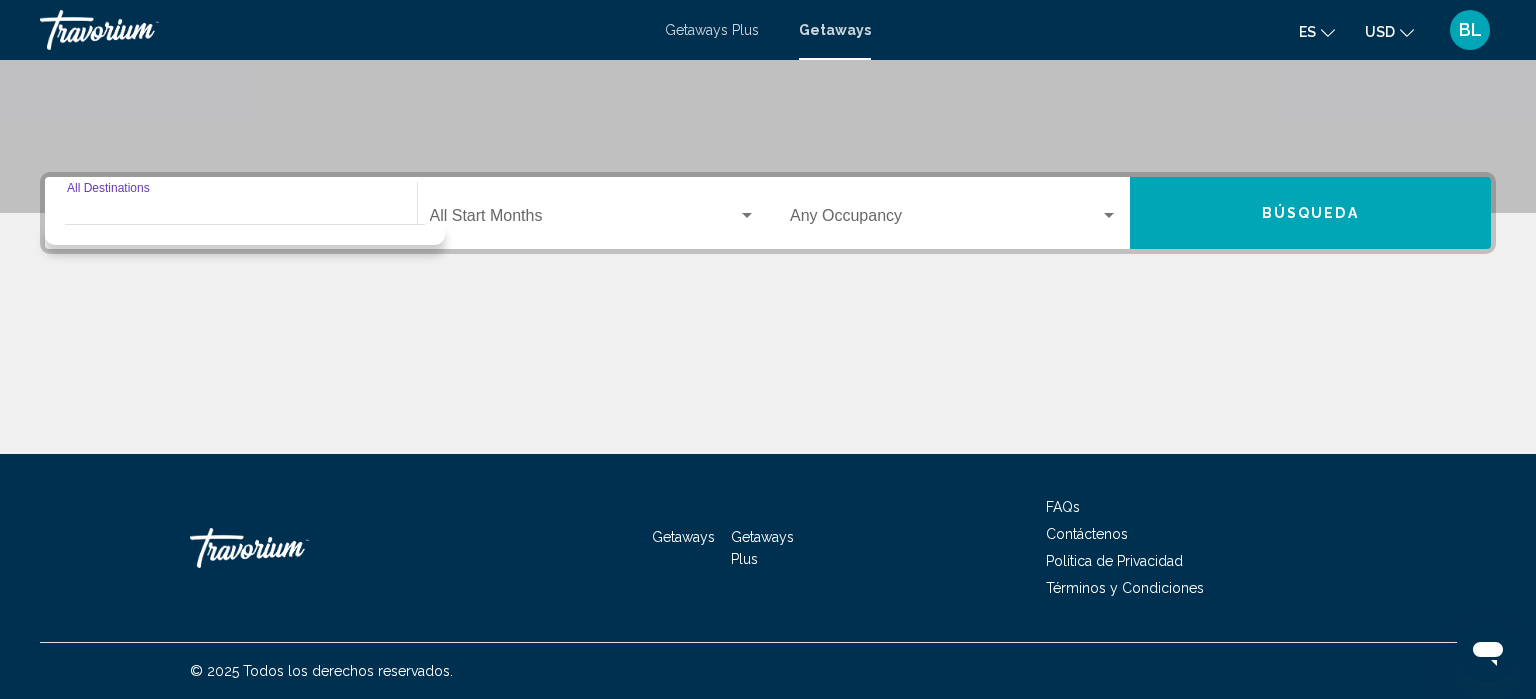 click on "Destination All Destinations" at bounding box center [231, 213] 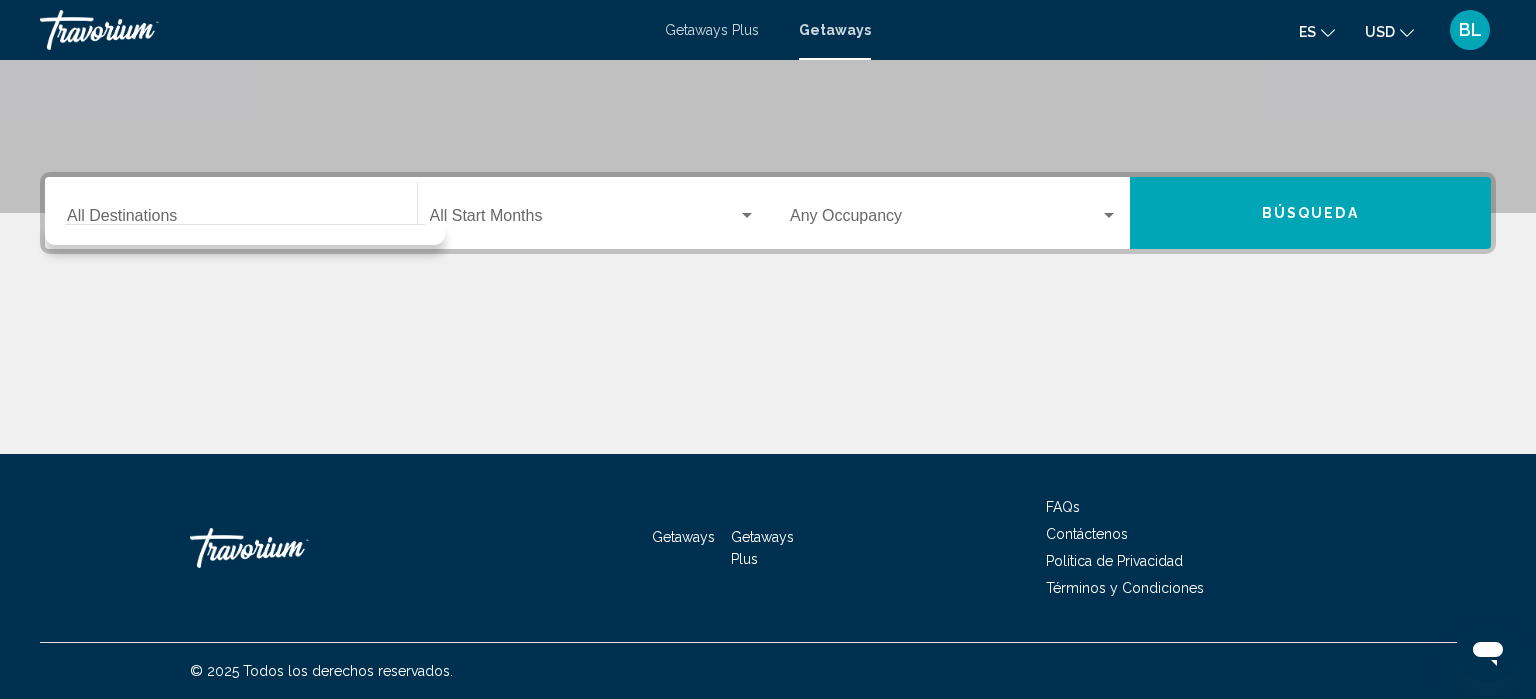 click on "Destination All Destinations" at bounding box center (231, 213) 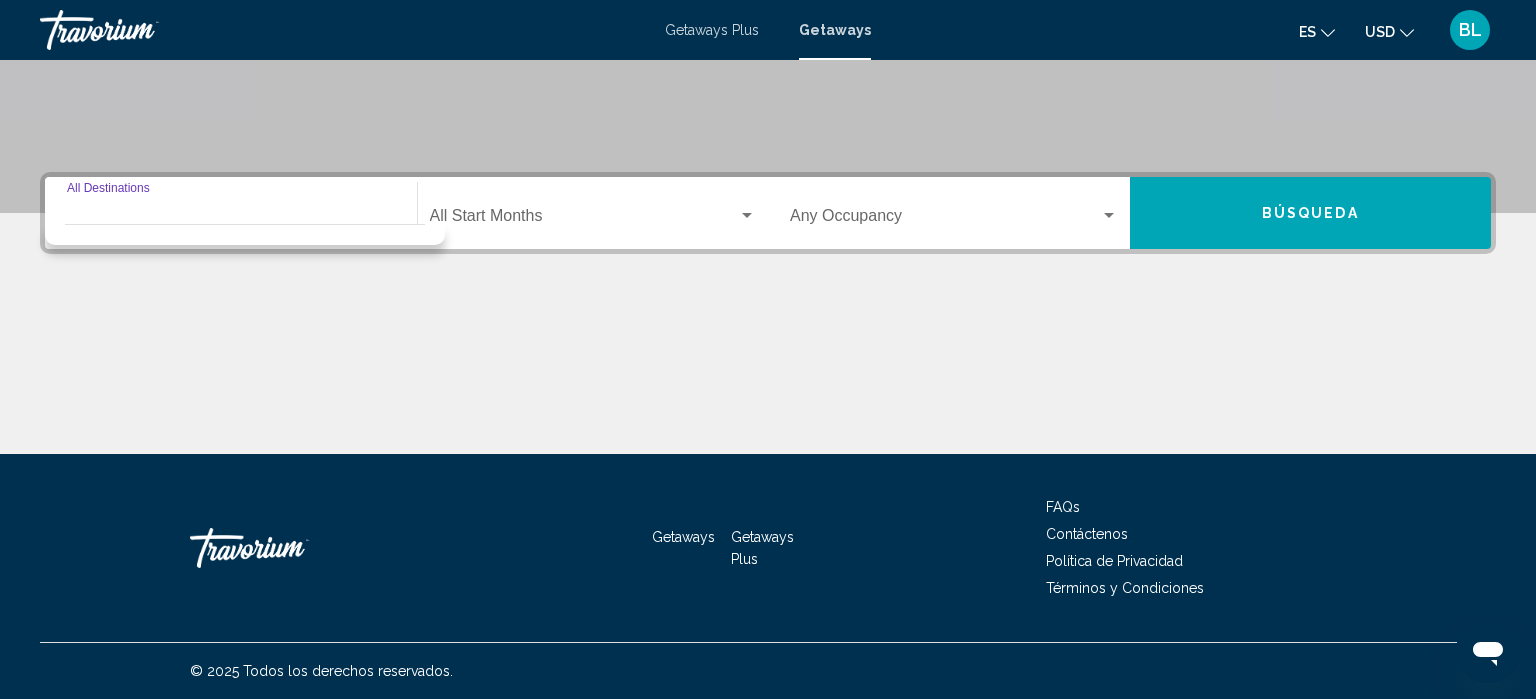 click on "Start Month All Start Months" 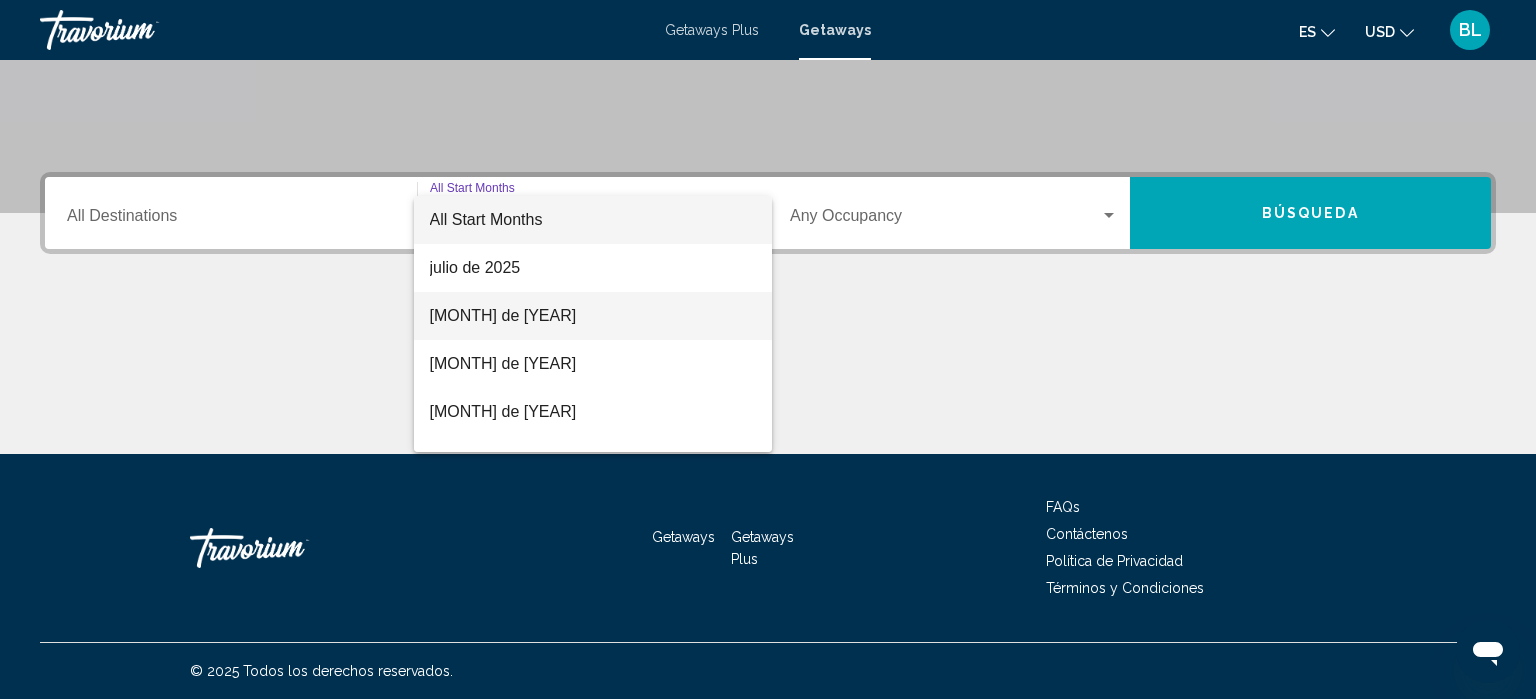 click on "[MONTH] de [YEAR]" at bounding box center (593, 316) 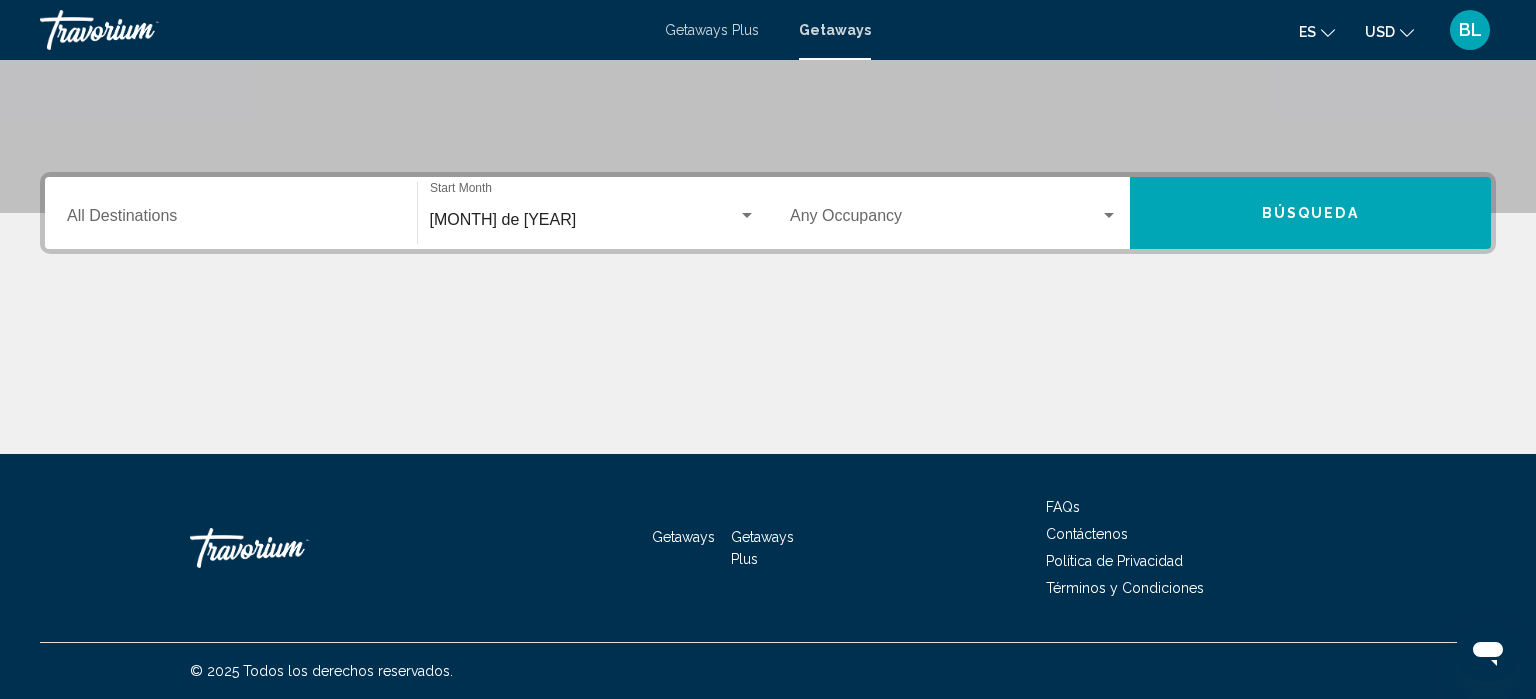 click on "Destination All Destinations" at bounding box center [231, 213] 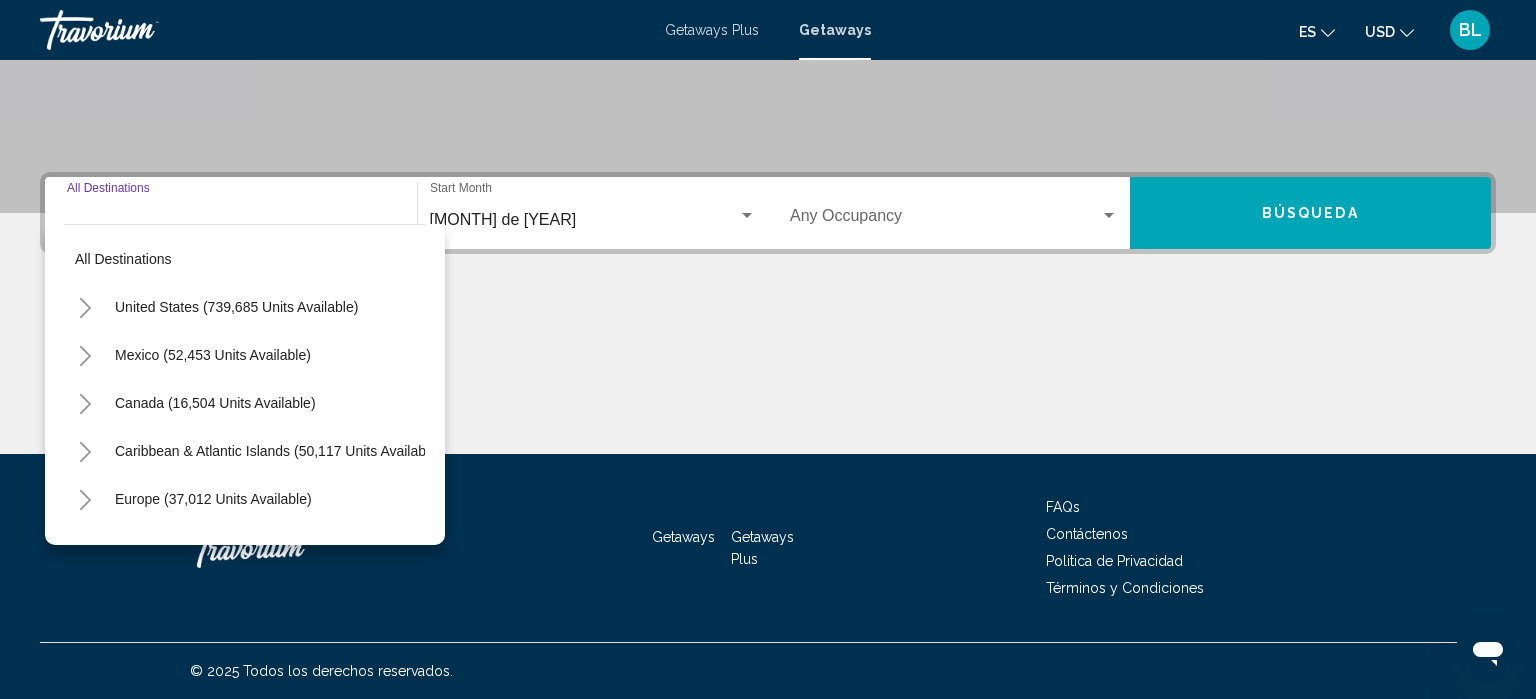 click on "All destinations
United States (739,685 units available)
Mexico (52,453 units available)
Canada (16,504 units available)
Caribbean & Atlantic Islands (50,117 units available)
Europe (37,012 units available)
Australia (3,367 units available)
South Pacific and Oceania (346 units available)
South America (14,528 units available)
Central America (1,188 units available)
Asia (13,079 units available)
Africa (883 units available)
Middle East (1,251 units available)" at bounding box center [245, 384] 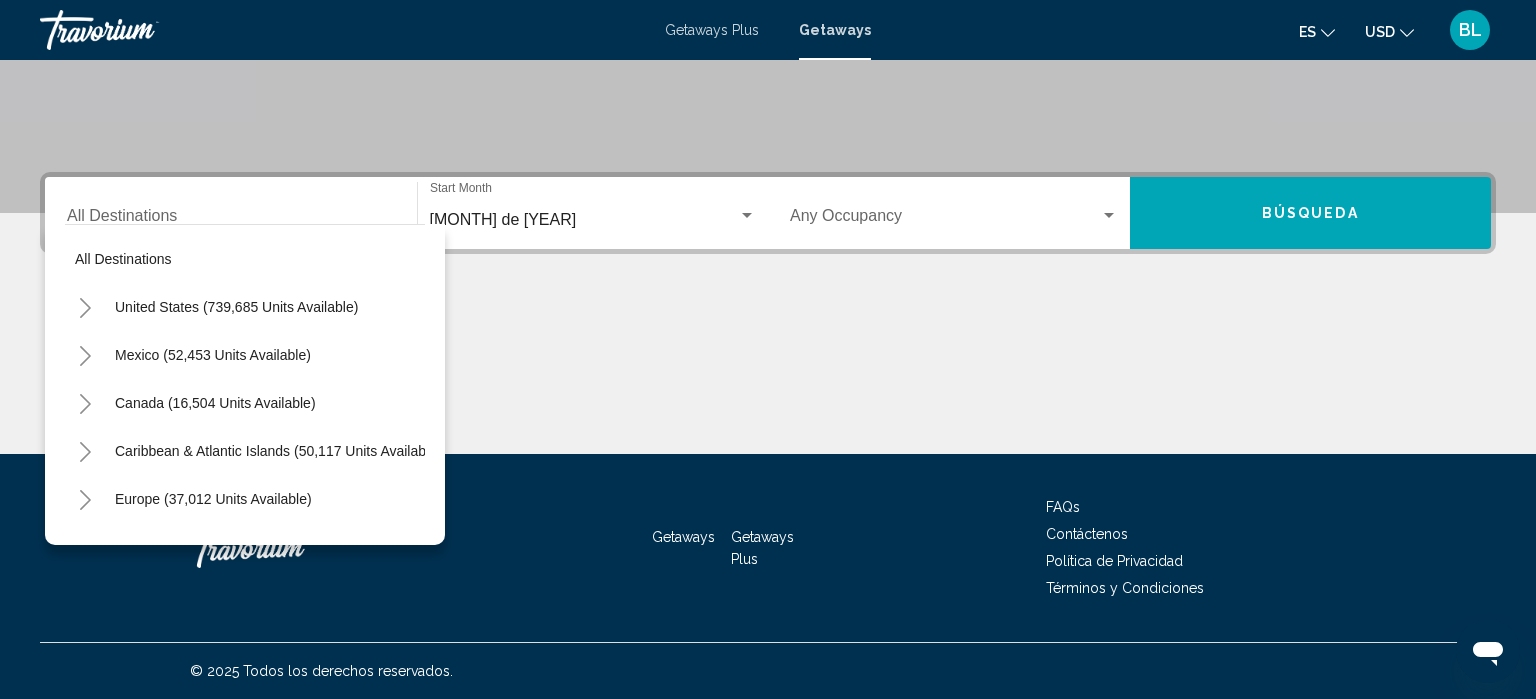 click on "All destinations
United States (739,685 units available)
Mexico (52,453 units available)
Canada (16,504 units available)
Caribbean & Atlantic Islands (50,117 units available)
Europe (37,012 units available)
Australia (3,367 units available)
South Pacific and Oceania (346 units available)
South America (14,528 units available)
Central America (1,188 units available)
Asia (13,079 units available)
Africa (883 units available)
Middle East (1,251 units available)" at bounding box center (245, 384) 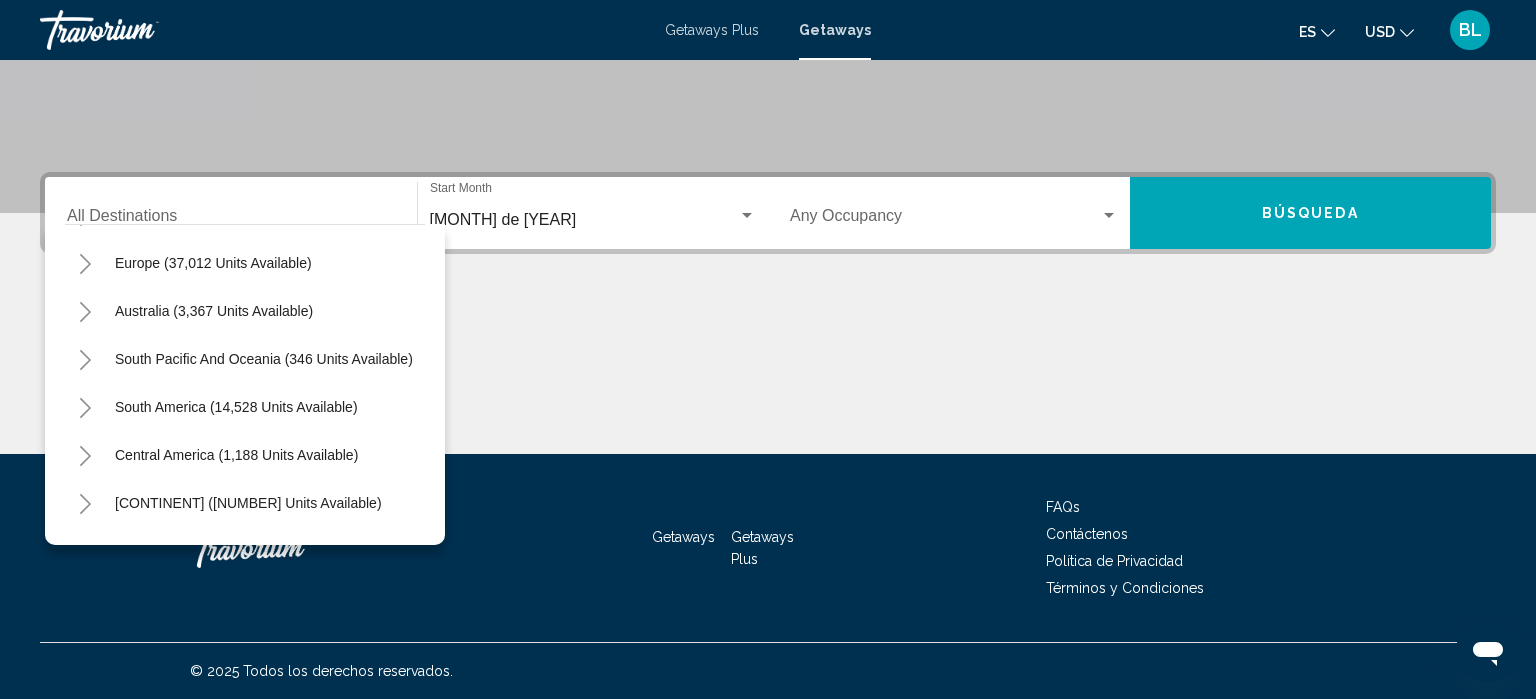 scroll, scrollTop: 250, scrollLeft: 0, axis: vertical 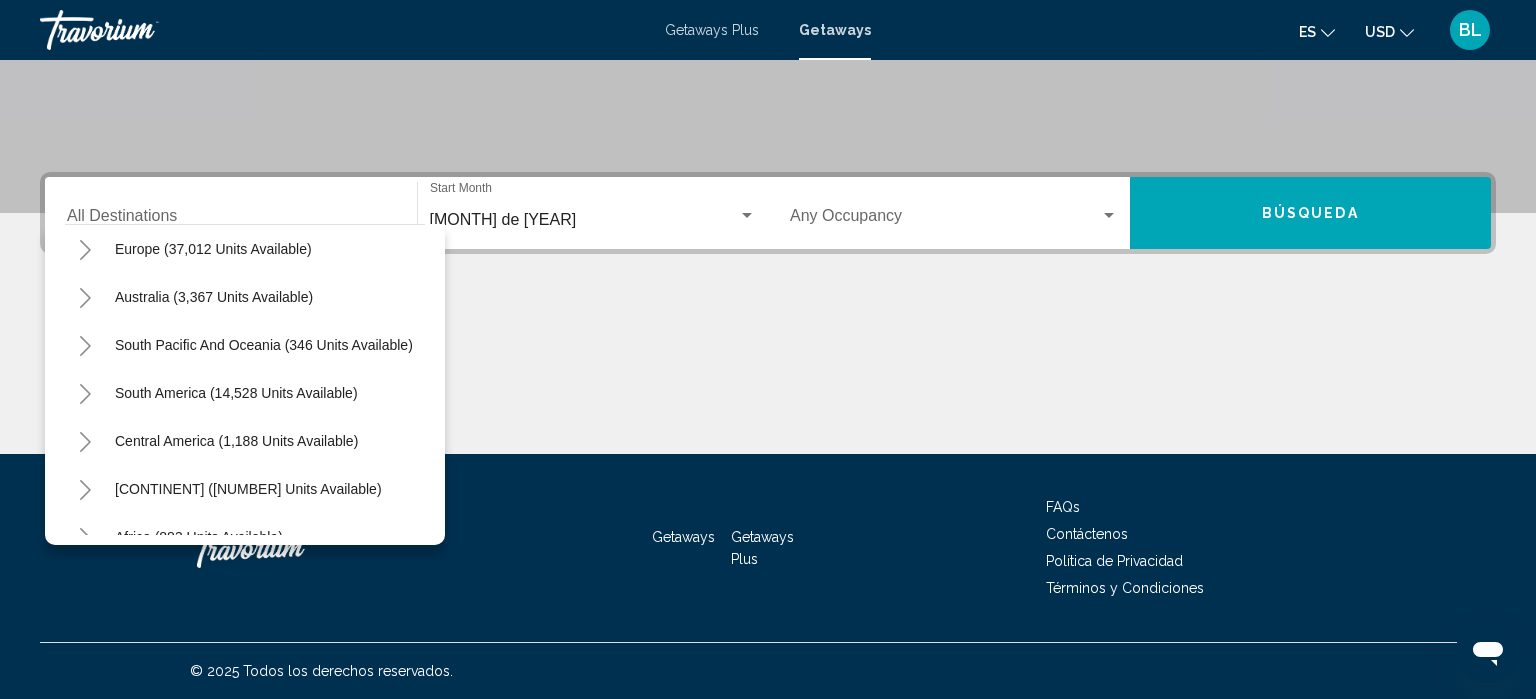click 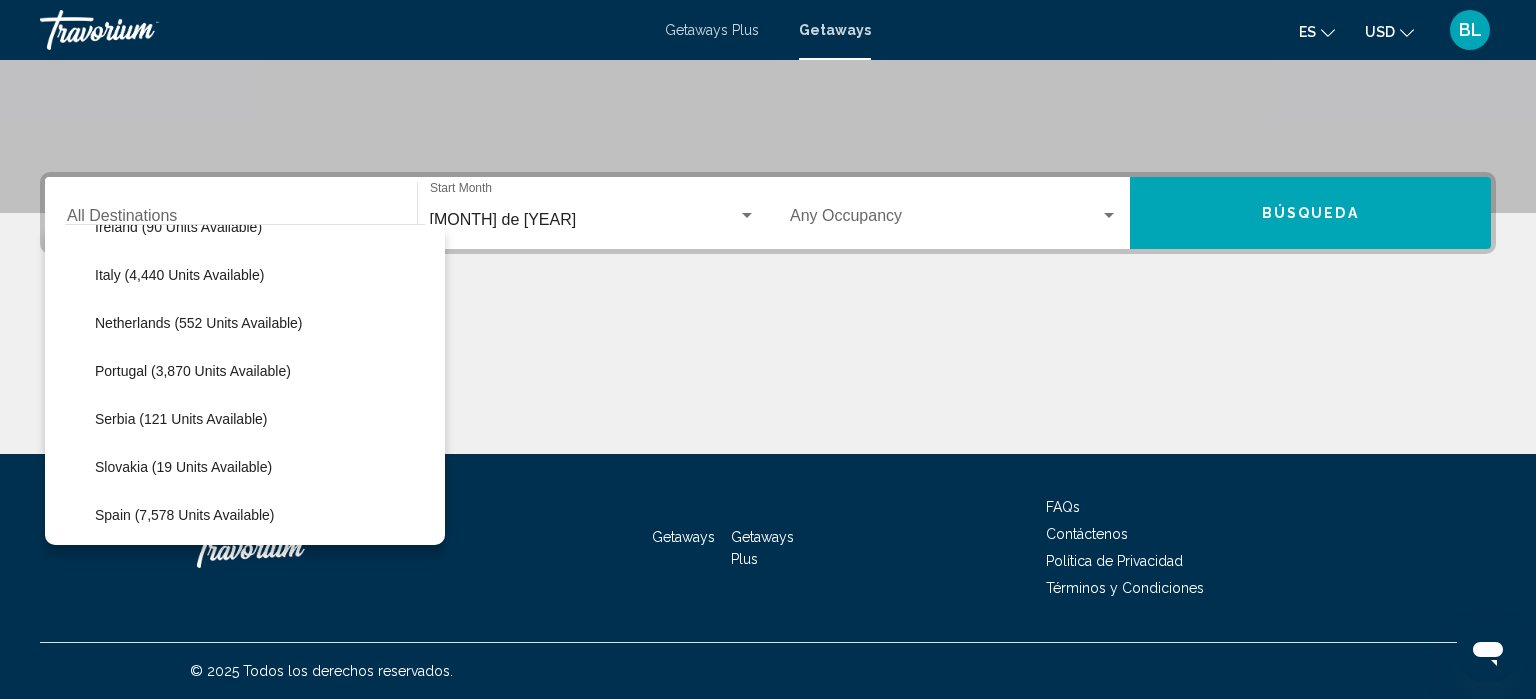 scroll, scrollTop: 850, scrollLeft: 0, axis: vertical 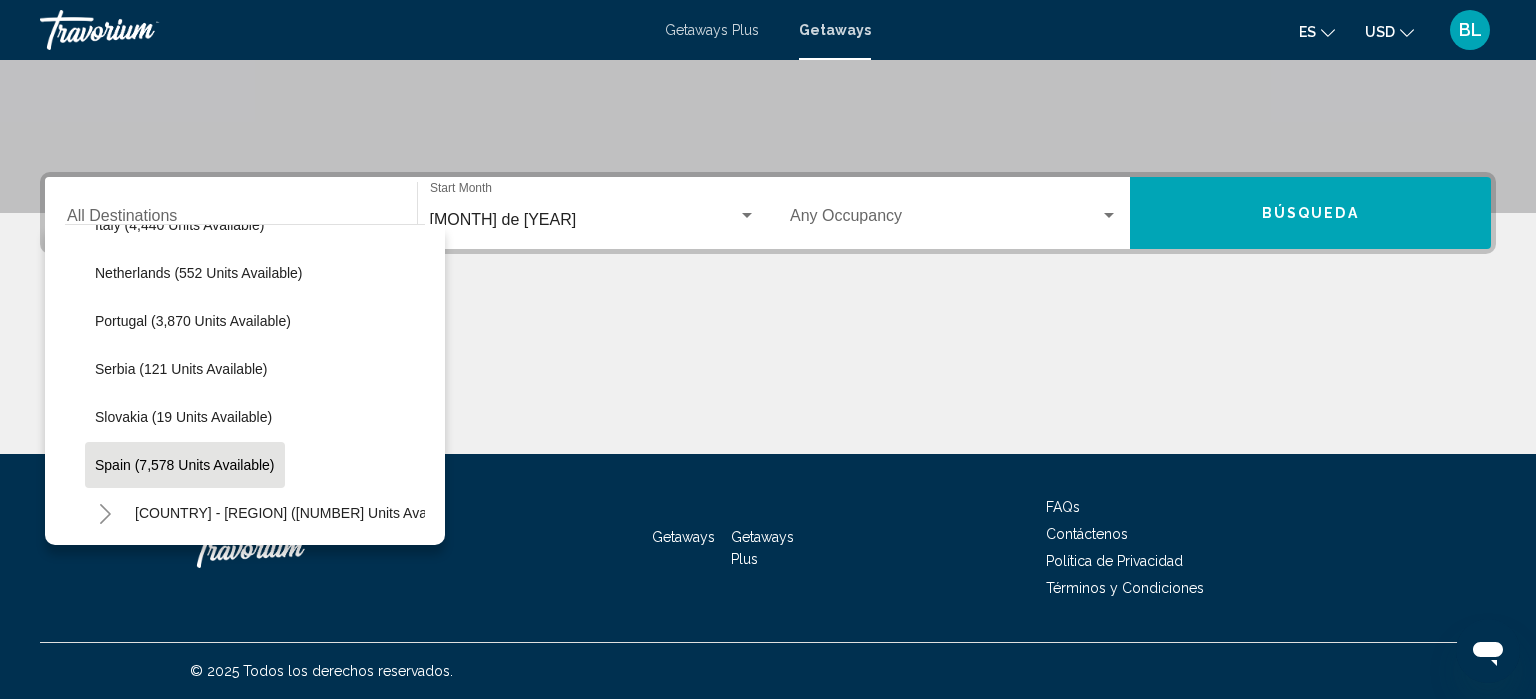 click on "Spain (7,578 units available)" 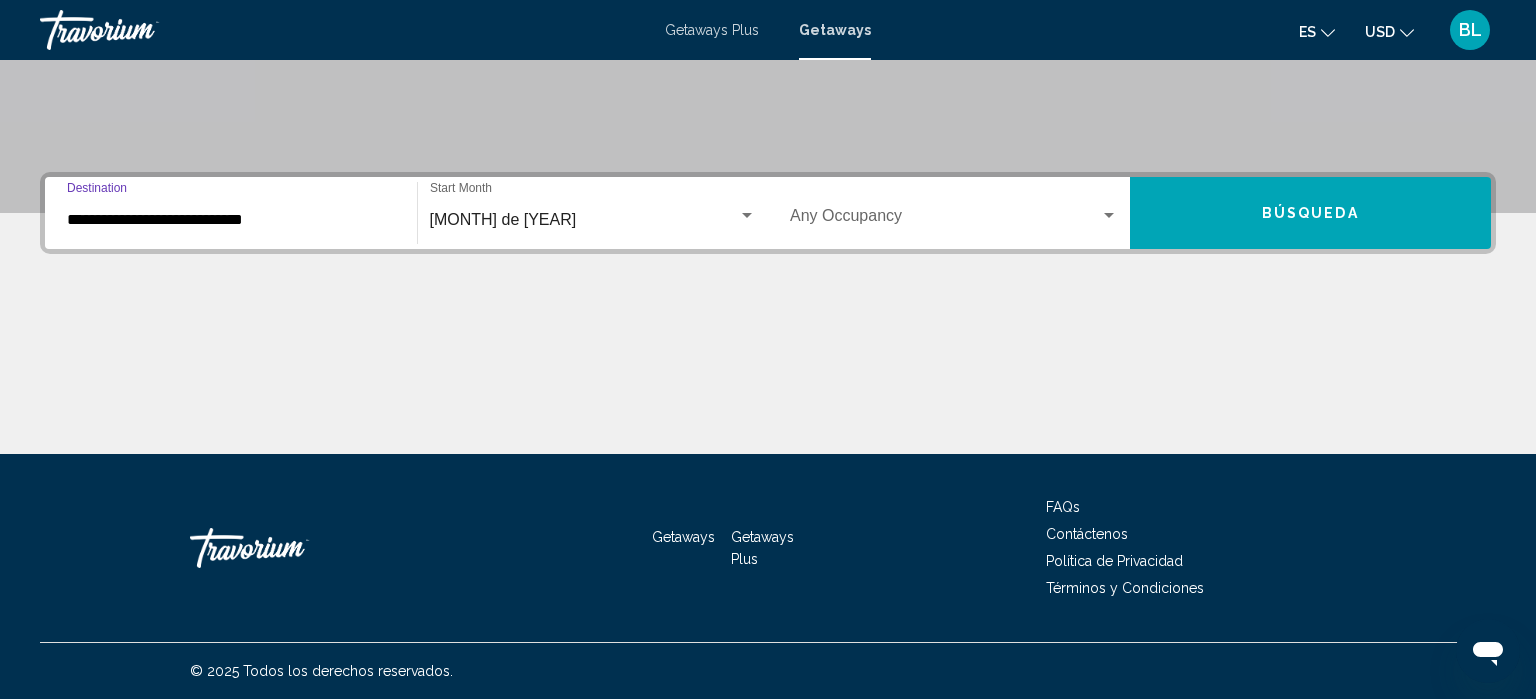 click at bounding box center (768, -87) 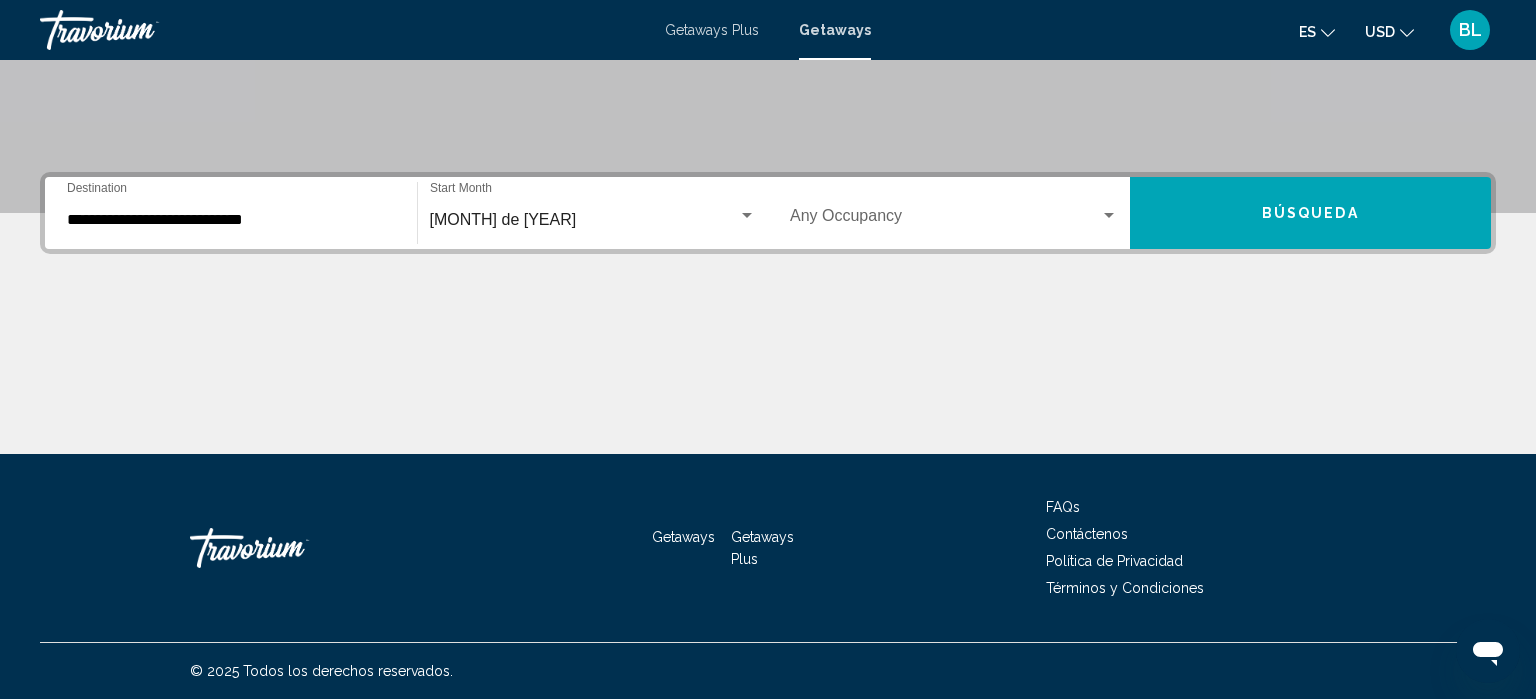 click on "Búsqueda" at bounding box center (1311, 213) 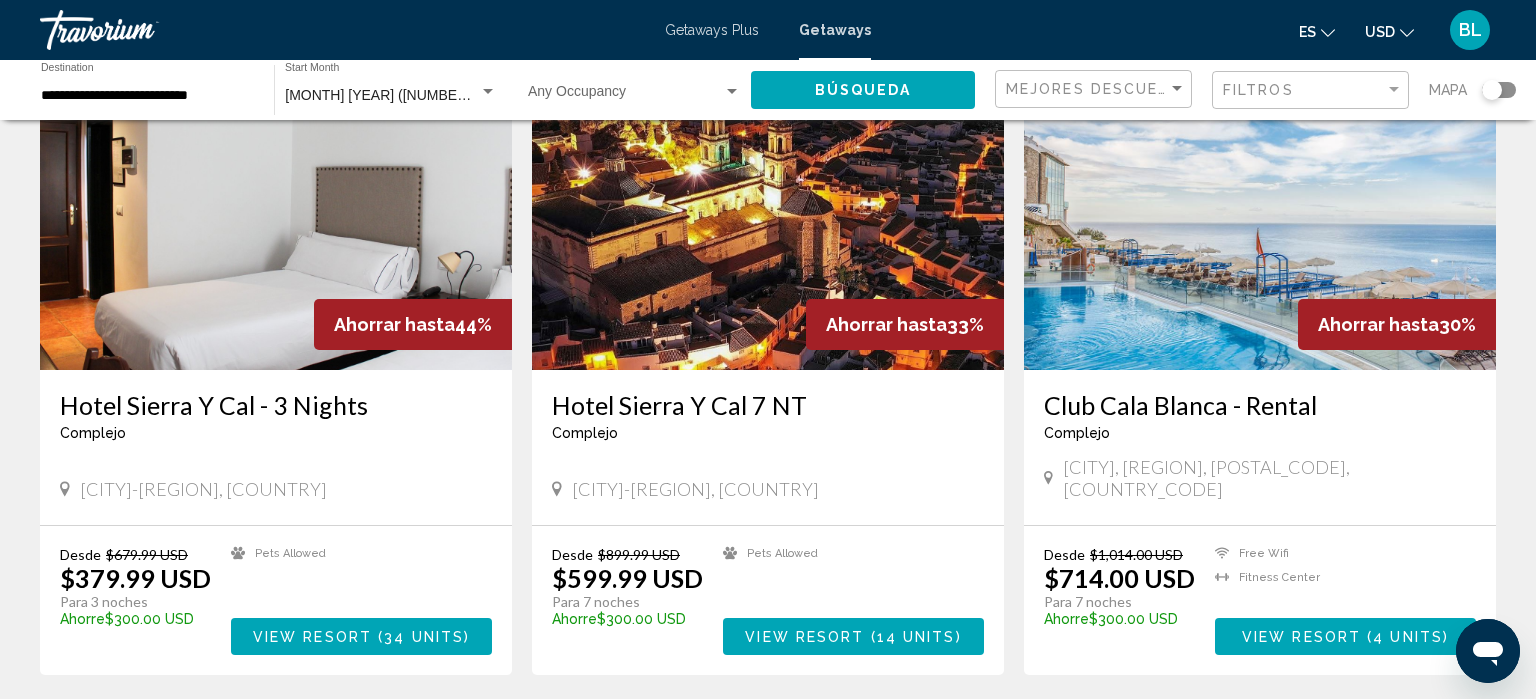 scroll, scrollTop: 159, scrollLeft: 0, axis: vertical 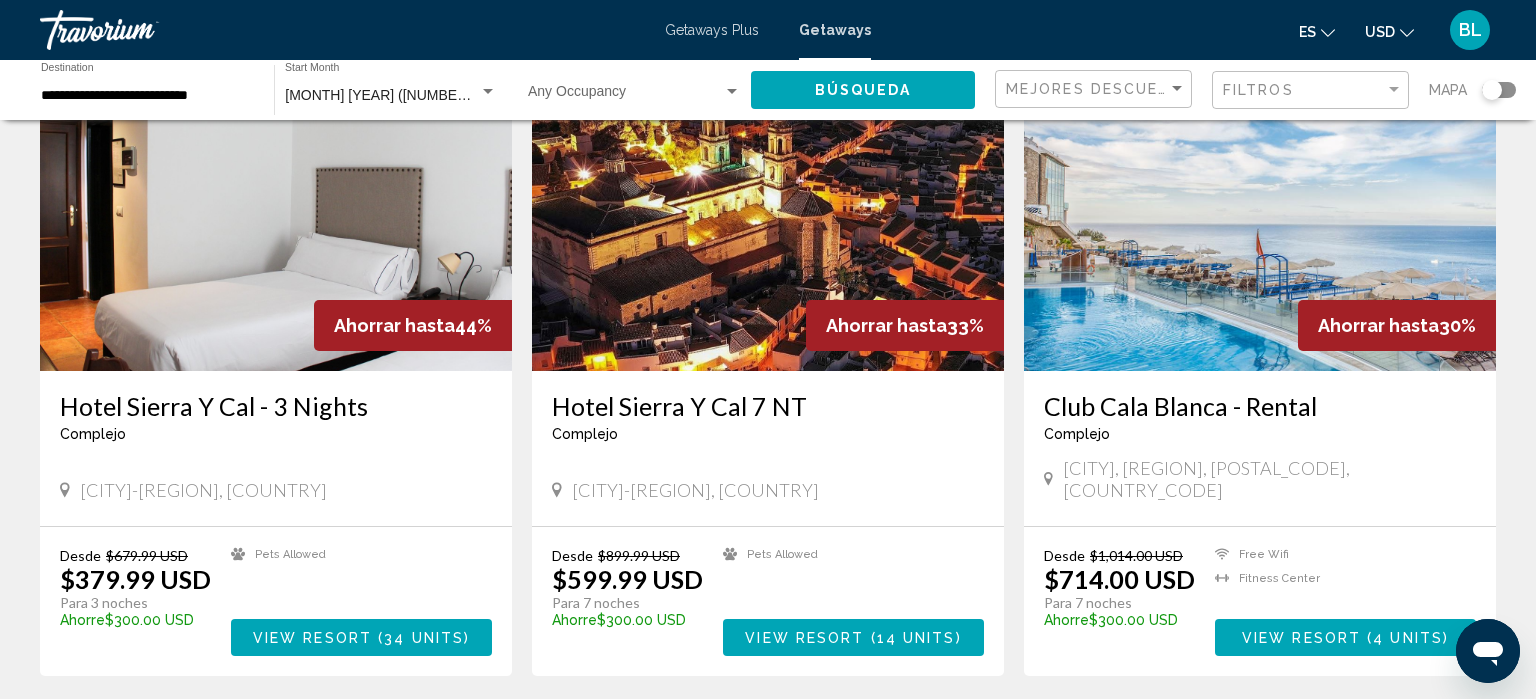 click at bounding box center (488, 92) 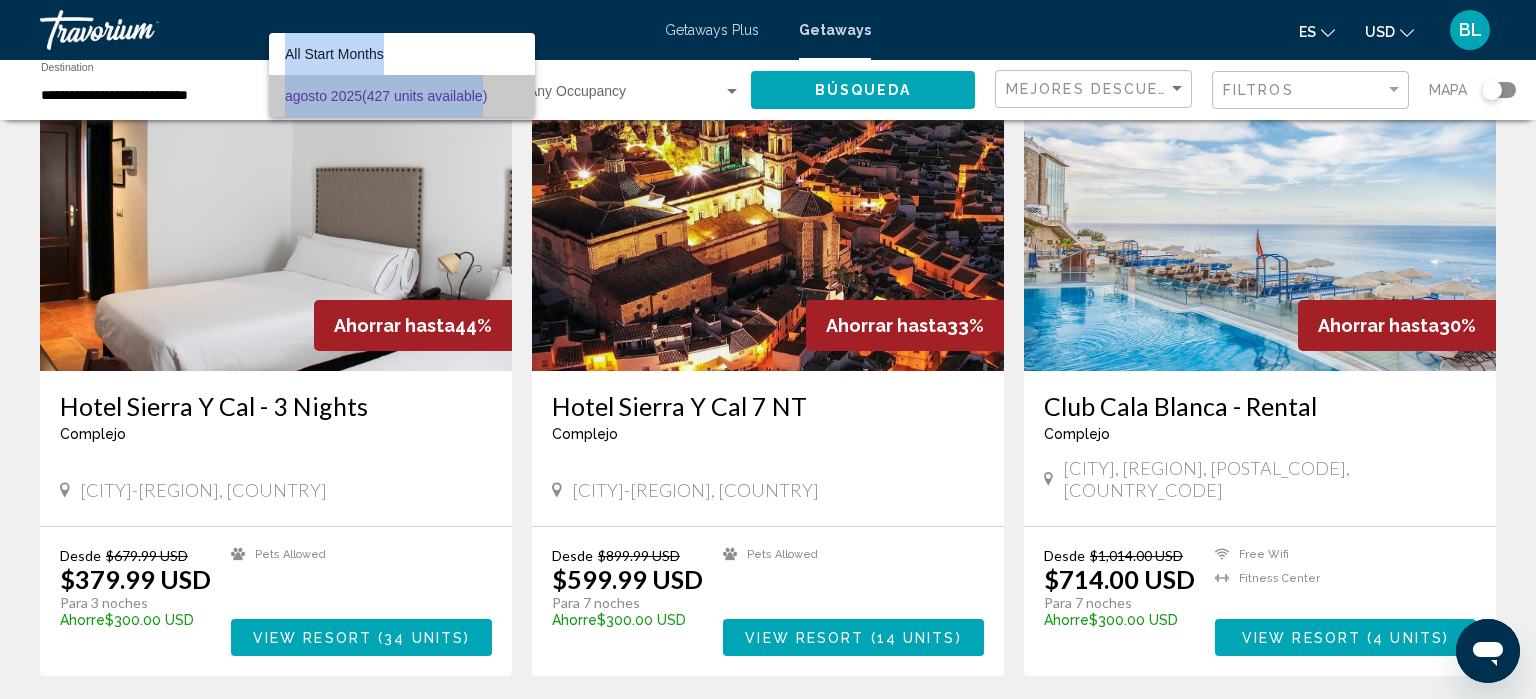 drag, startPoint x: 486, startPoint y: 96, endPoint x: 460, endPoint y: 116, distance: 32.80244 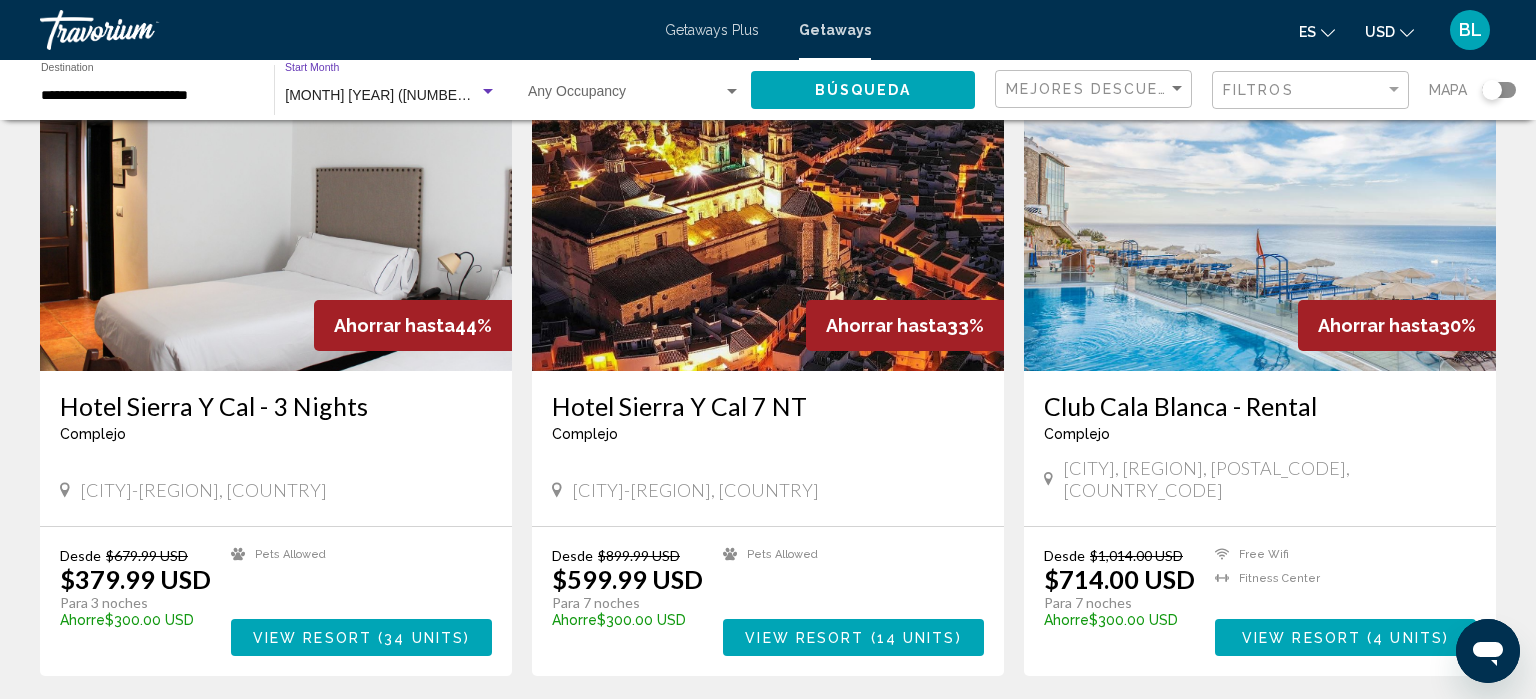 drag, startPoint x: 460, startPoint y: 116, endPoint x: 353, endPoint y: 99, distance: 108.34205 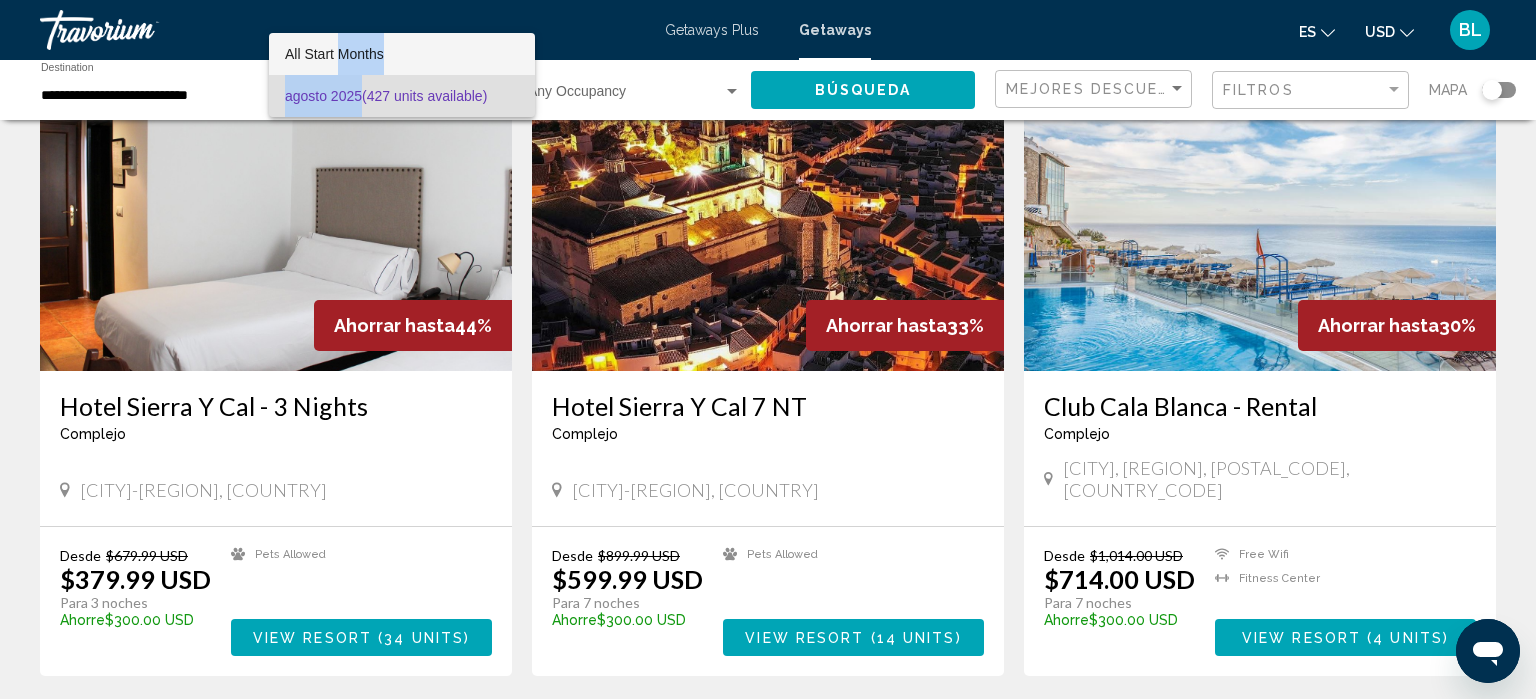 drag, startPoint x: 353, startPoint y: 99, endPoint x: 363, endPoint y: 58, distance: 42.201897 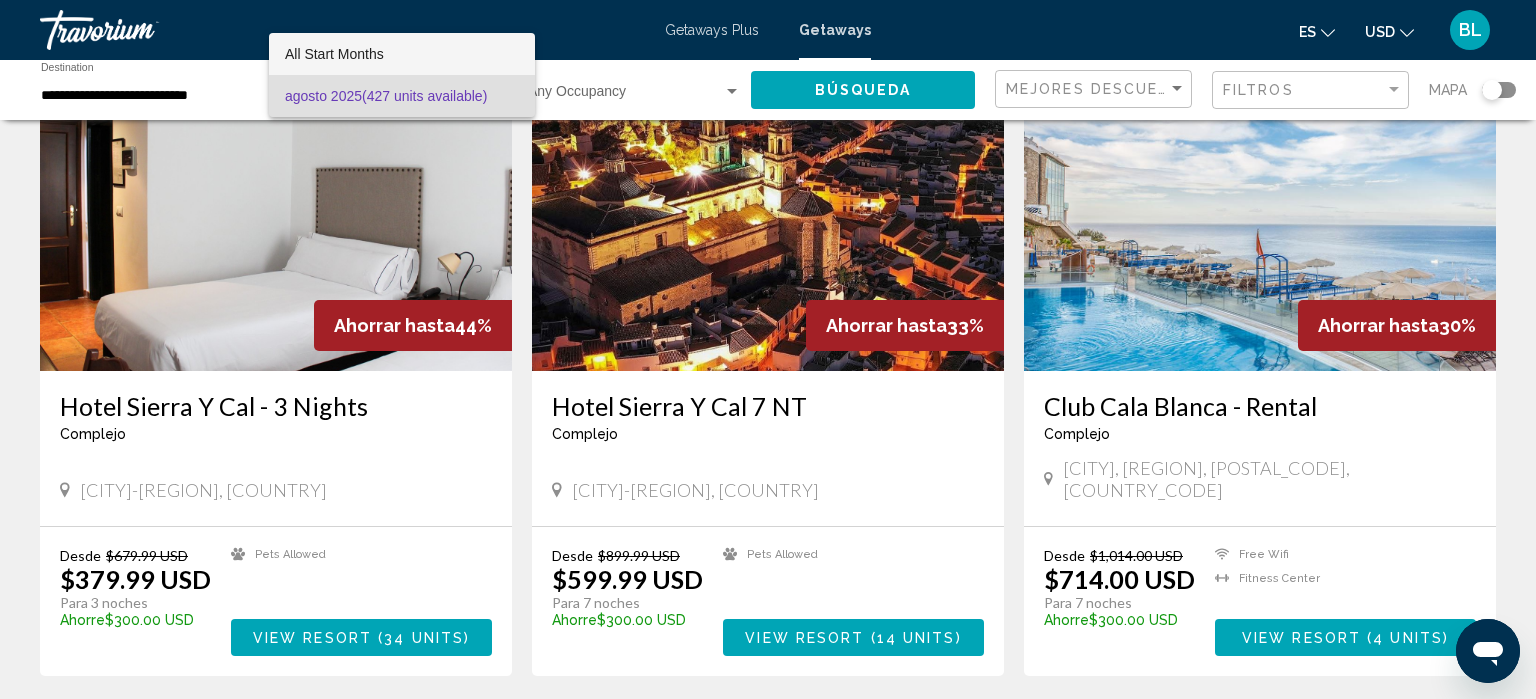 drag, startPoint x: 363, startPoint y: 58, endPoint x: 317, endPoint y: 55, distance: 46.09772 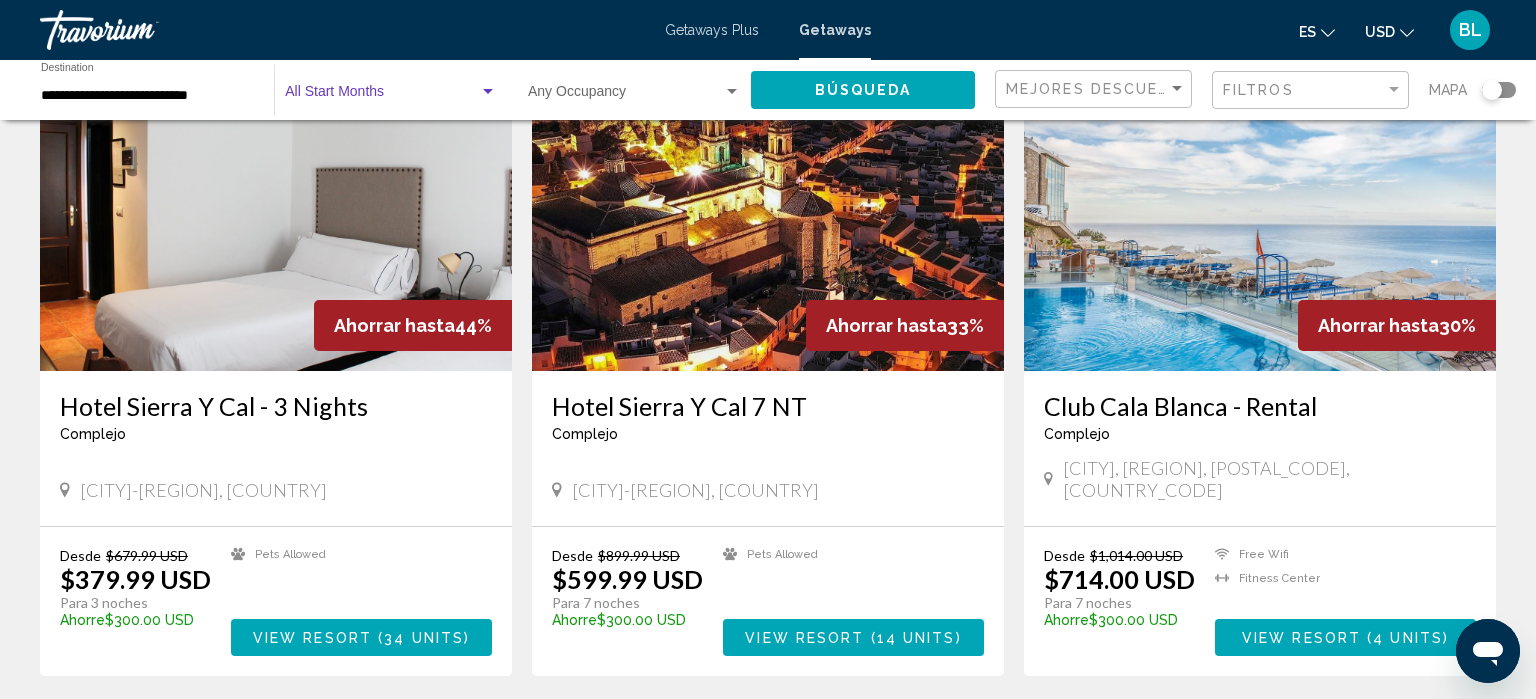 click at bounding box center [391, 96] 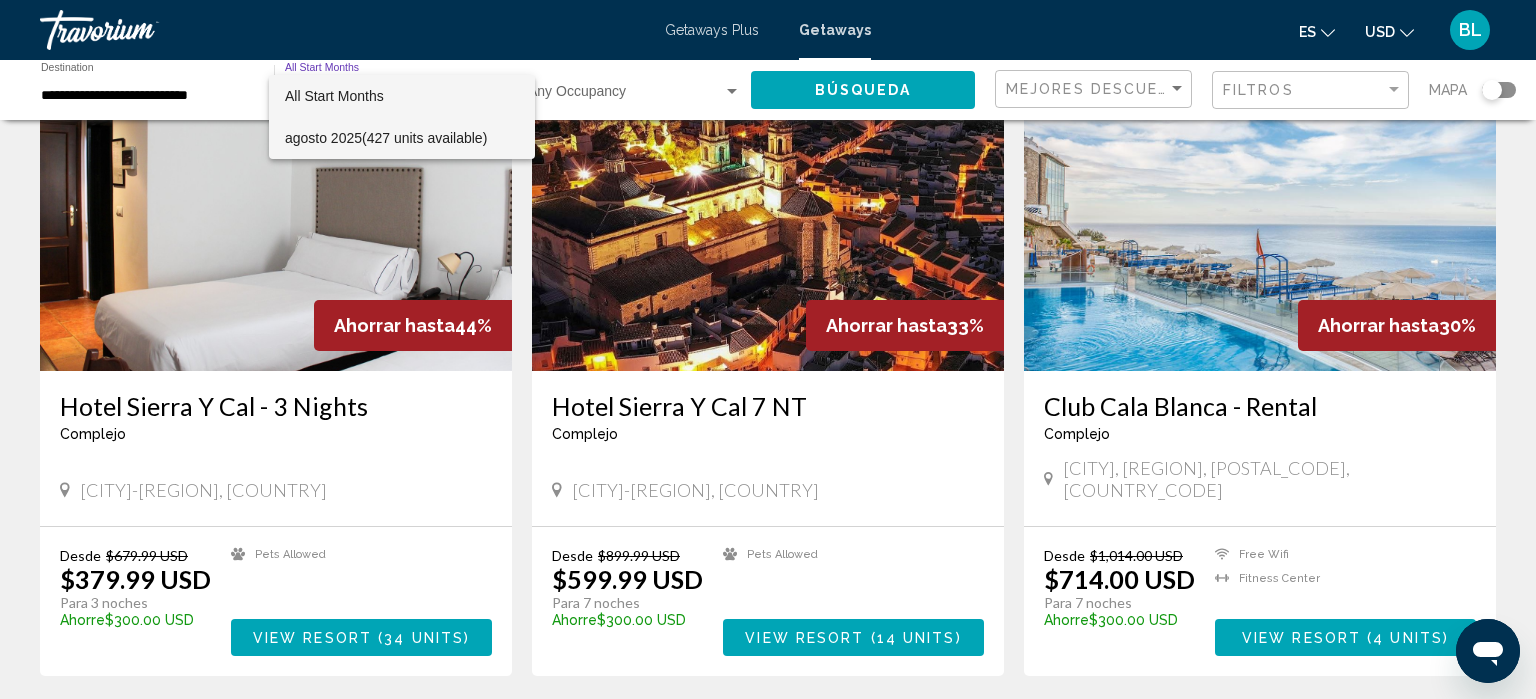 click on "agosto 2025  (427 units available)" at bounding box center (402, 138) 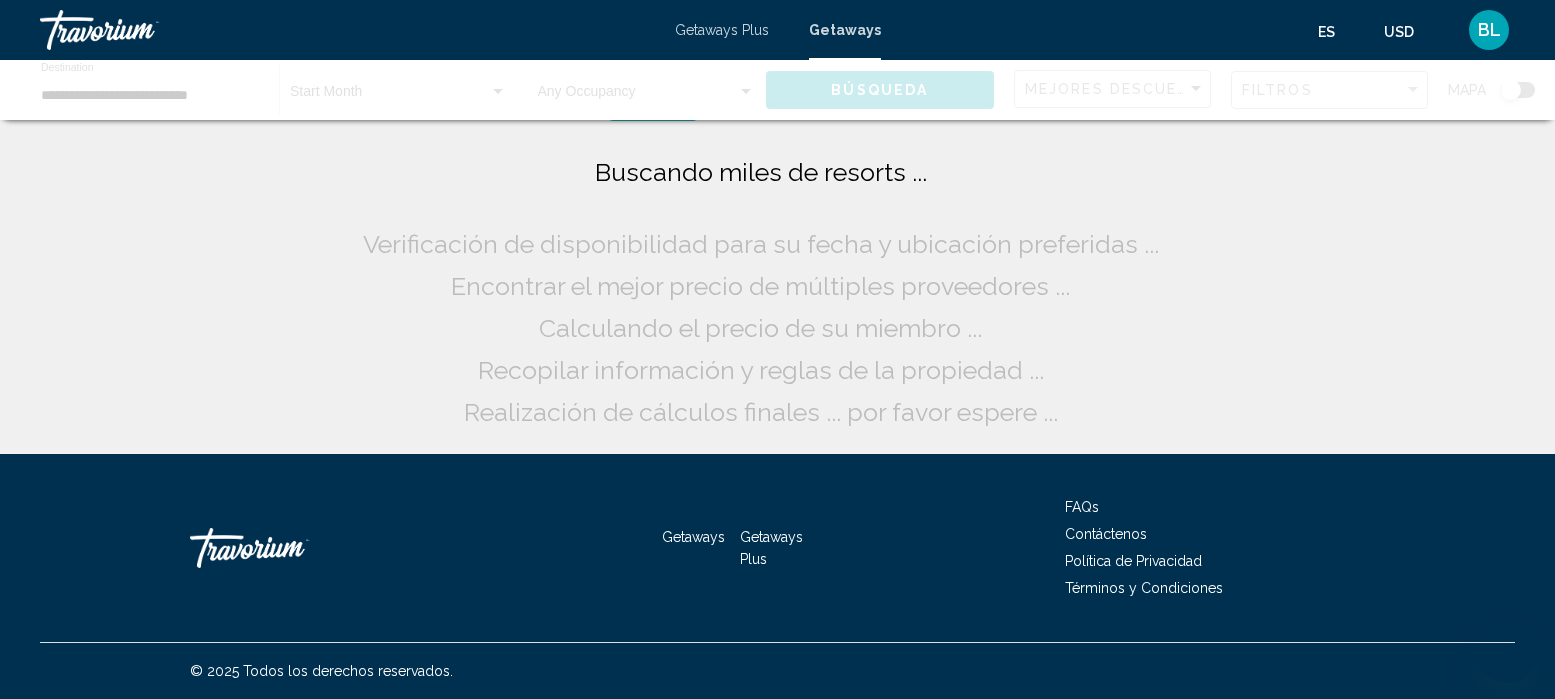 scroll, scrollTop: 0, scrollLeft: 0, axis: both 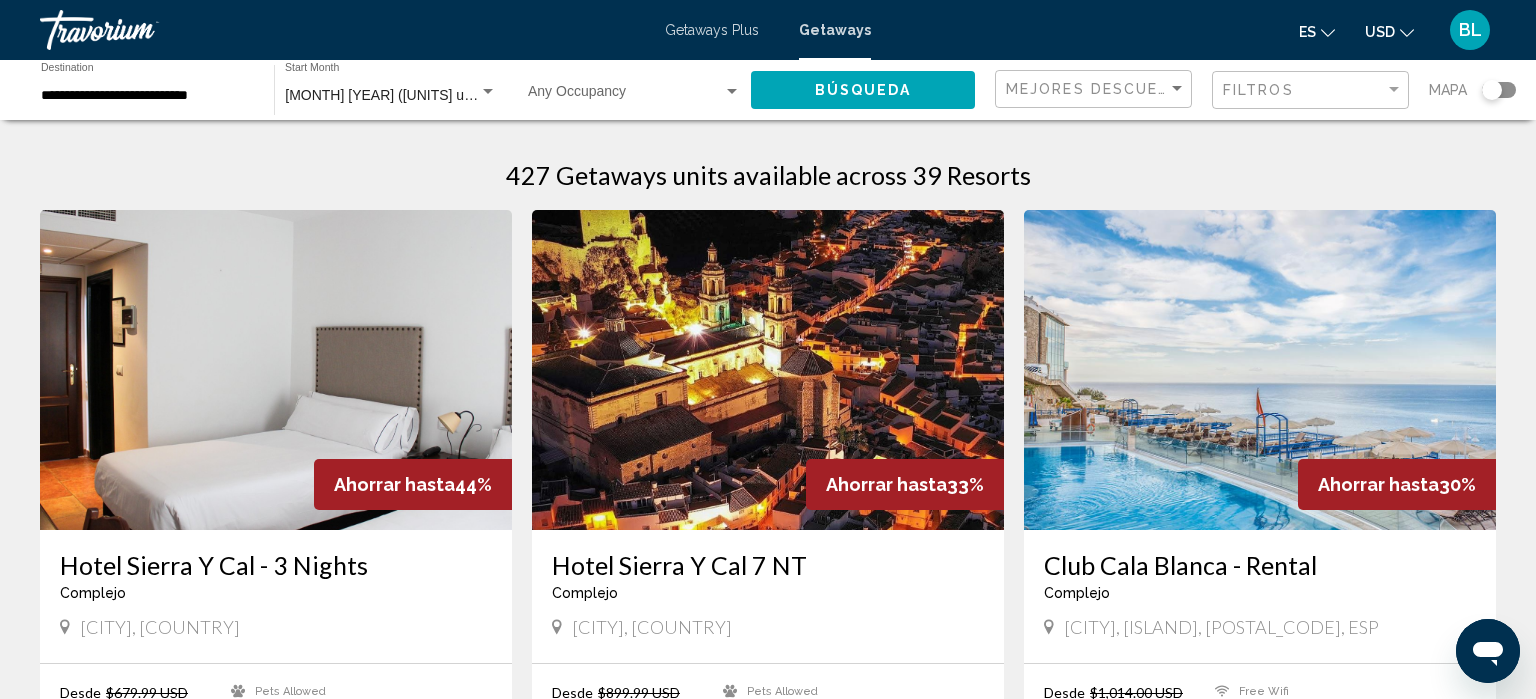 click on "Getaways Plus Getaways es
English Español Français Italiano Português русский USD
USD ($) MXN (Mex$) CAD (Can$) GBP (£) EUR (€) AUD (A$) NZD (NZ$) CNY (CN¥) BL Iniciar sesión" at bounding box center [768, 30] 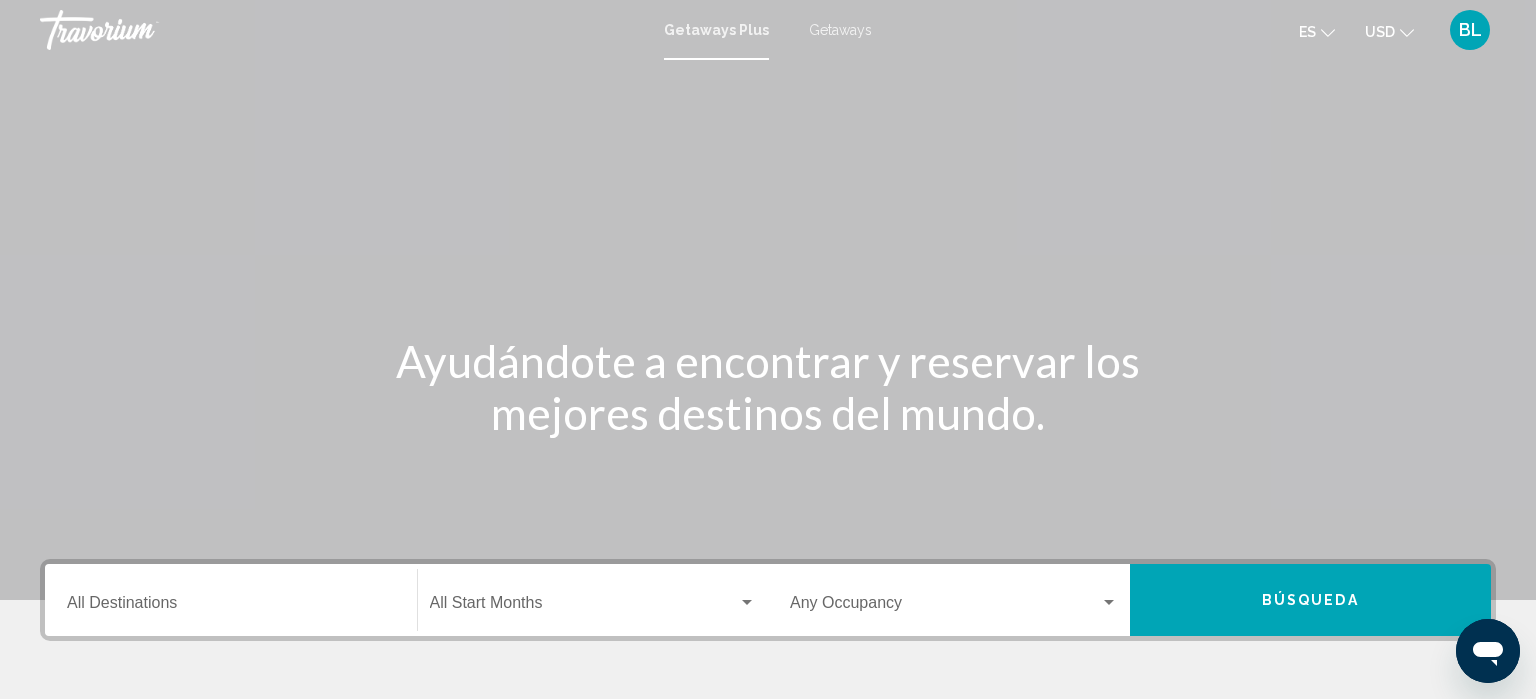 click on "Getaways" at bounding box center [840, 30] 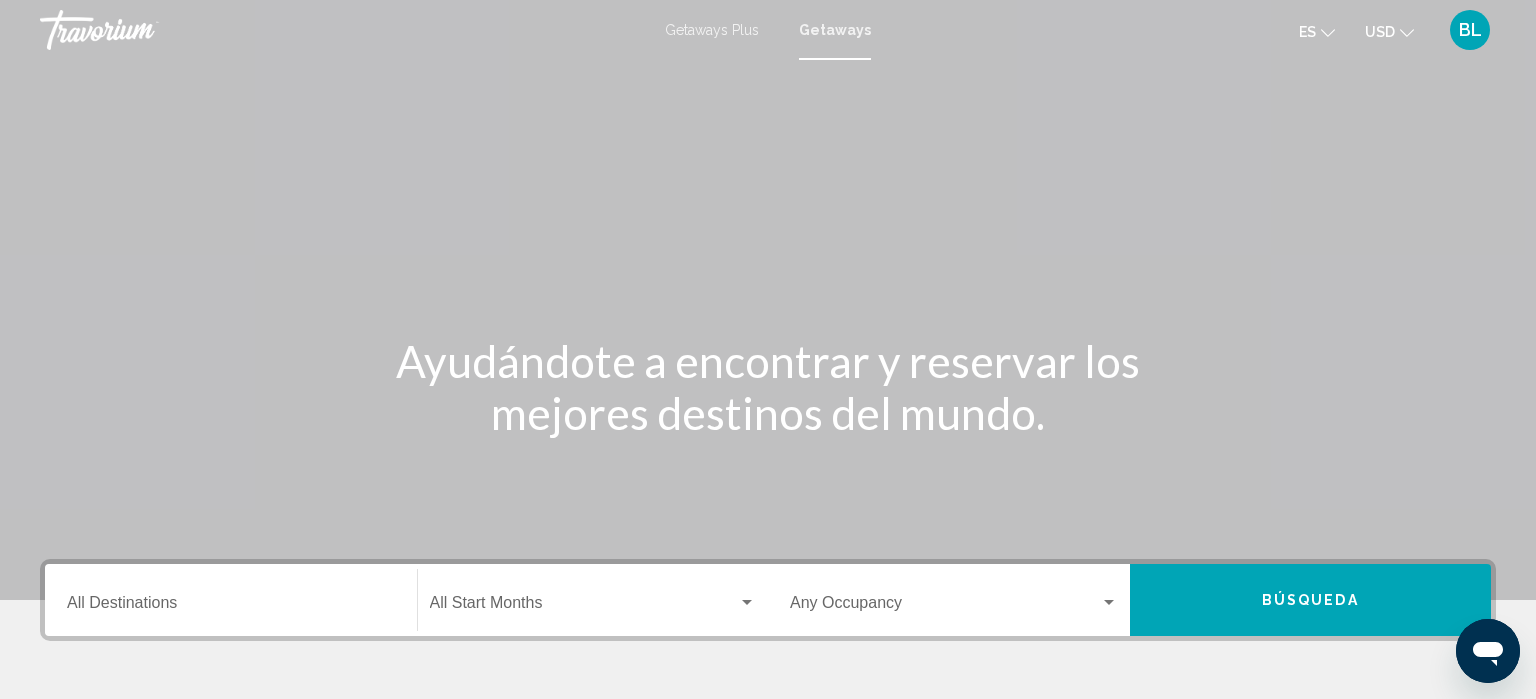 scroll, scrollTop: 186, scrollLeft: 0, axis: vertical 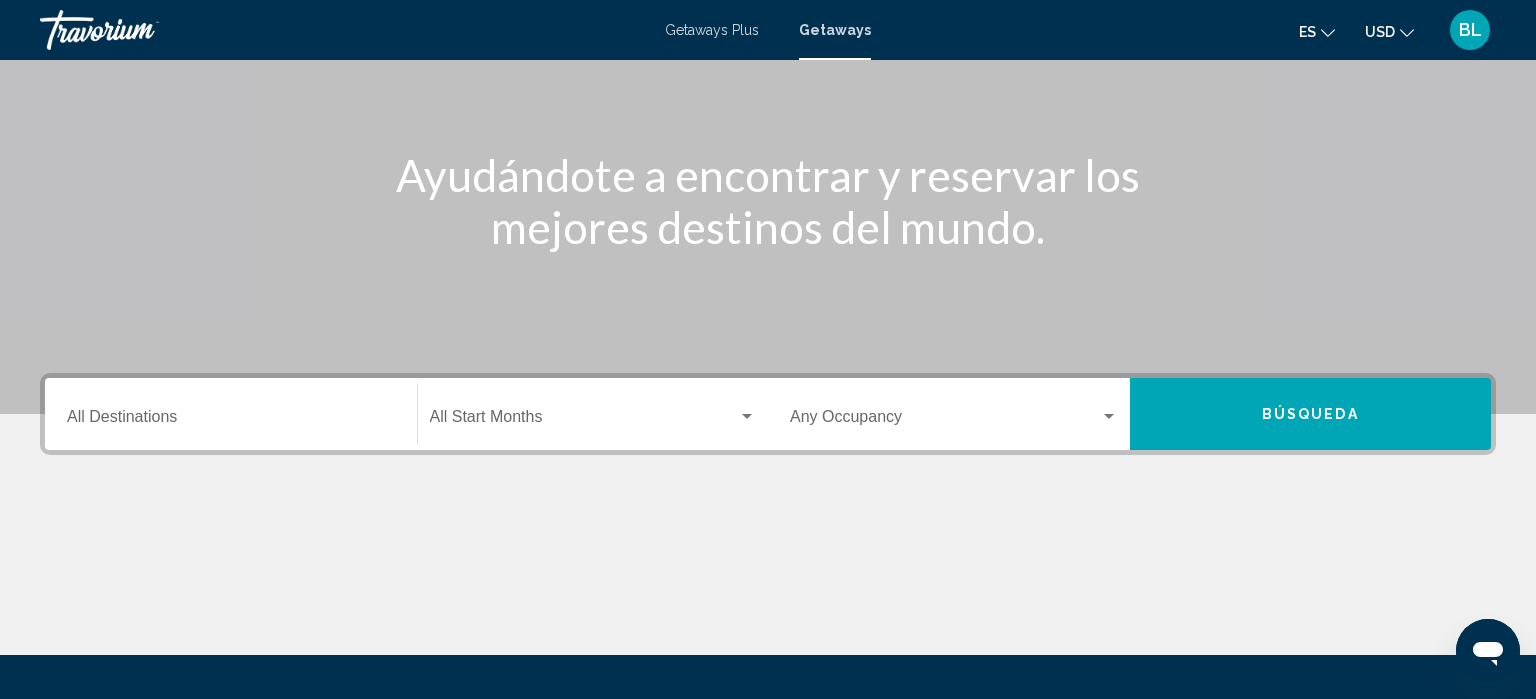click on "Destination All Destinations" at bounding box center [231, 421] 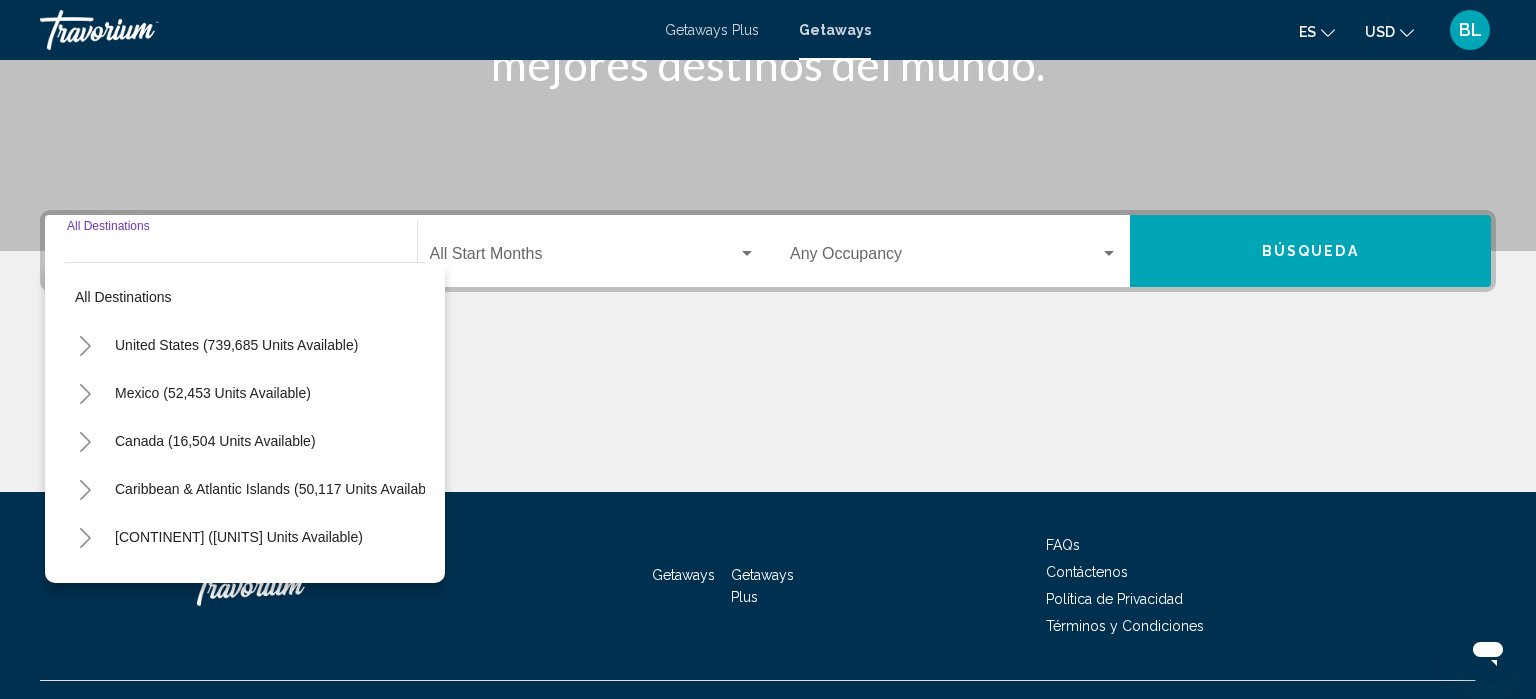scroll, scrollTop: 387, scrollLeft: 0, axis: vertical 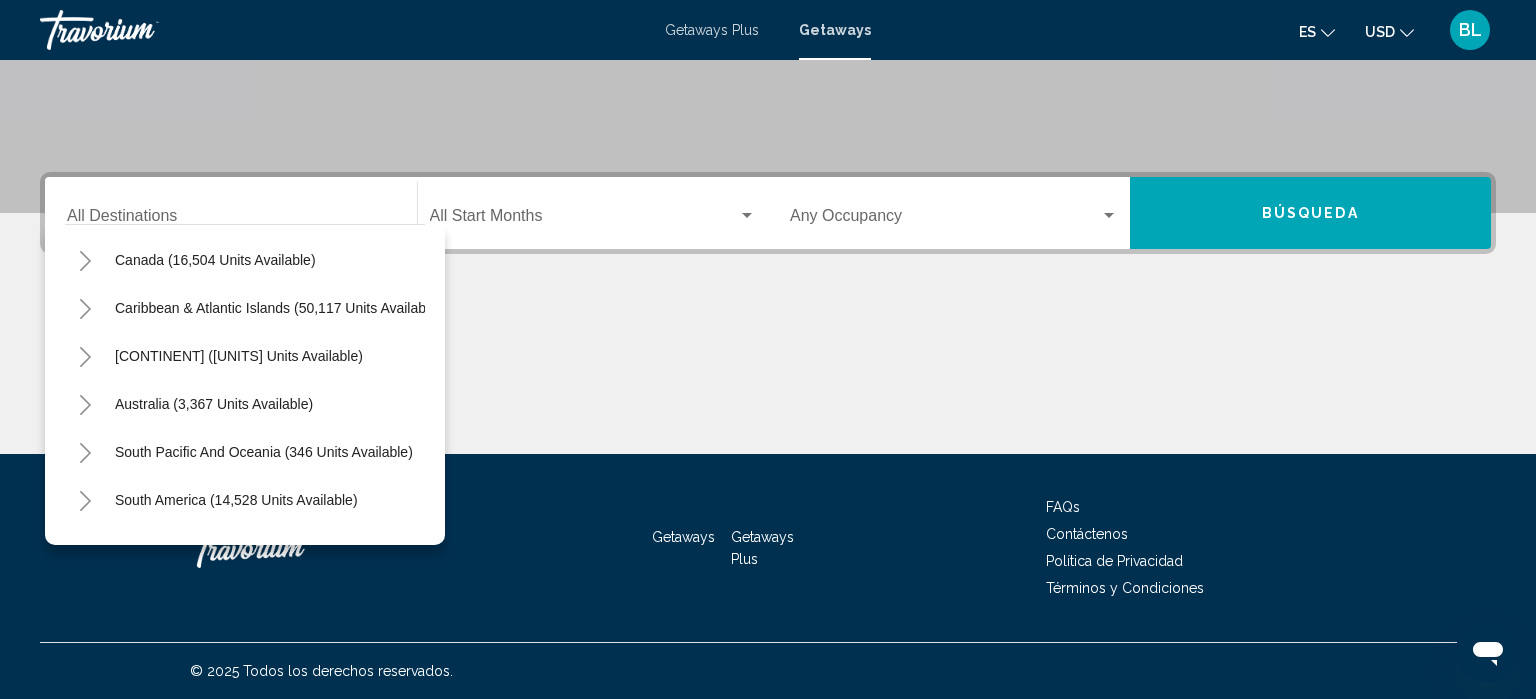 click 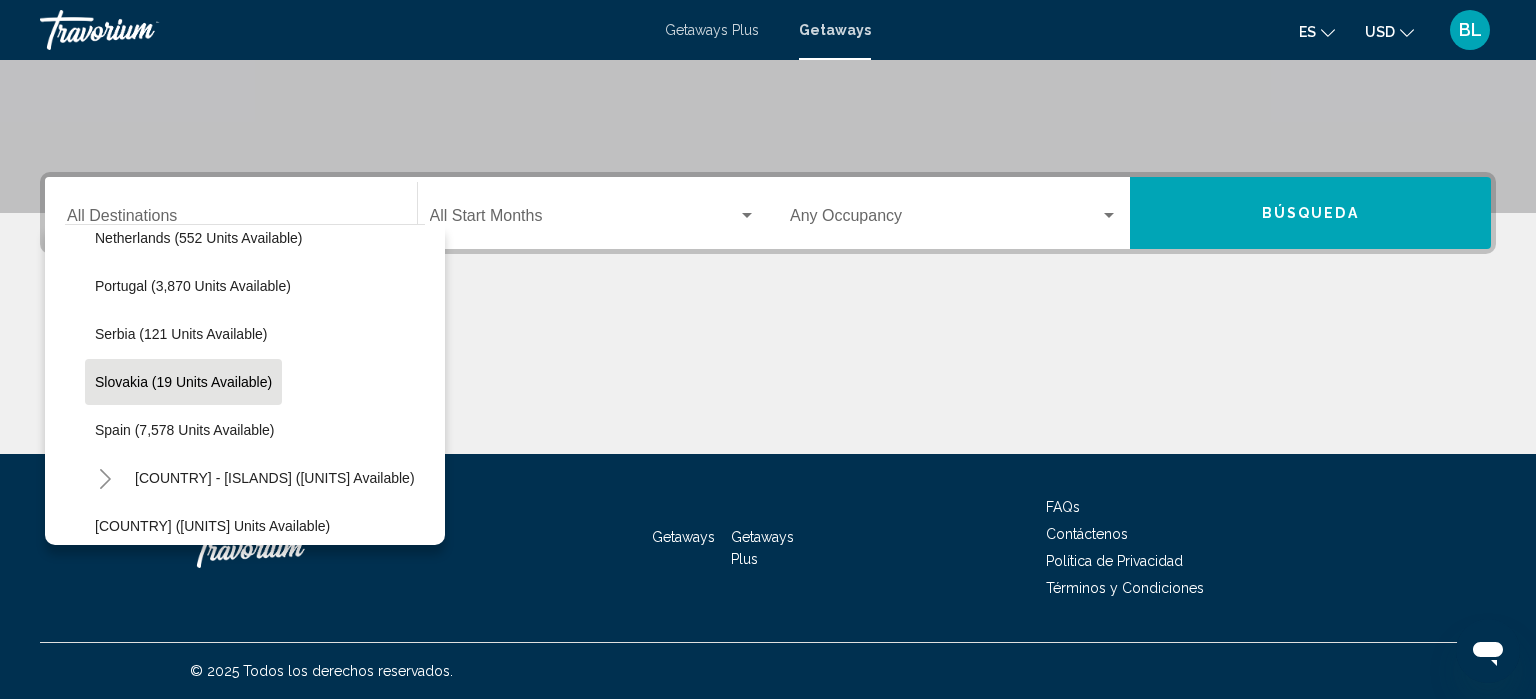 scroll, scrollTop: 887, scrollLeft: 0, axis: vertical 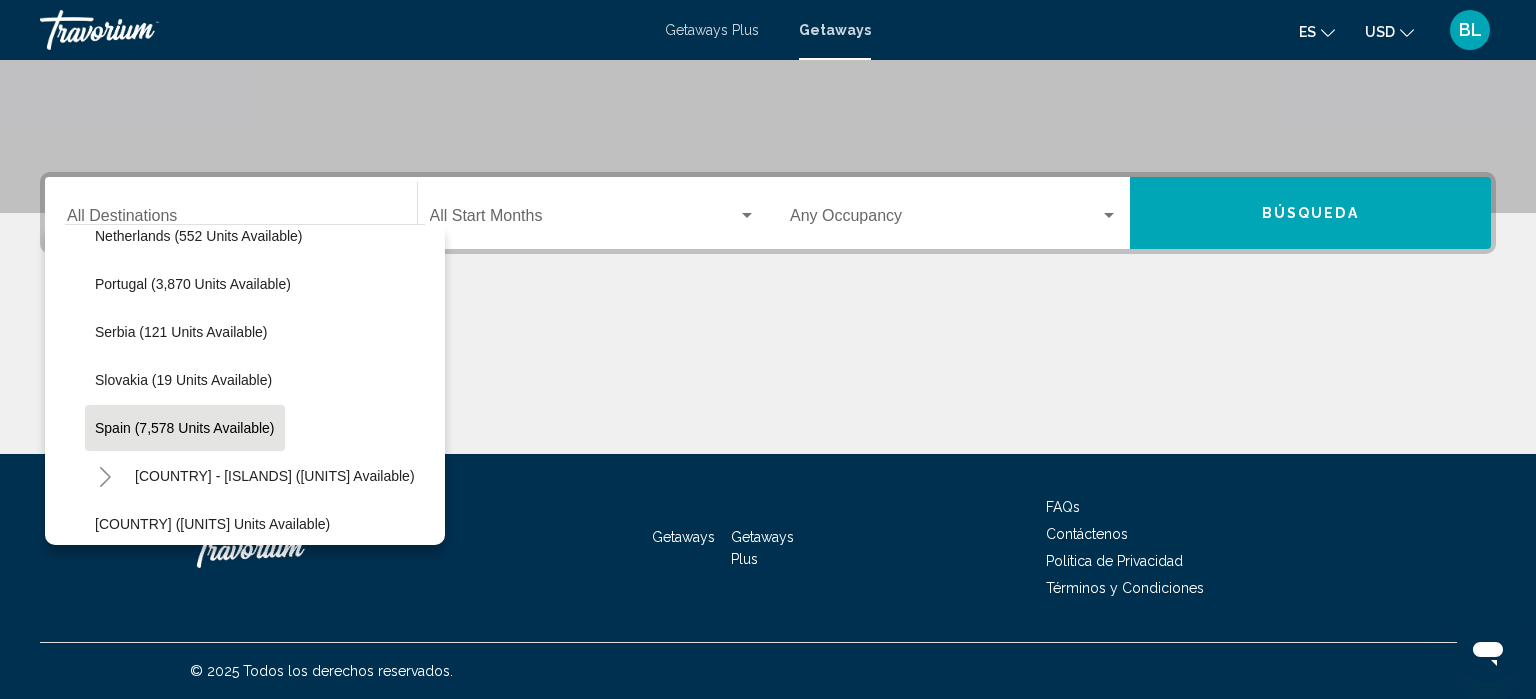 click on "Spain (7,578 units available)" 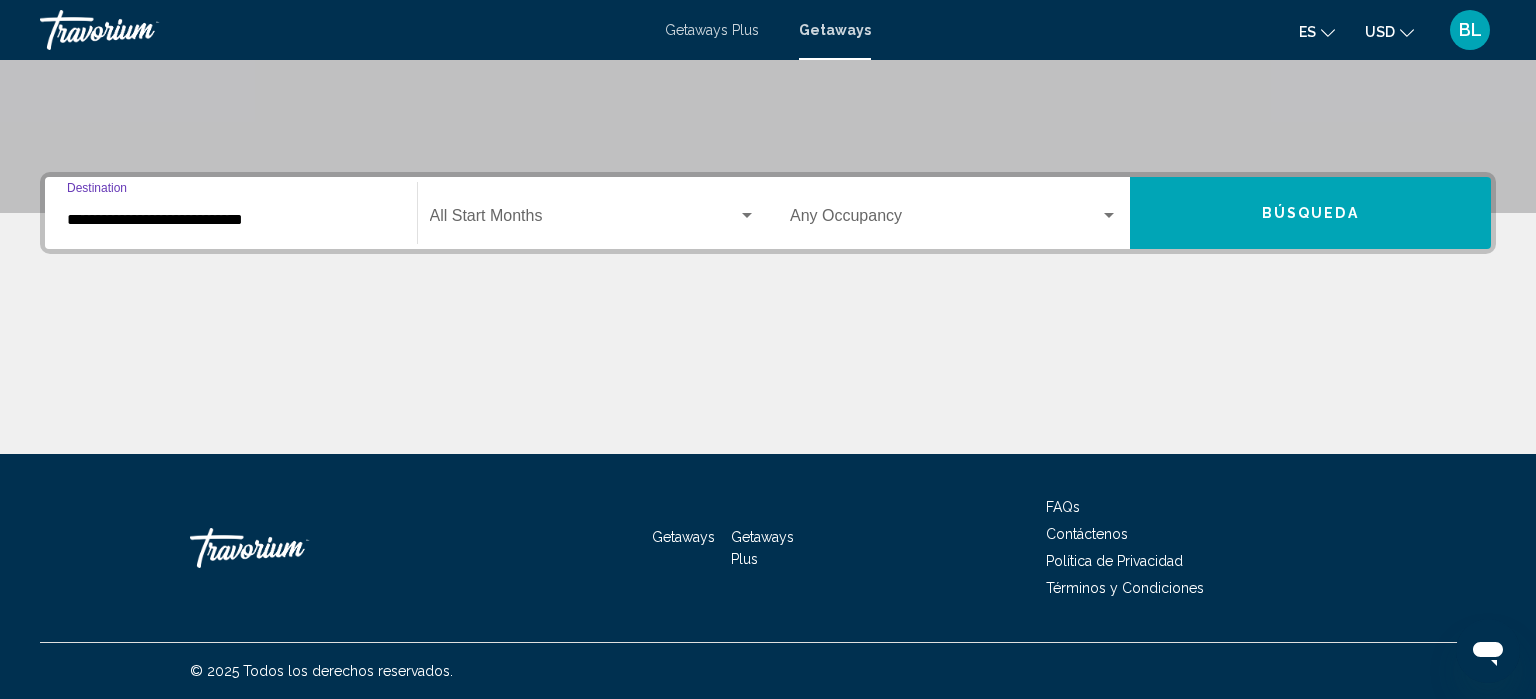 click on "Start Month All Start Months" 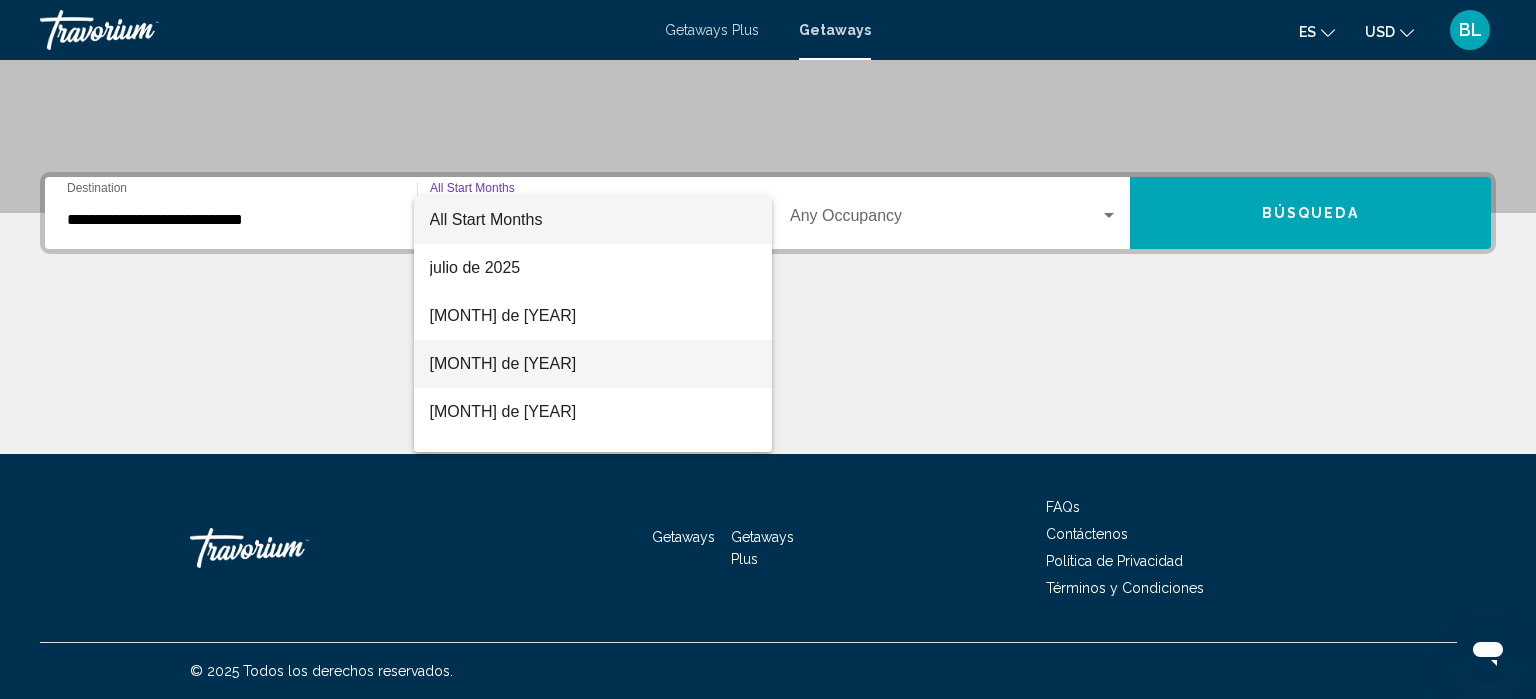 click on "[MONTH] de [YEAR]" at bounding box center [593, 364] 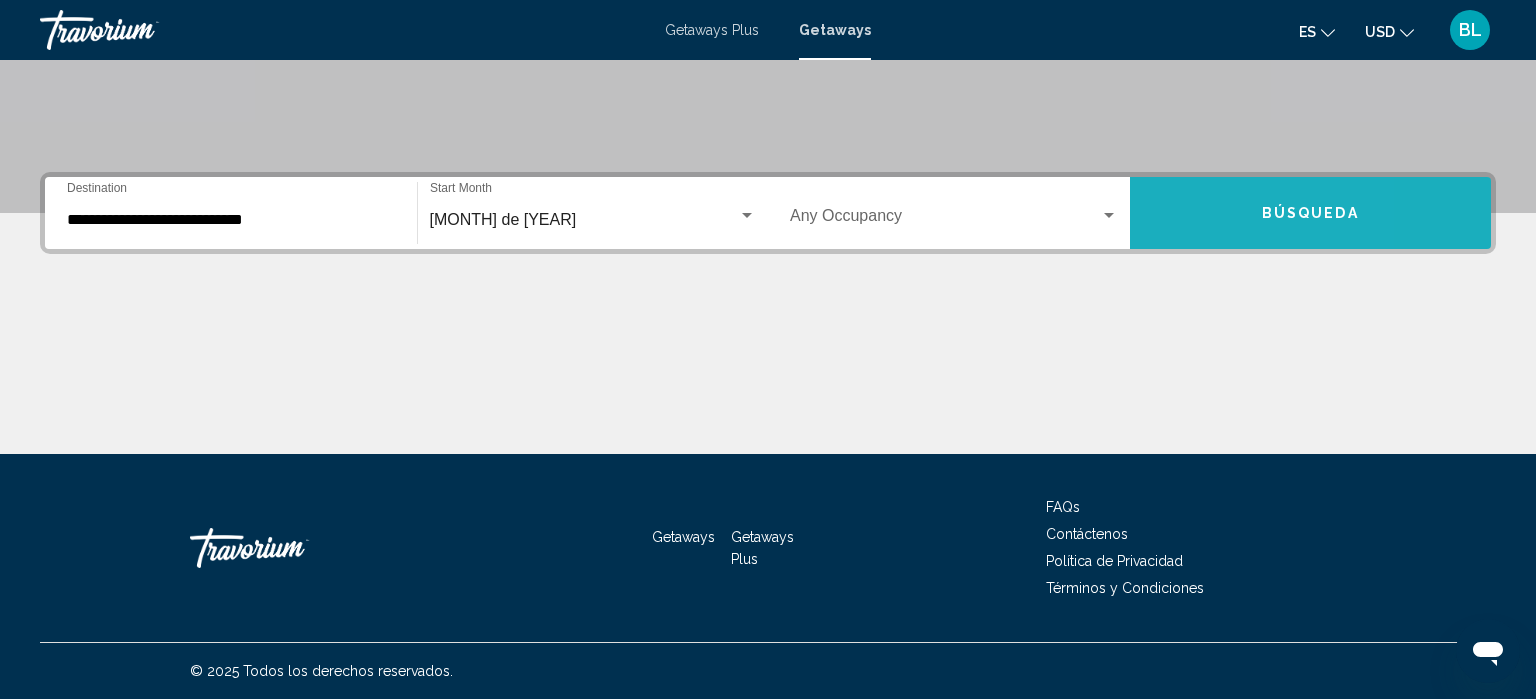 click on "Búsqueda" at bounding box center [1311, 213] 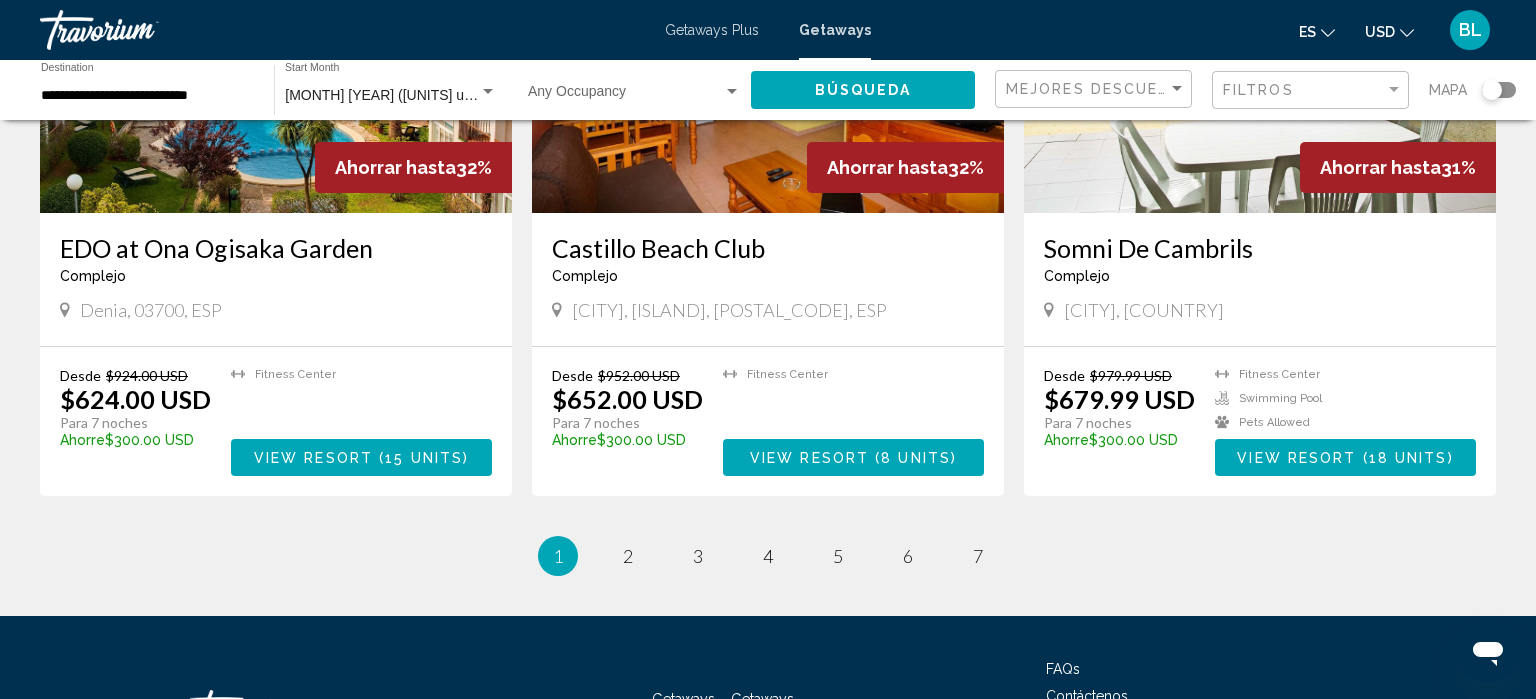 scroll, scrollTop: 2268, scrollLeft: 0, axis: vertical 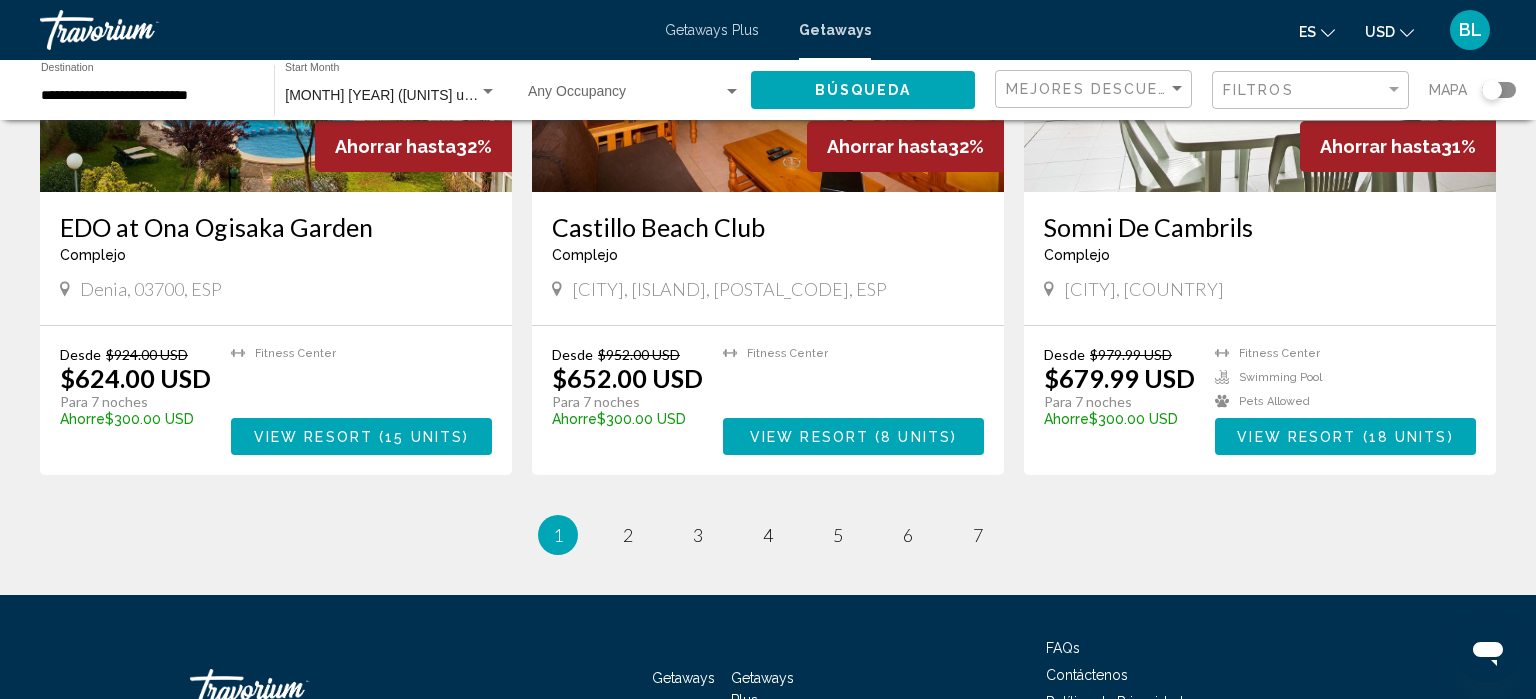 click on "View Resort    ( 8 units )" at bounding box center (853, 436) 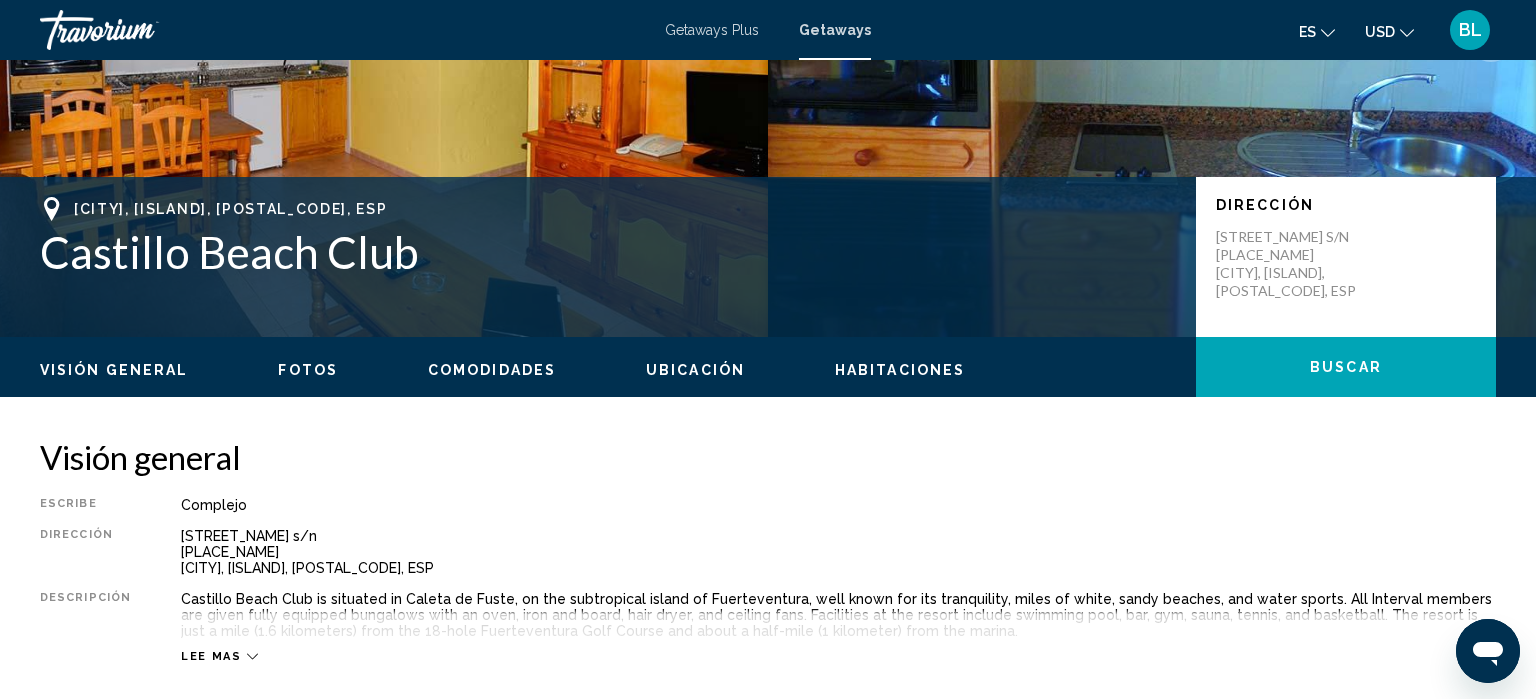 scroll, scrollTop: 324, scrollLeft: 0, axis: vertical 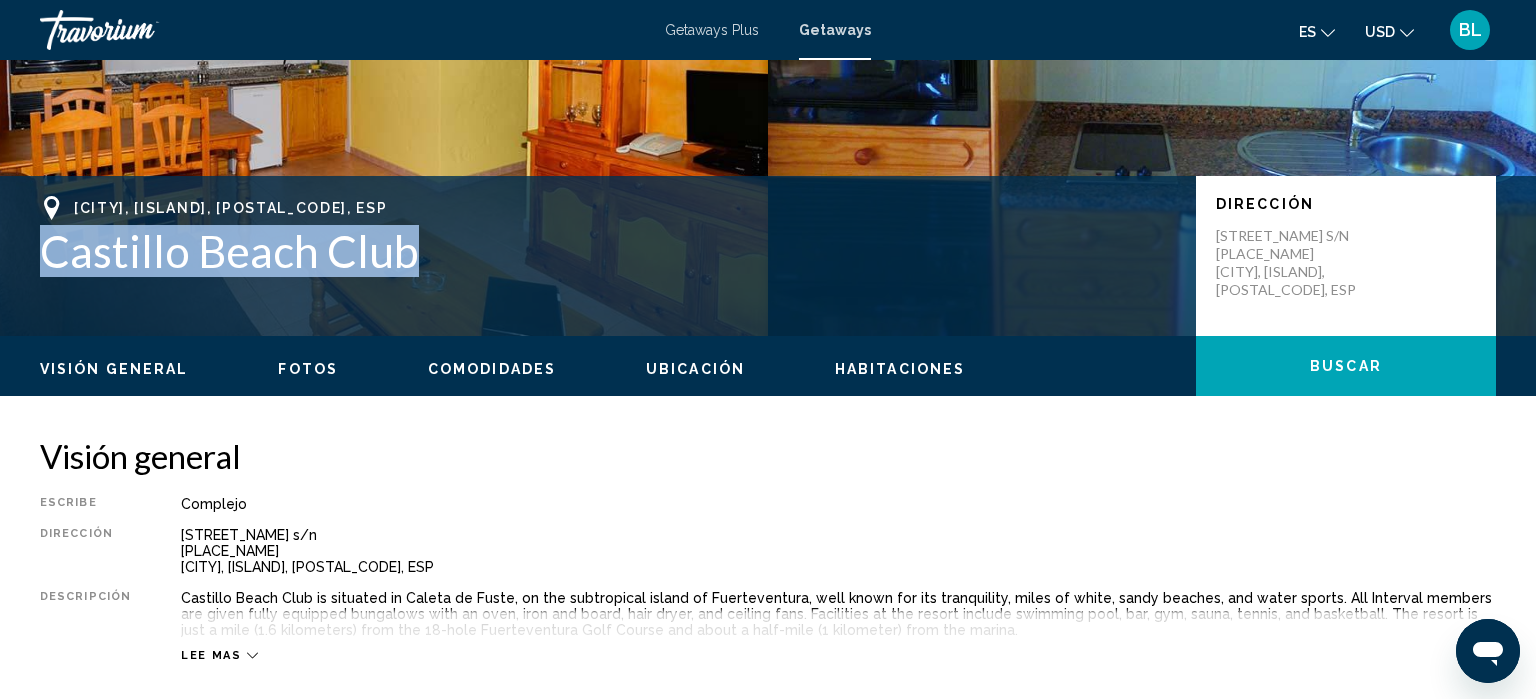 drag, startPoint x: 420, startPoint y: 255, endPoint x: 46, endPoint y: 258, distance: 374.01202 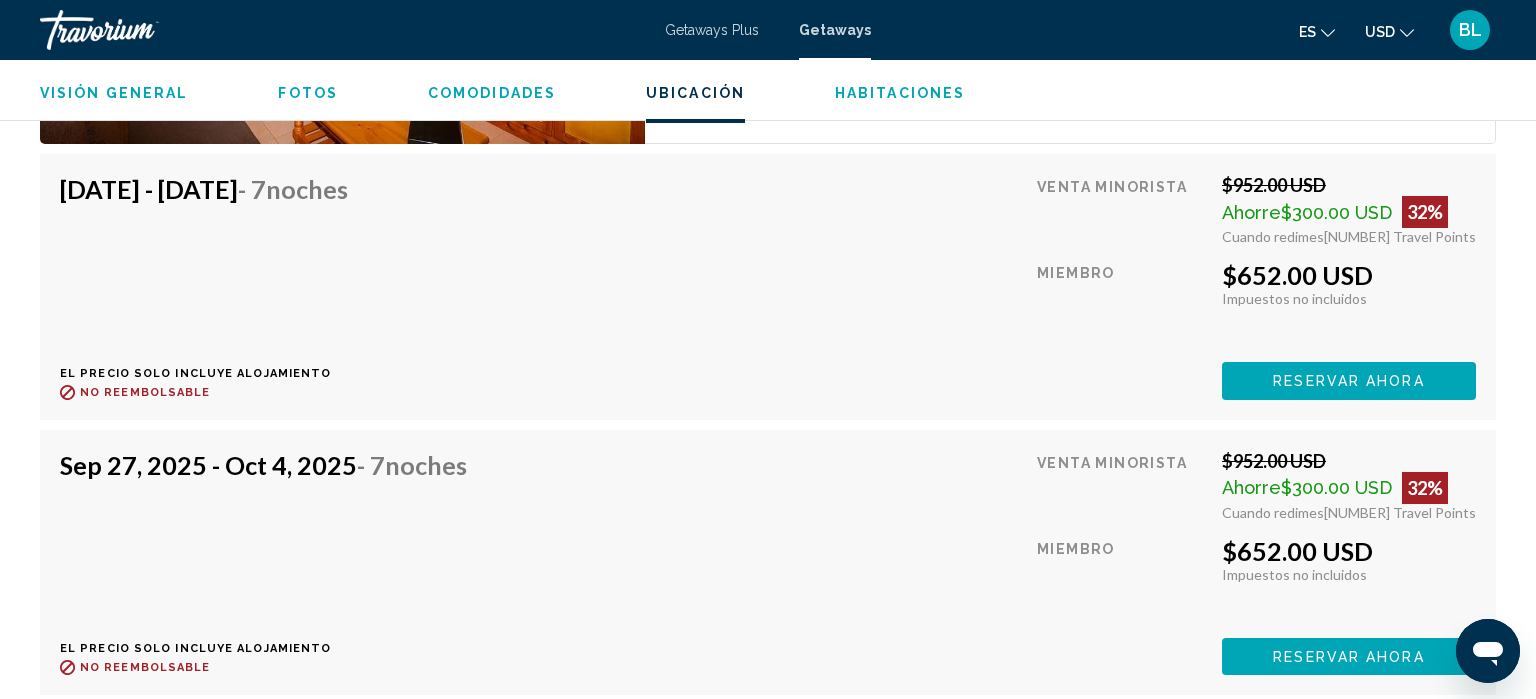 scroll, scrollTop: 3487, scrollLeft: 0, axis: vertical 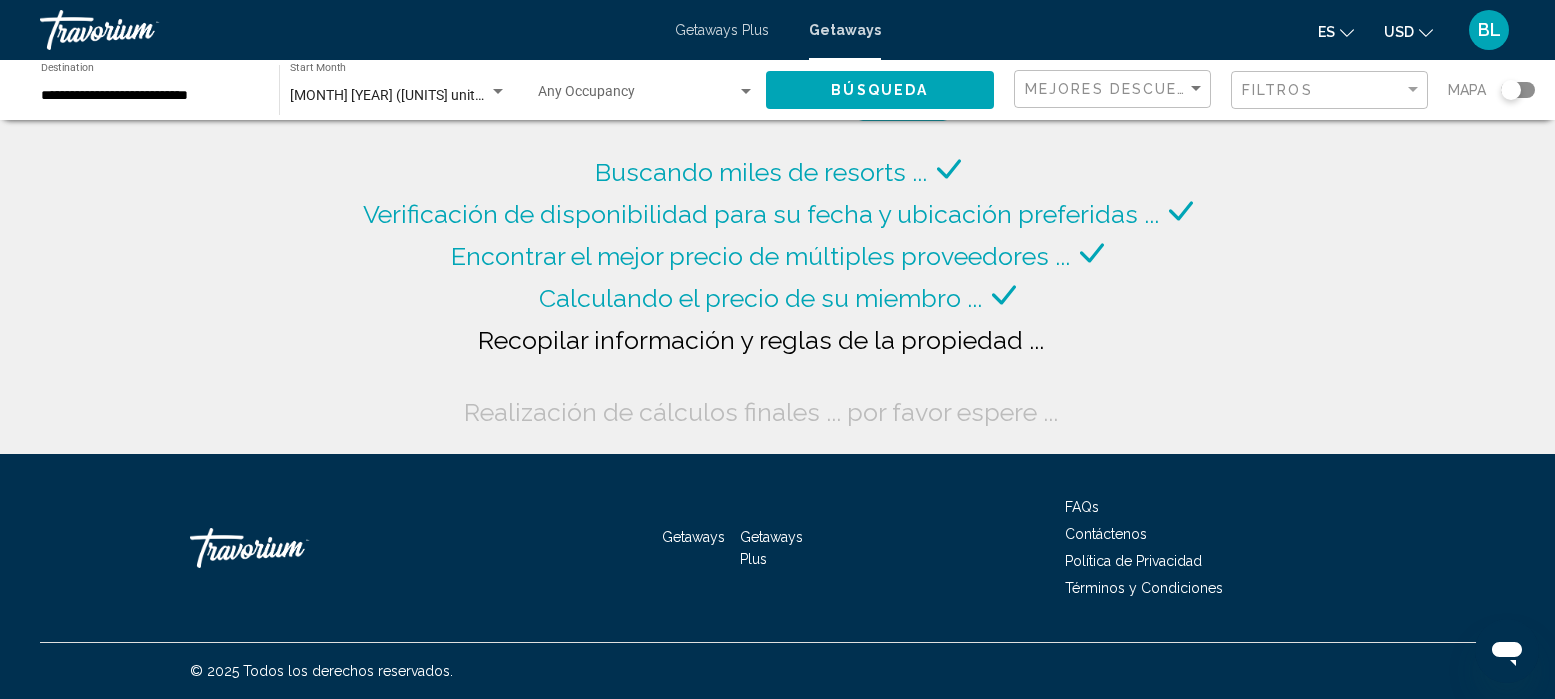 click at bounding box center (746, 92) 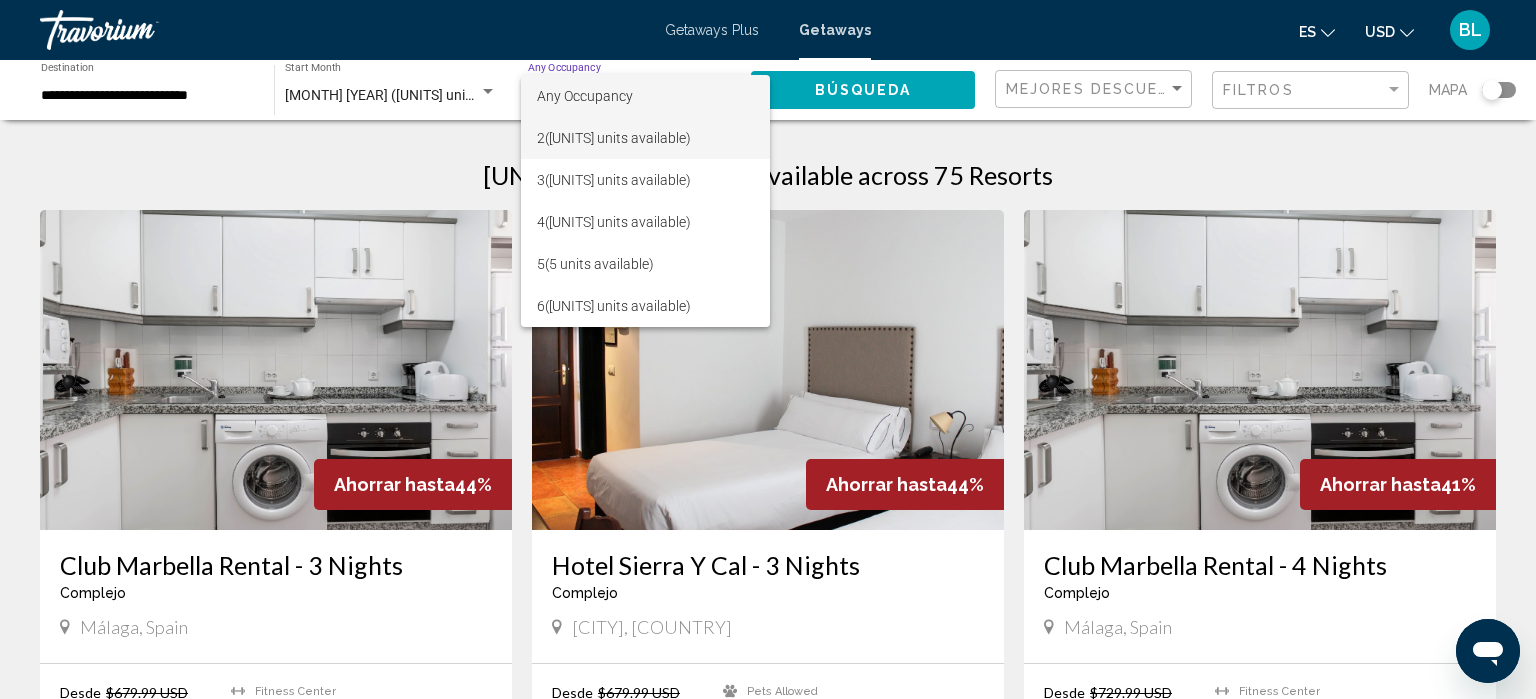 click on "[NUMBER] ([UNITS] available)" at bounding box center (645, 138) 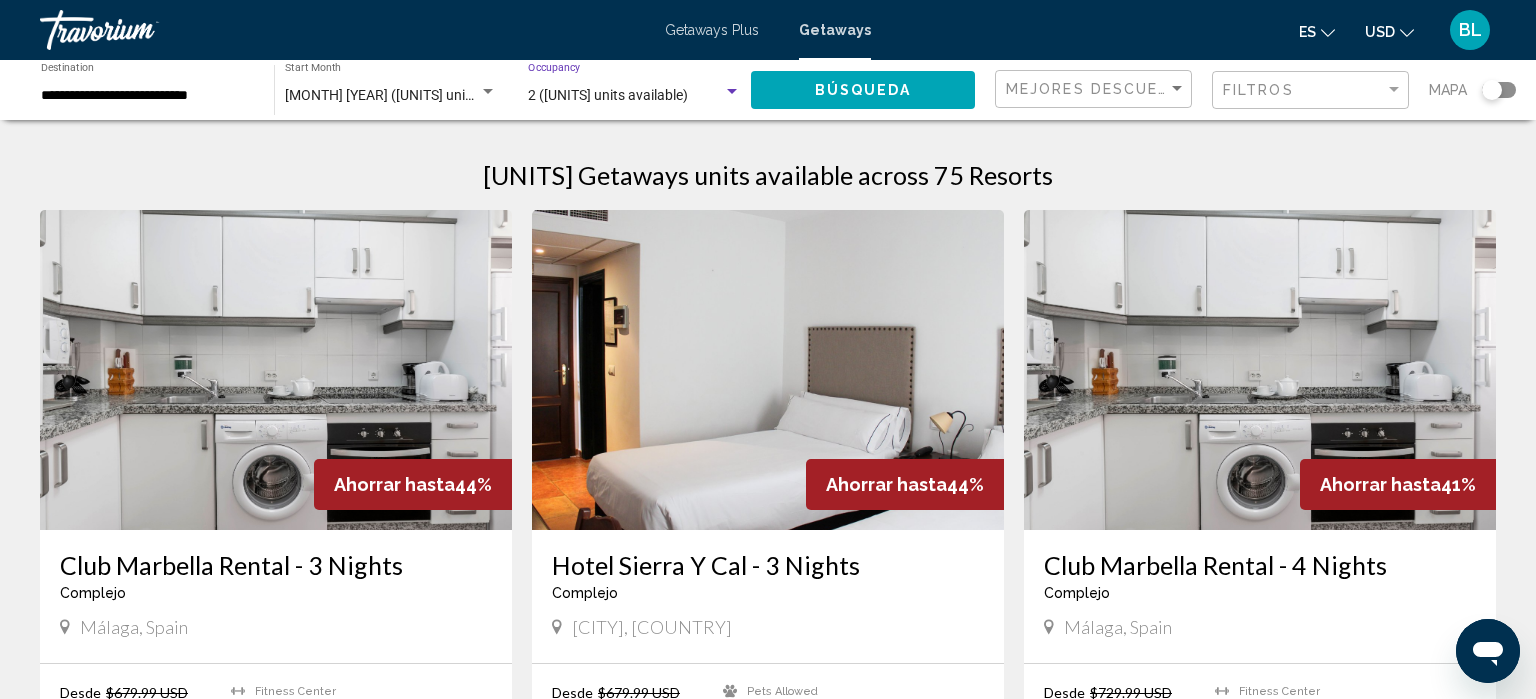 click on "[UNITS] Getaways units available across [RESORTS] Resorts Ahorrar hasta 44% Club Marbella Rental - 3 Nights Complejo - Este es un resort solo para adultos Málaga, Spain Desde $[PRICE] USD $[PRICE] USD Para 3 noches Ahorre $300.00 USD temp 4.1 Fitness Center Swimming Pool Pets Allowed View Resort ( [UNITS] units ) Ahorrar hasta 44% Hotel Sierra Y Cal - 3 Nights Complejo - Este es un resort solo para adultos Olvera-Cadiz, Spain Desde $[PRICE] USD $[PRICE] USD Para 3 noches Ahorre $300.00 USD Pets Allowed View Resort ( [UNITS] units ) Ahorrar hasta 41% Club Marbella Rental - 4 Nights Complejo - Este es un resort solo para adultos Málaga, Spain Desde $[PRICE] USD $[PRICE] USD Para 4 noches Ahorre $300.00 USD temp 4.1" at bounding box center [768, 1481] 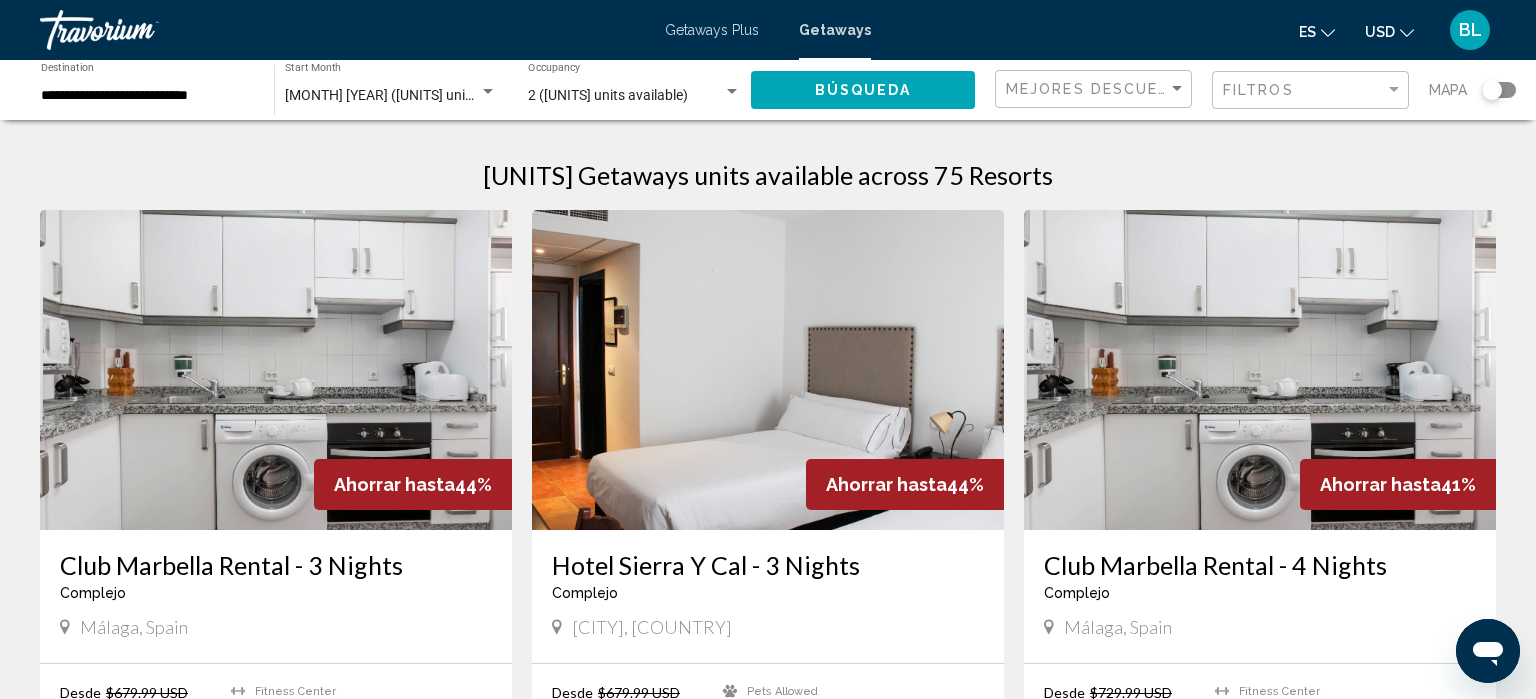 click on "2 ([UNITS] units available)" at bounding box center [625, 96] 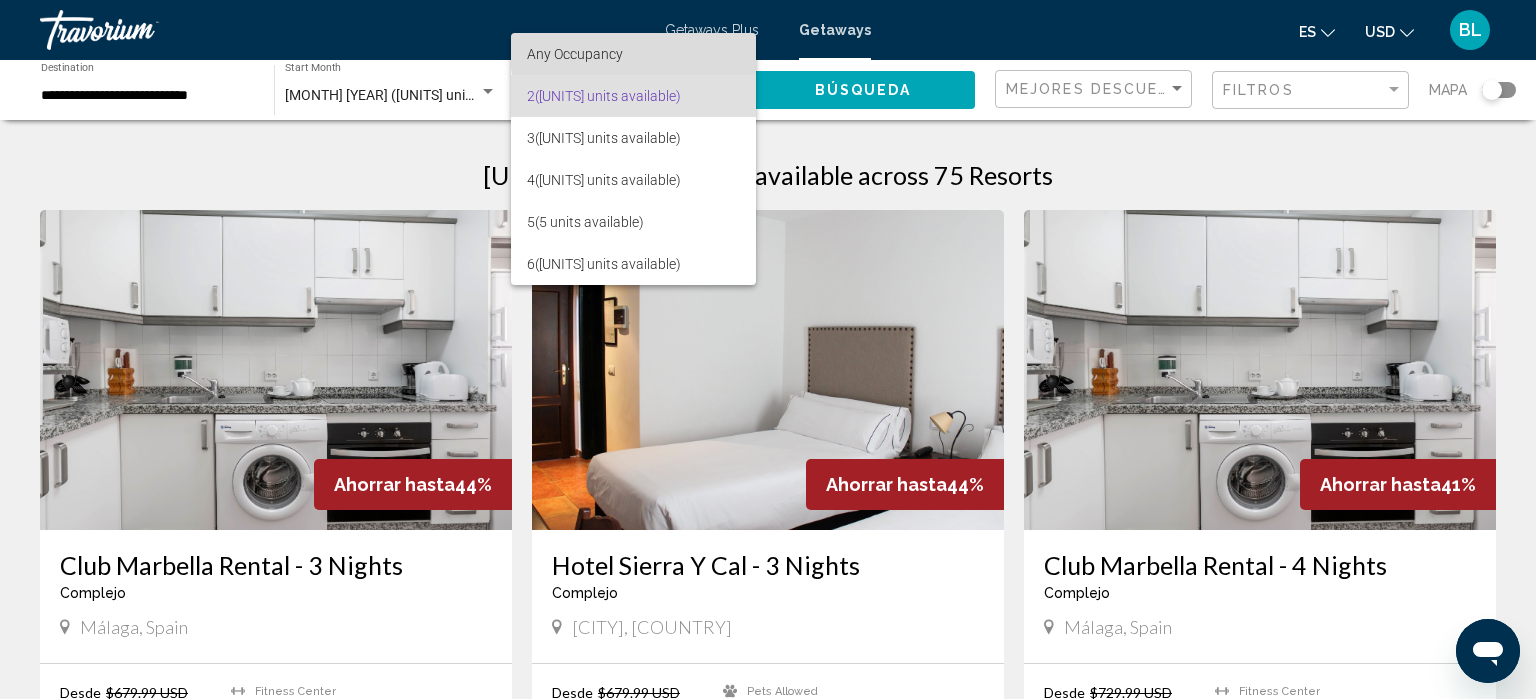 click on "Any Occupancy" at bounding box center [633, 54] 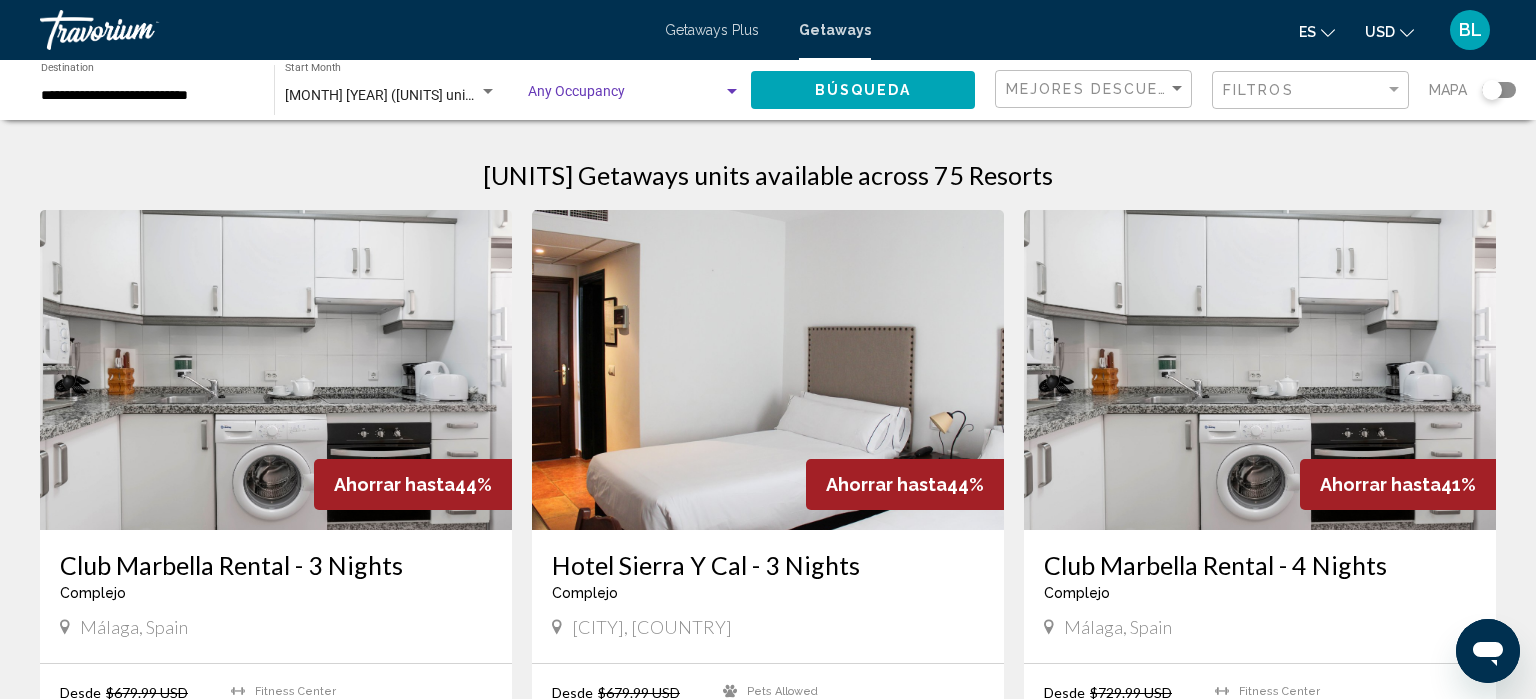 click 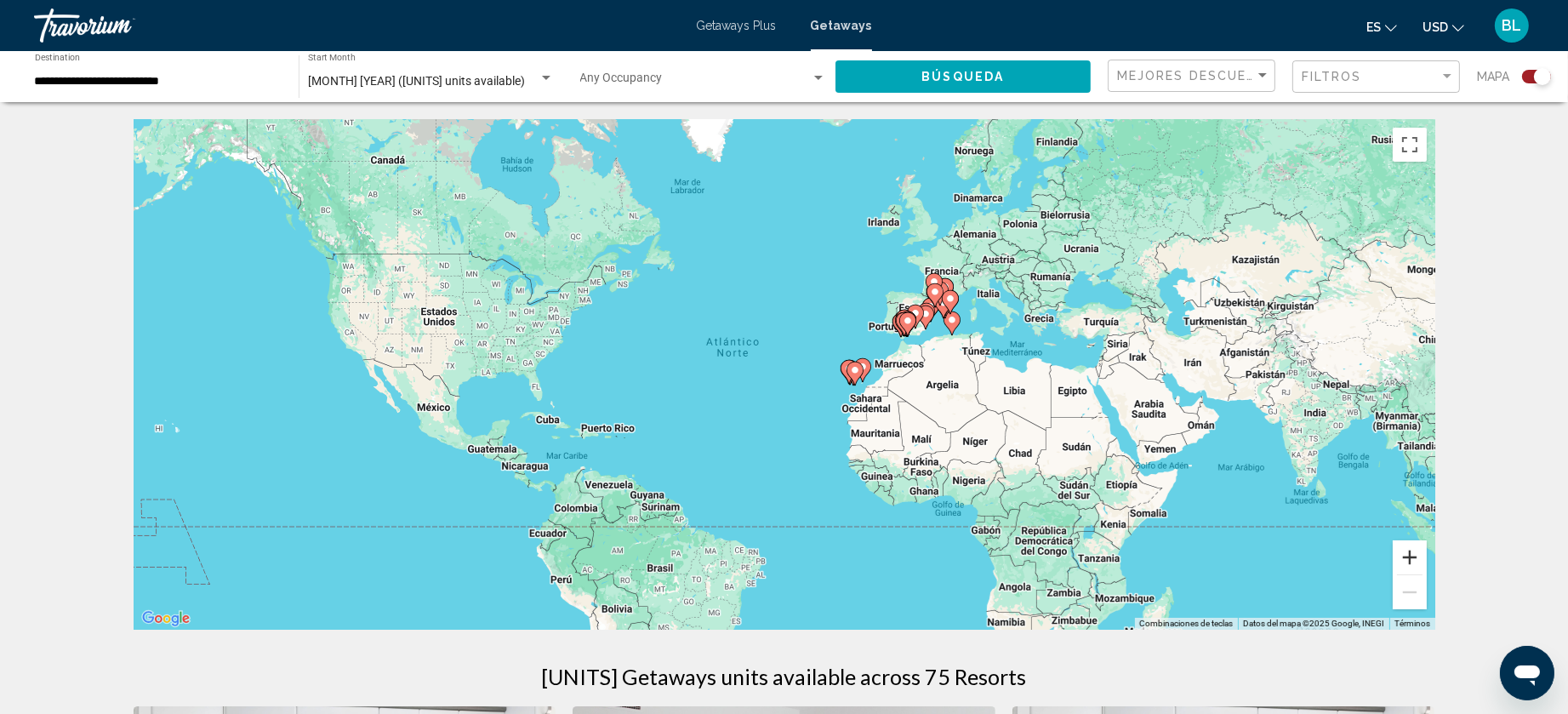 click at bounding box center (1410, 557) 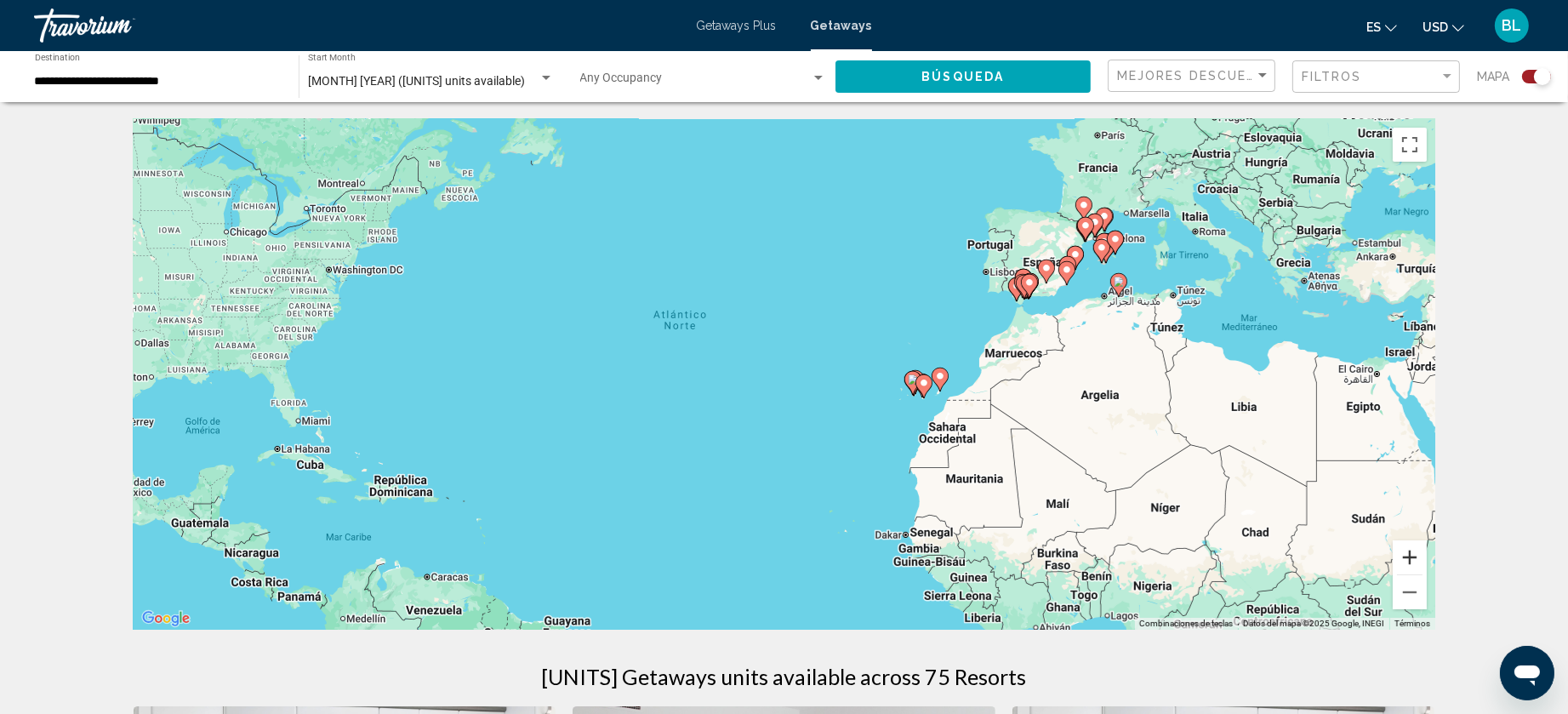 click at bounding box center [1410, 557] 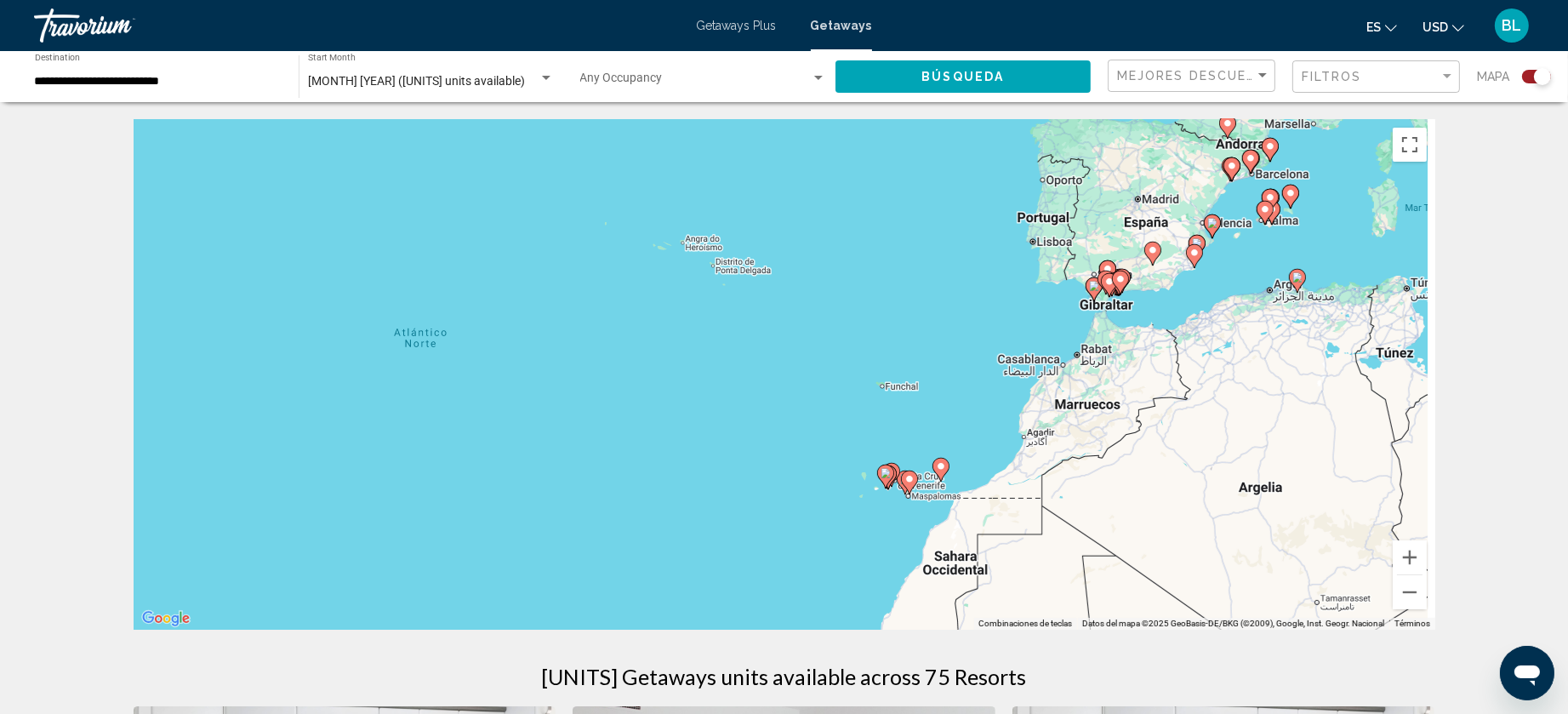 drag, startPoint x: 1359, startPoint y: 470, endPoint x: 1195, endPoint y: 562, distance: 188.04255 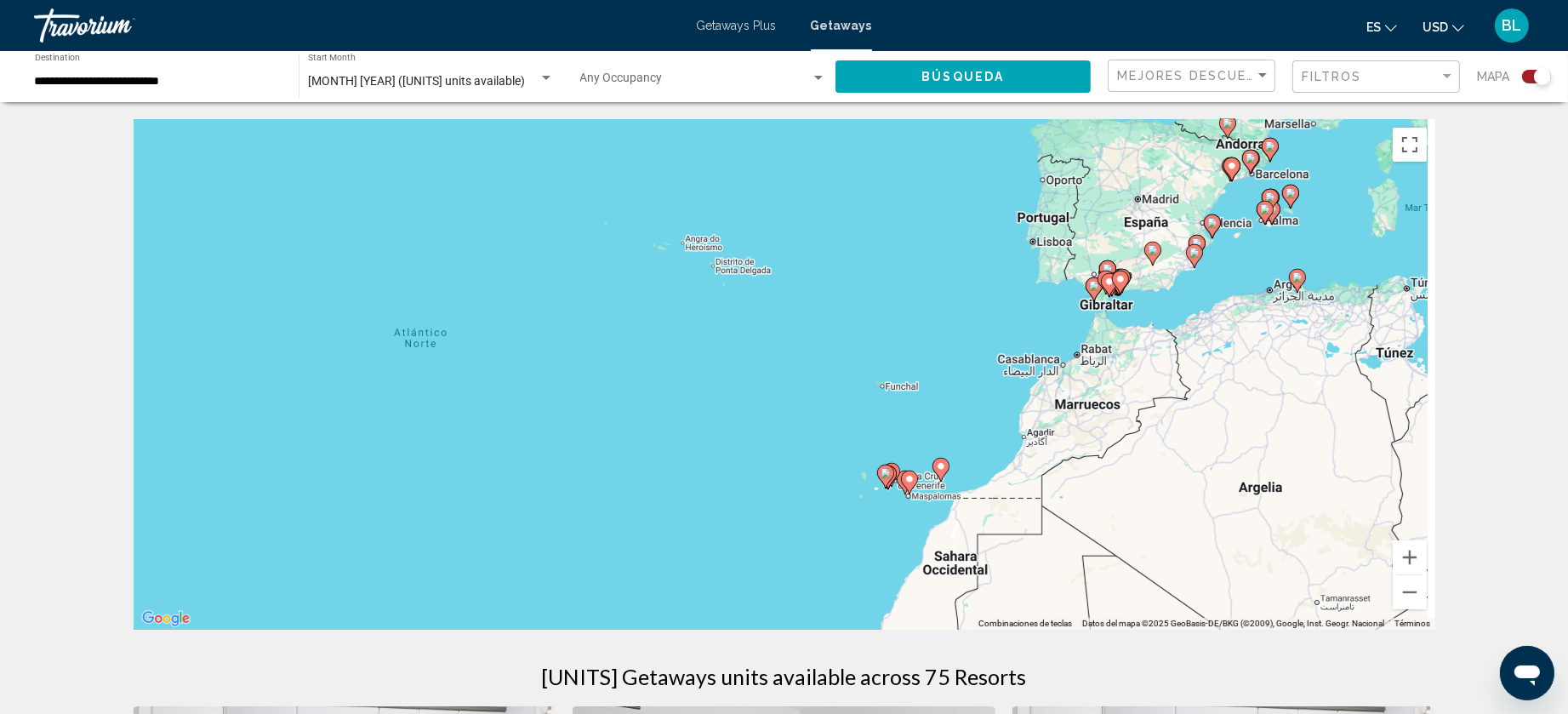 click on "Para desplazarte, pulsa las teclas de flecha. Para activar la función de arrastre con el teclado, pulsa Alt + Intro. Cuando hayas habilitado esa función, usa las teclas de flecha para mover el marcador. Para completar el arrastre, pulsa Intro. Para cancelar, pulsa Escape." at bounding box center [784, 374] 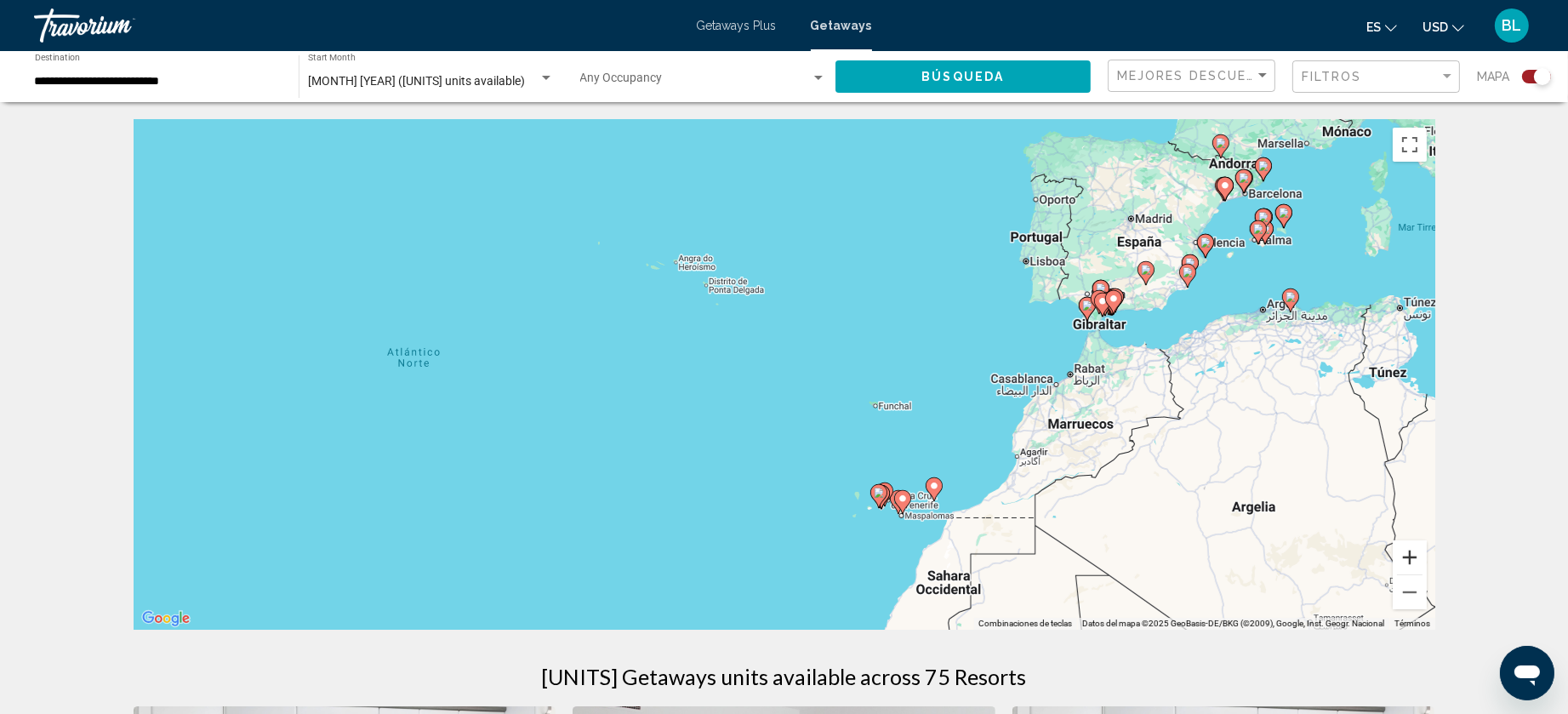 click at bounding box center [1410, 557] 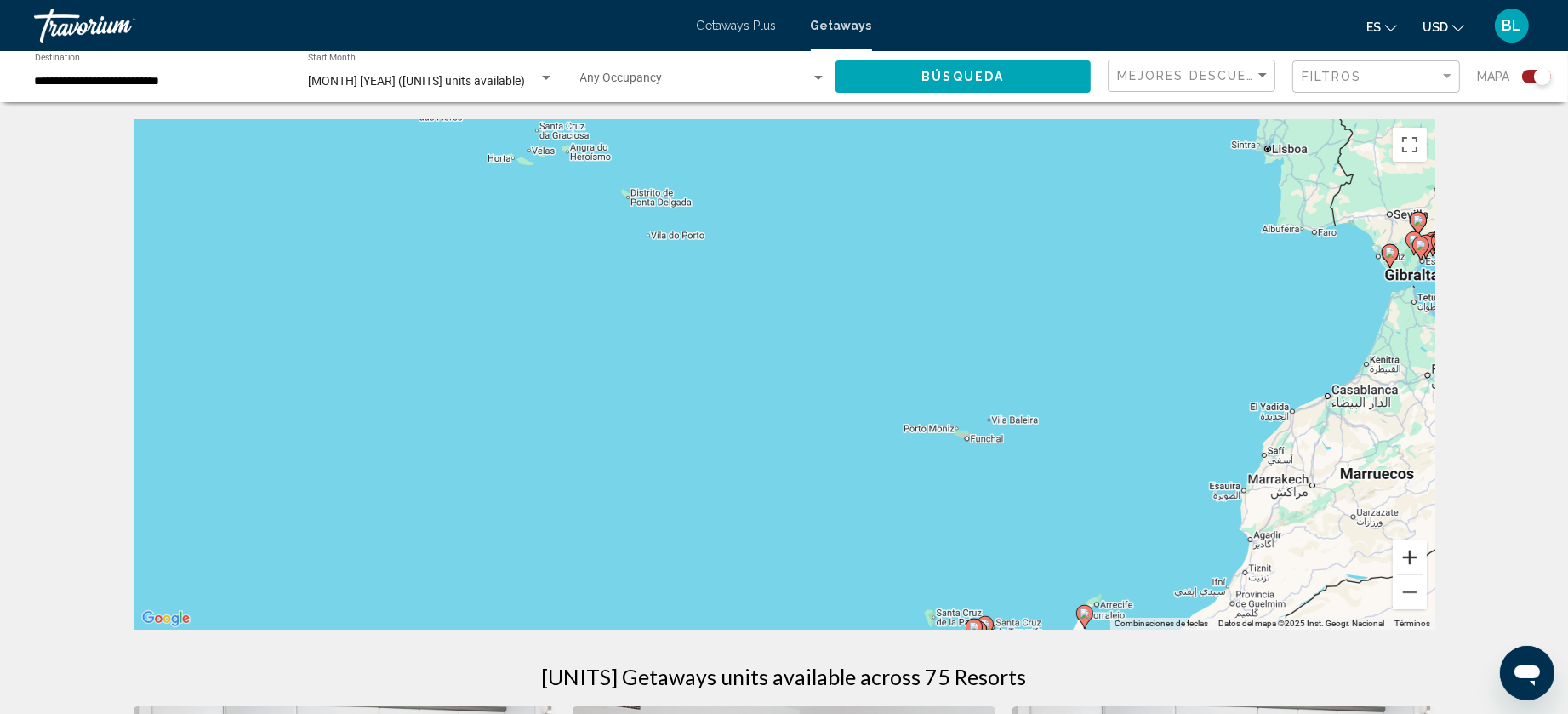 click at bounding box center (1410, 557) 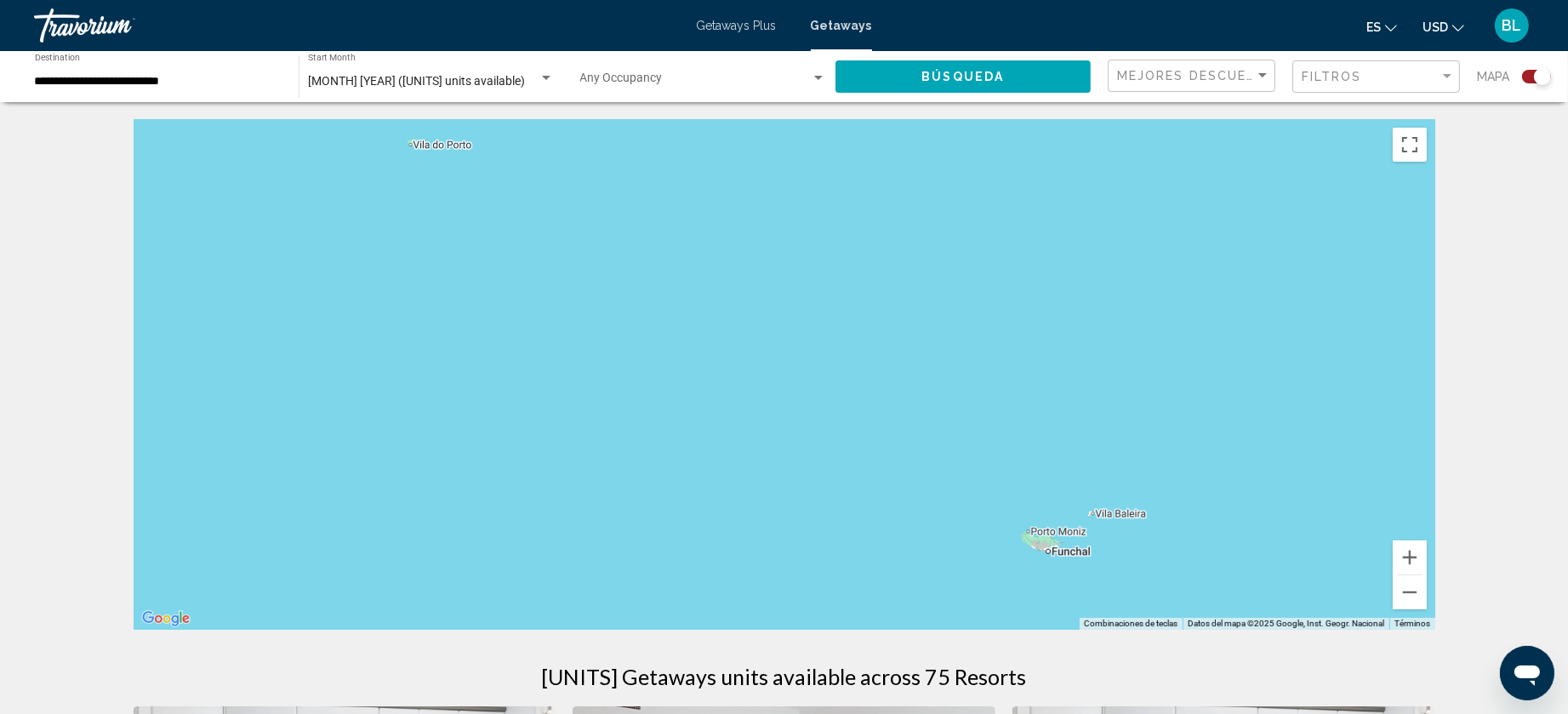 drag, startPoint x: 1352, startPoint y: 385, endPoint x: 1130, endPoint y: 500, distance: 250.018 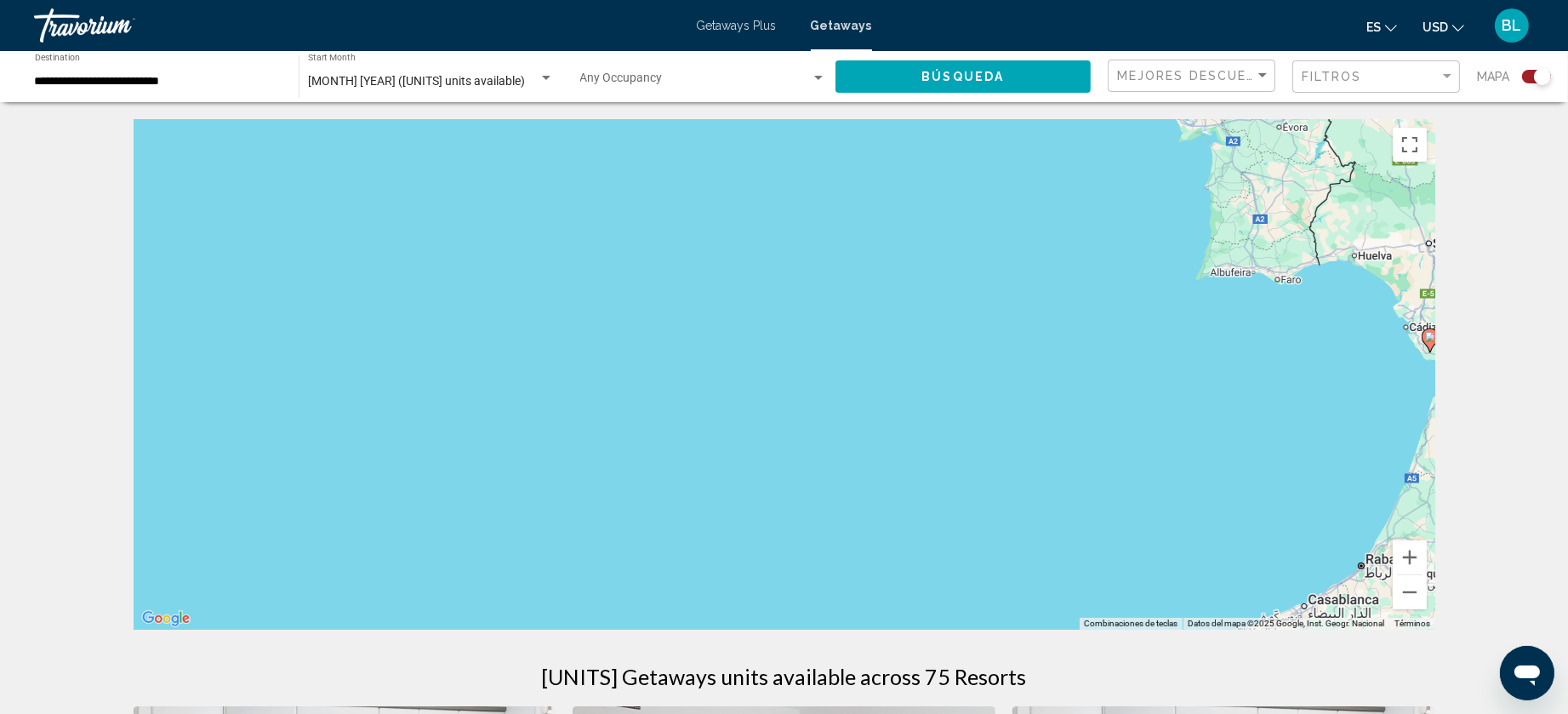 drag, startPoint x: 1295, startPoint y: 421, endPoint x: 1033, endPoint y: 469, distance: 266.36066 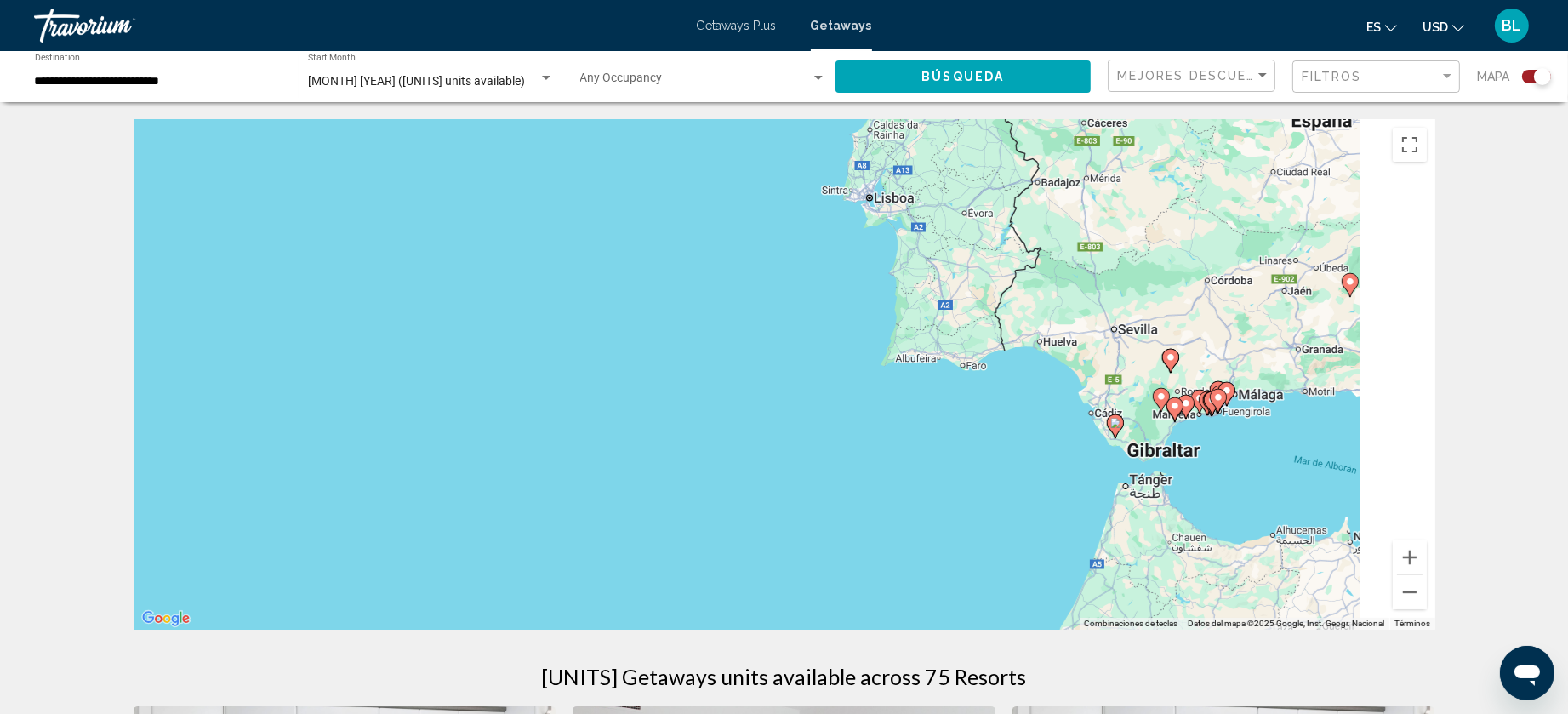 drag, startPoint x: 1191, startPoint y: 400, endPoint x: 925, endPoint y: 478, distance: 277.20029 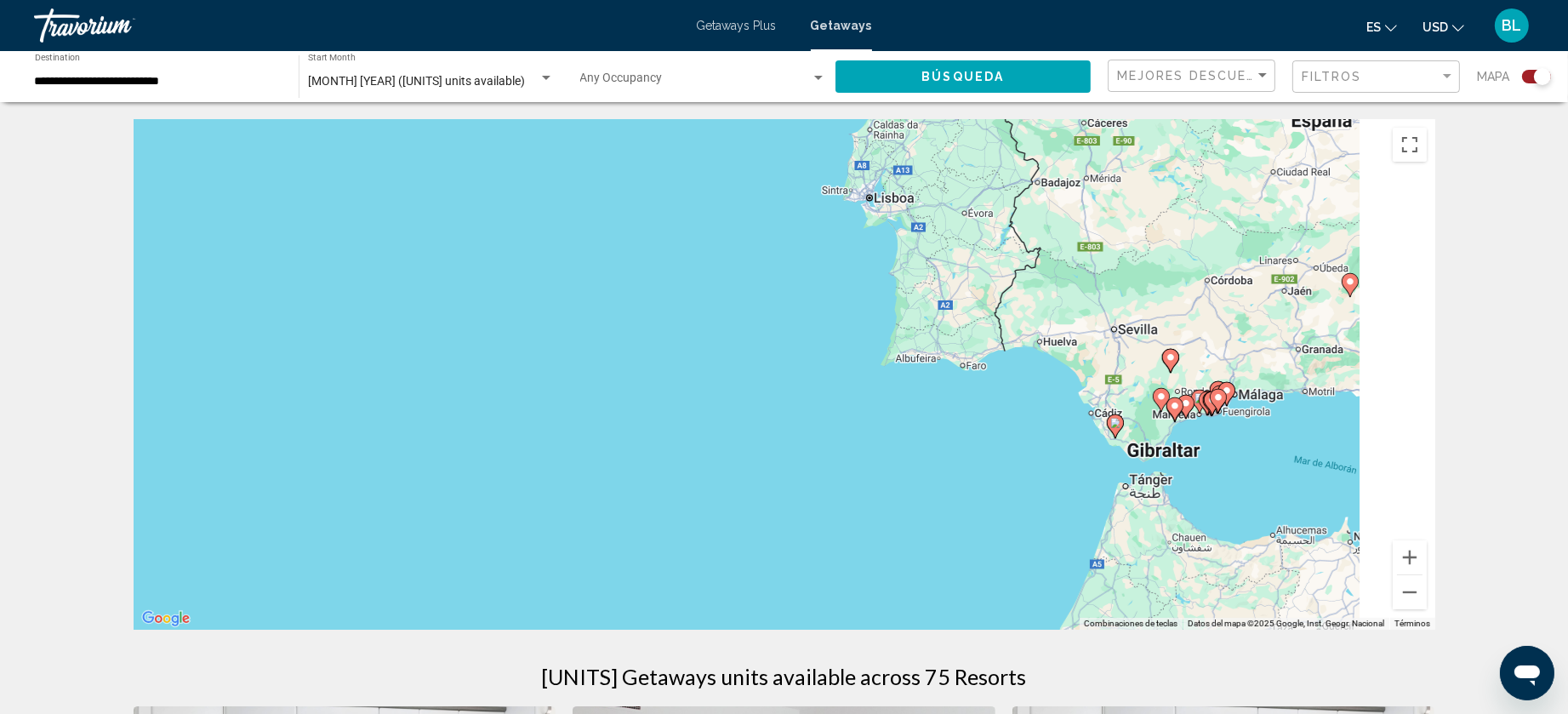 click on "Para desplazarte, pulsa las teclas de flecha. Para activar la función de arrastre con el teclado, pulsa Alt + Intro. Cuando hayas habilitado esa función, usa las teclas de flecha para mover el marcador. Para completar el arrastre, pulsa Intro. Para cancelar, pulsa Escape." at bounding box center (784, 374) 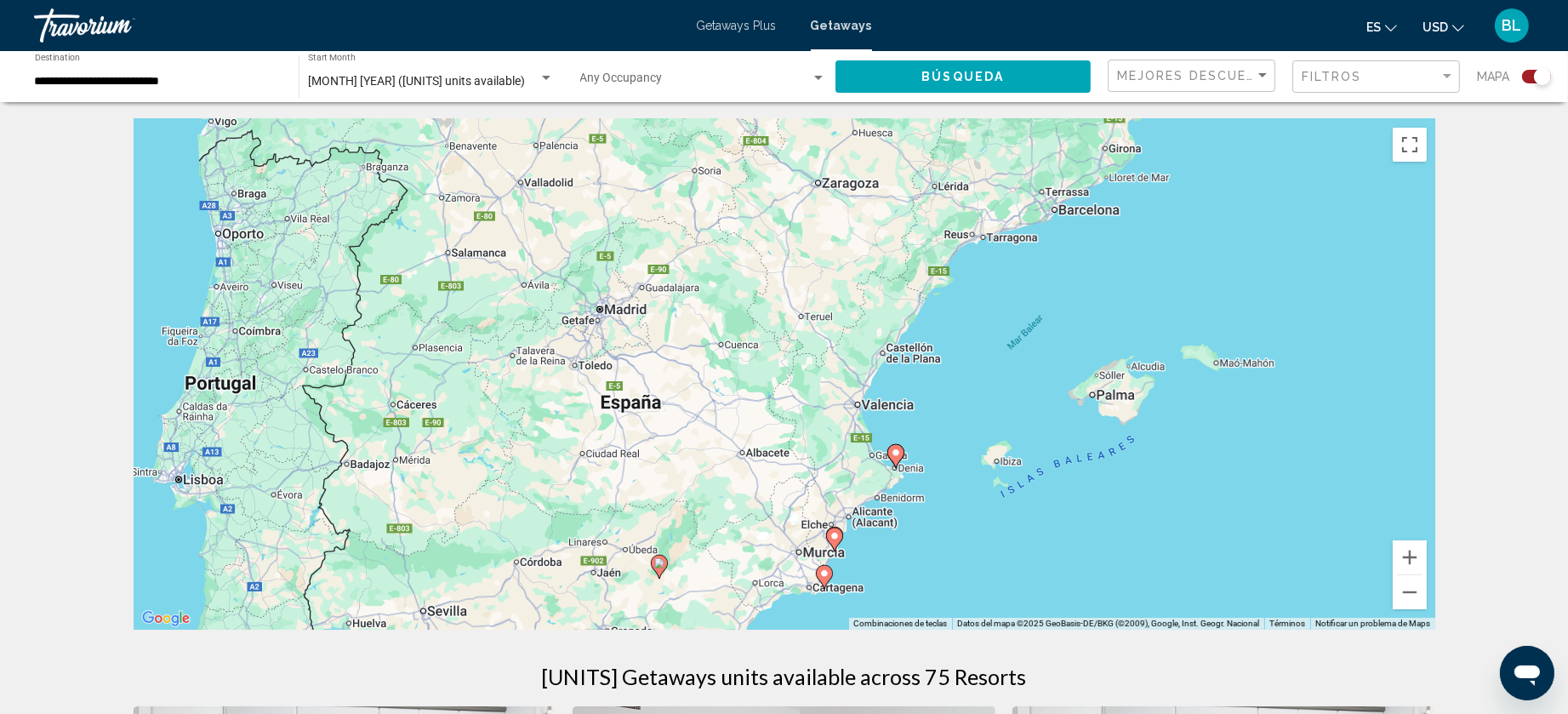 drag, startPoint x: 1357, startPoint y: 207, endPoint x: 659, endPoint y: 492, distance: 753.9423 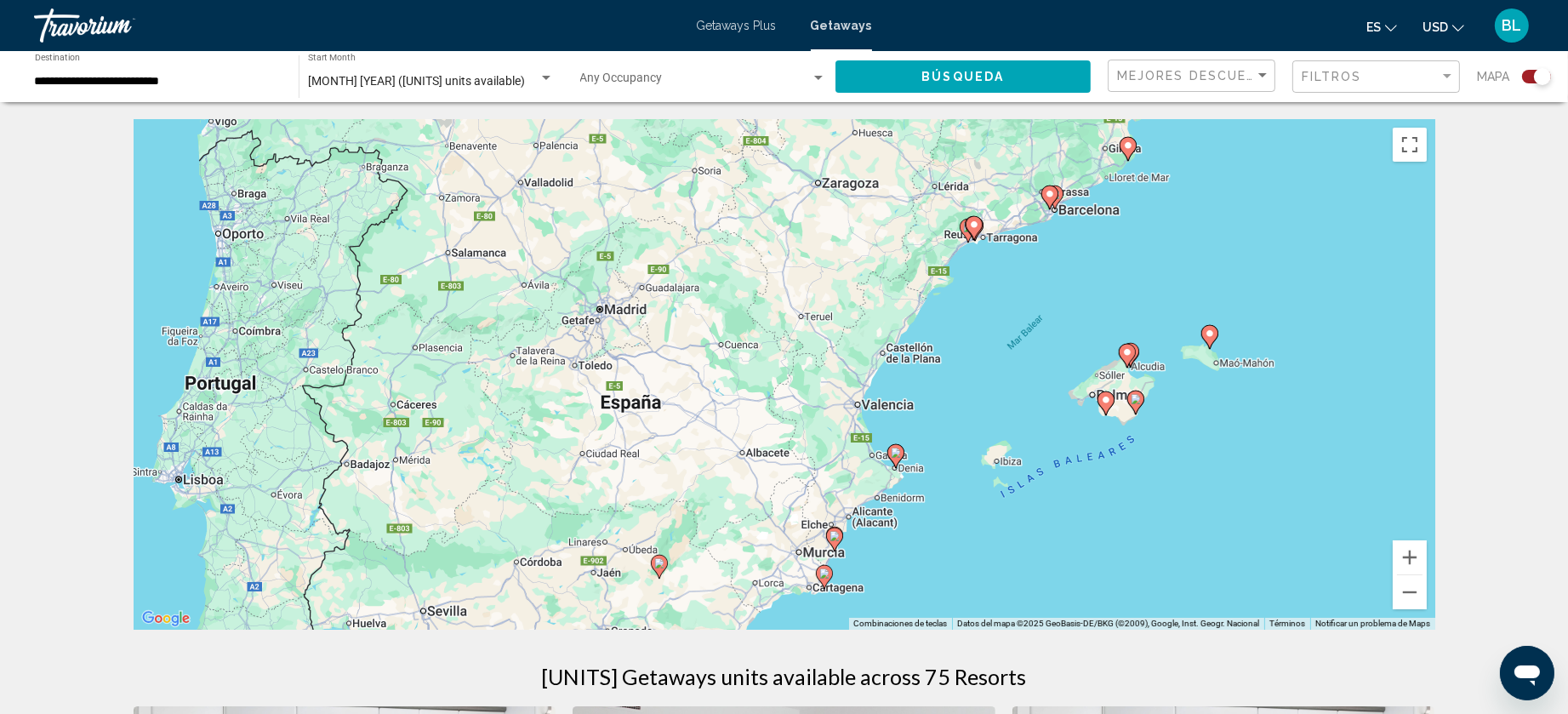 click 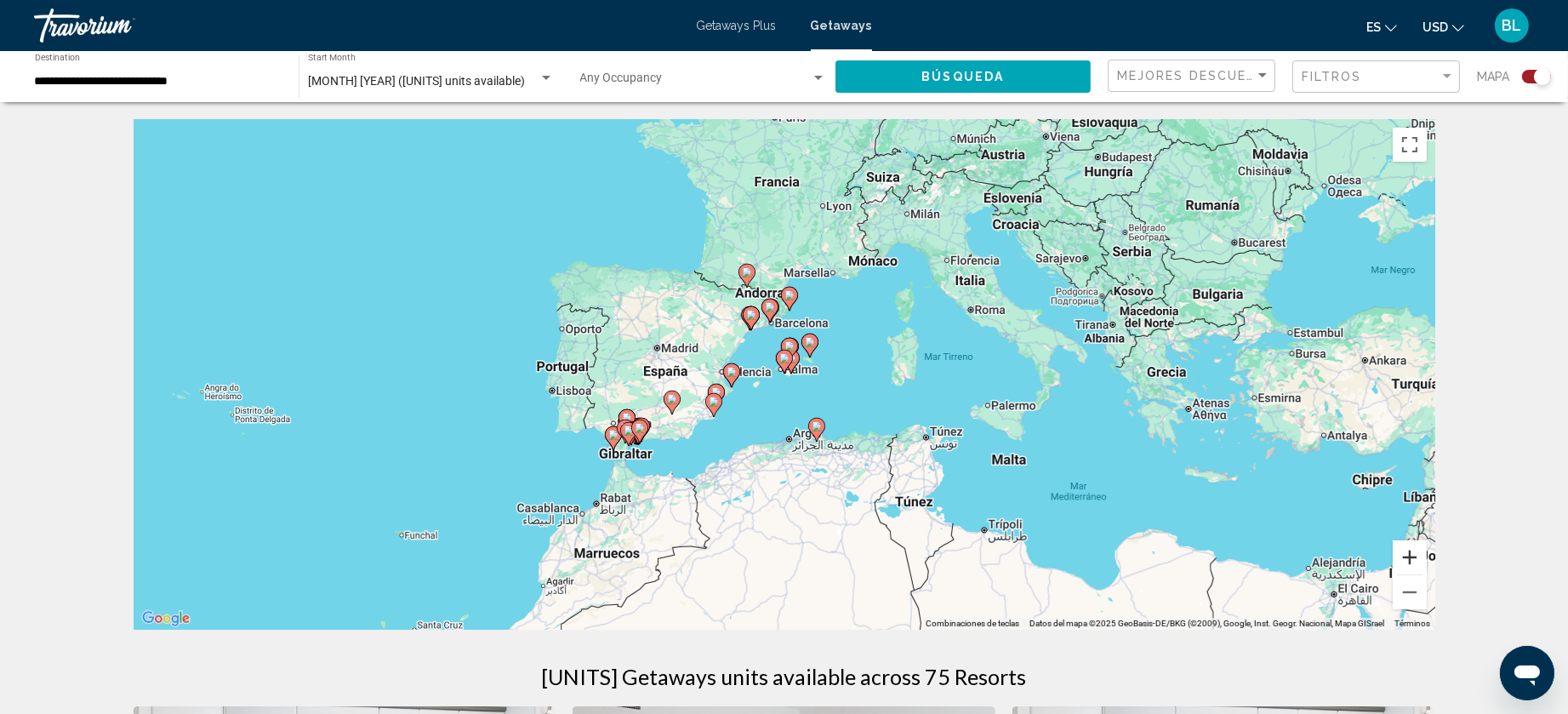 click at bounding box center (1410, 557) 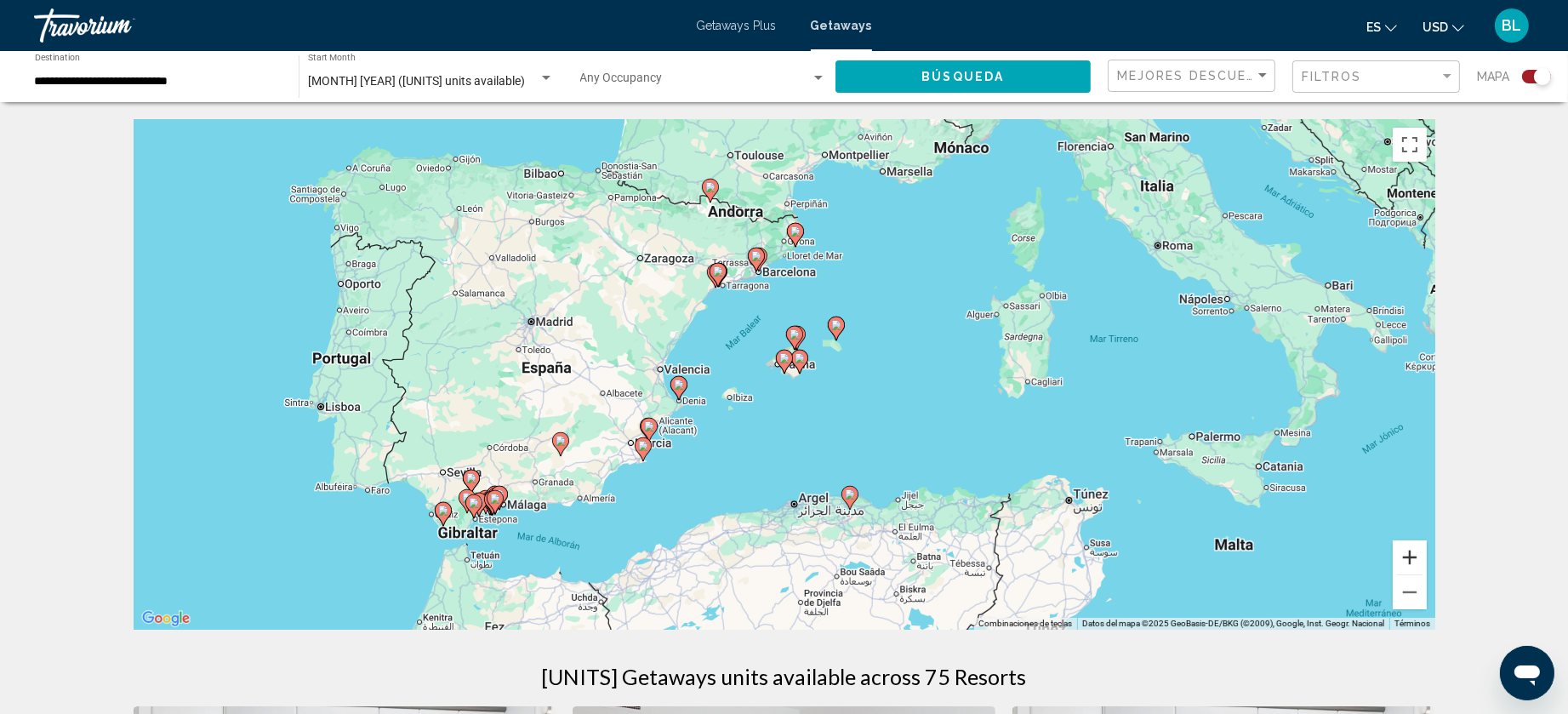 click at bounding box center [1410, 557] 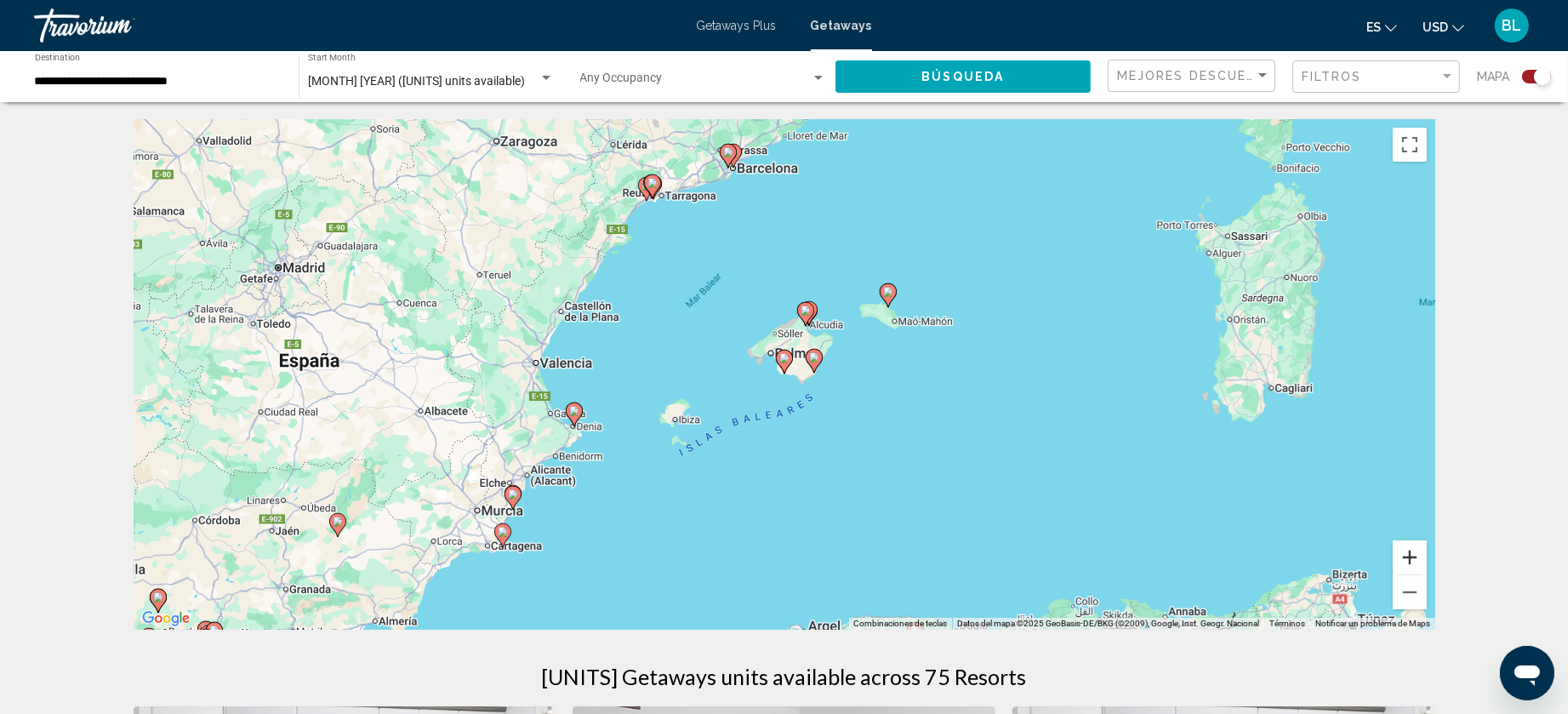click at bounding box center [1410, 557] 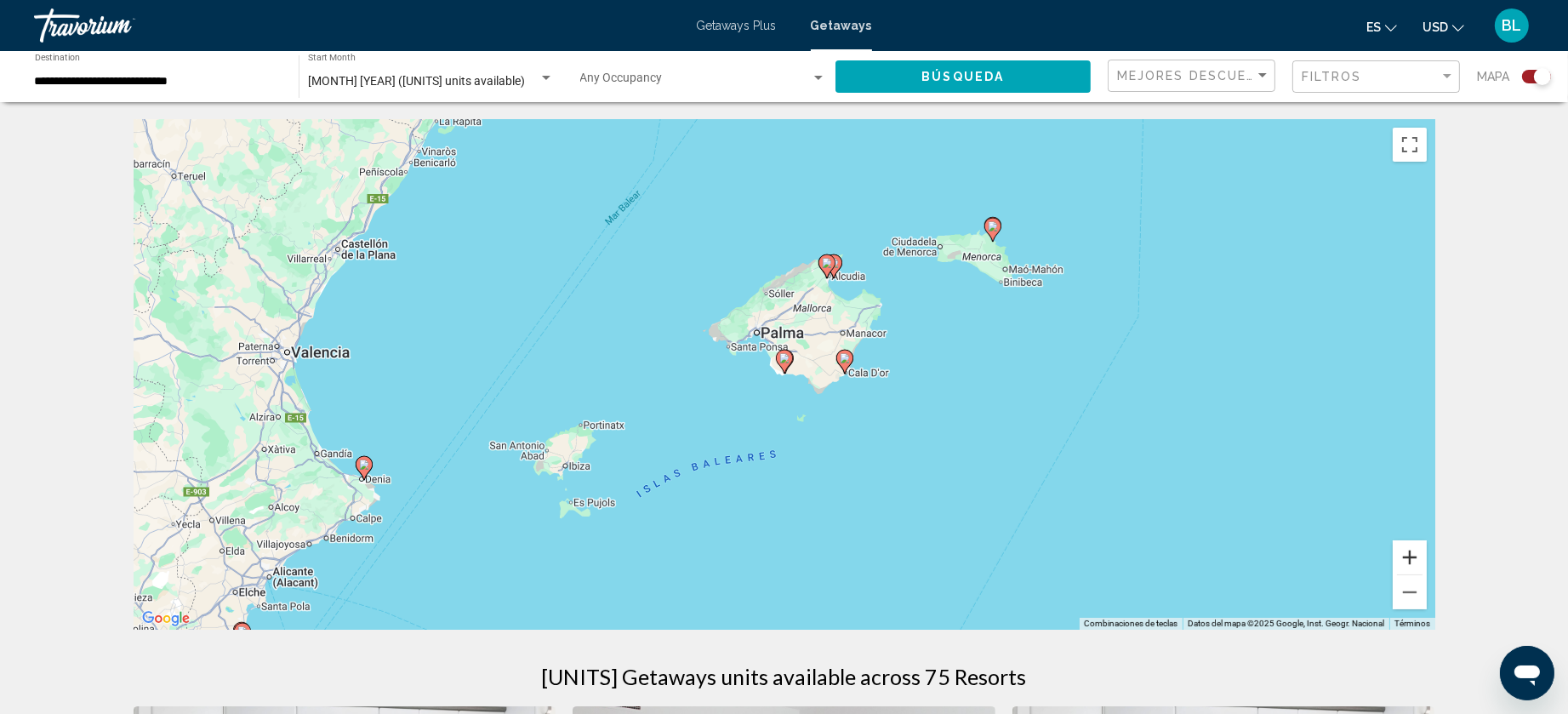 click at bounding box center (1410, 557) 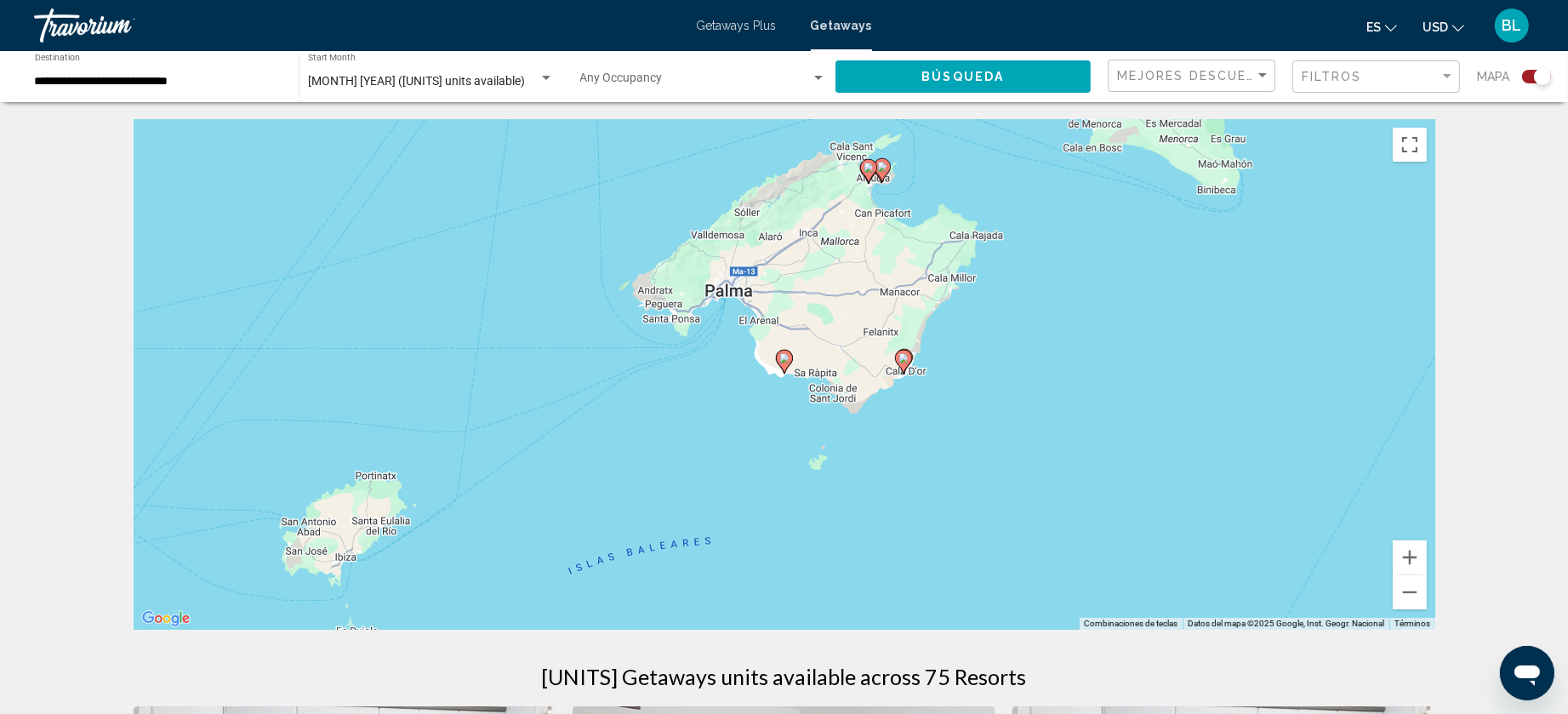click on "Filtros" 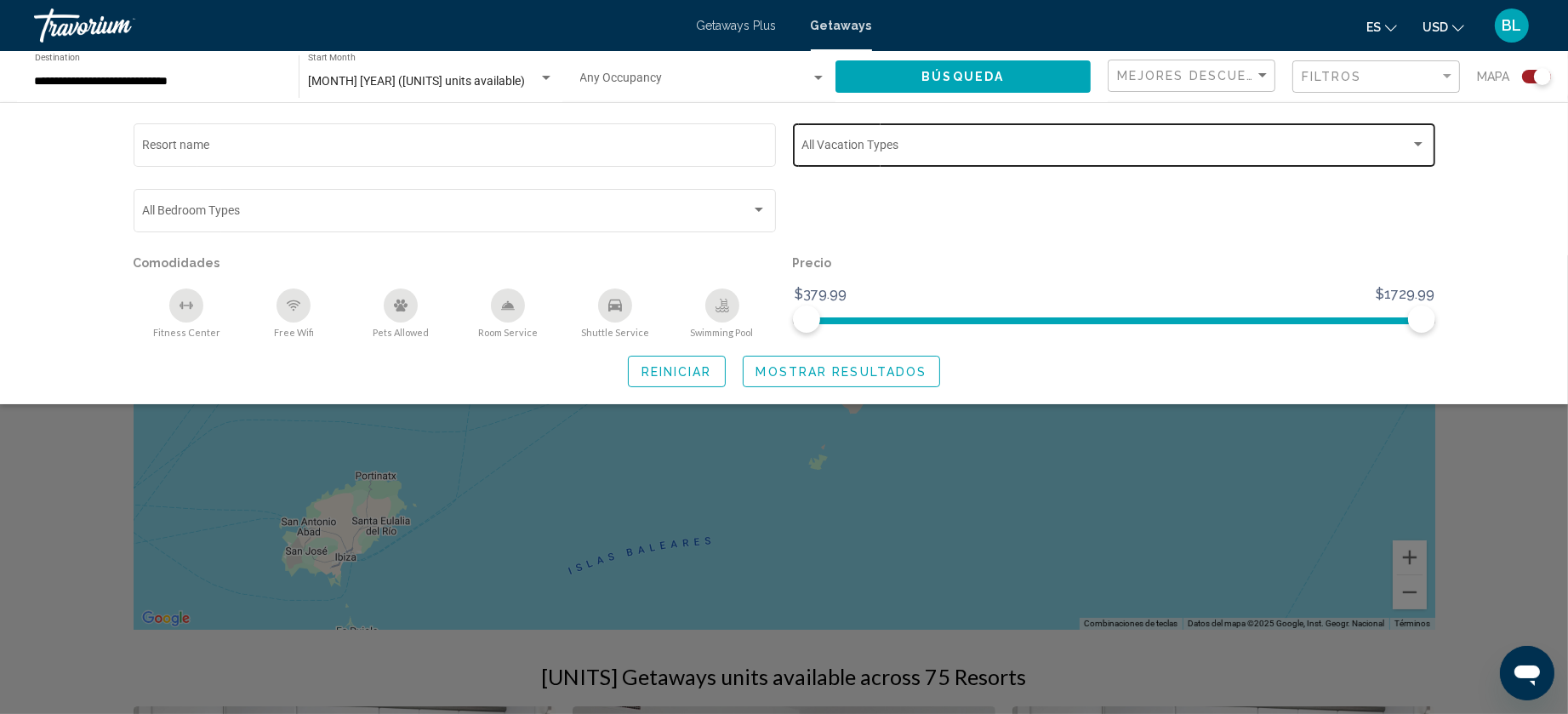 click at bounding box center (1106, 148) 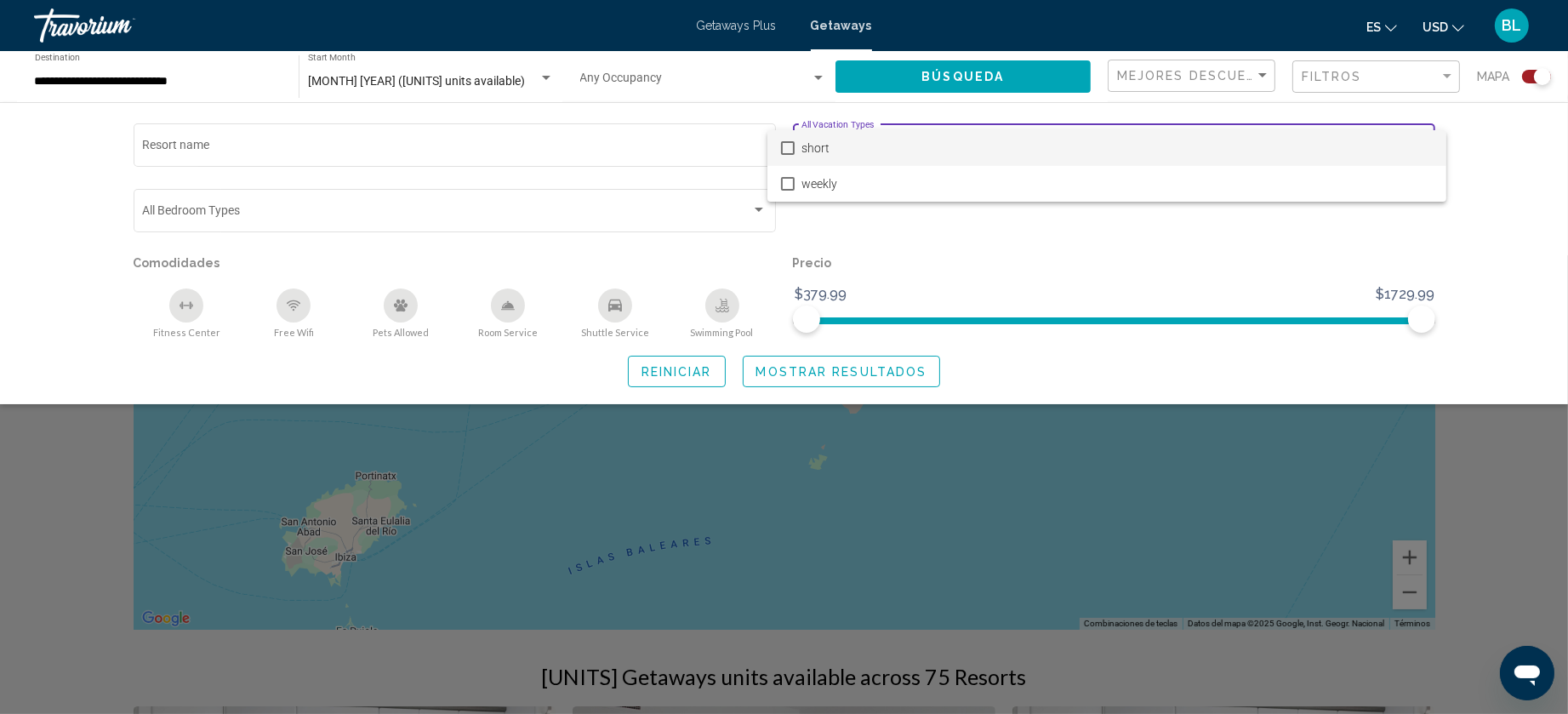 click at bounding box center (784, 357) 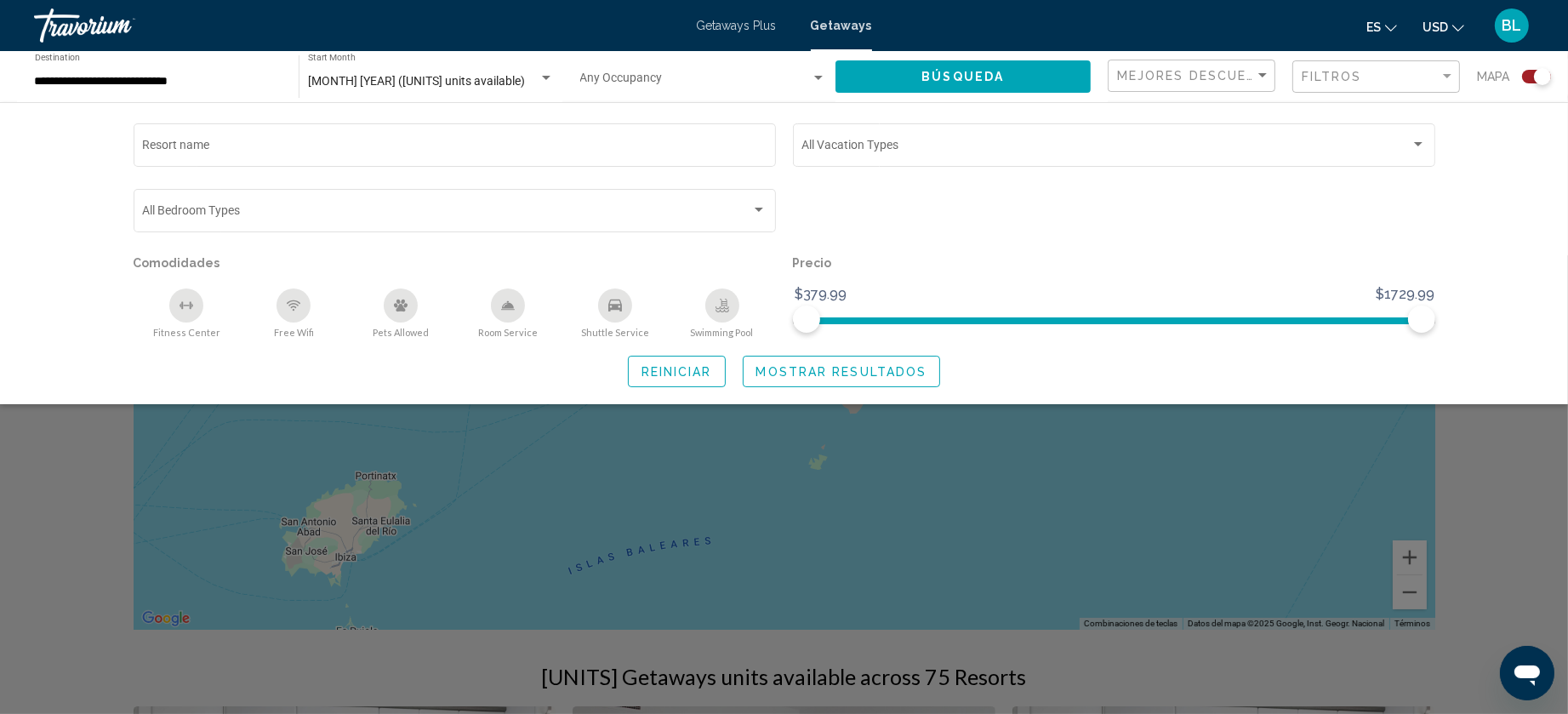 click on "Occupancy Any Occupancy" 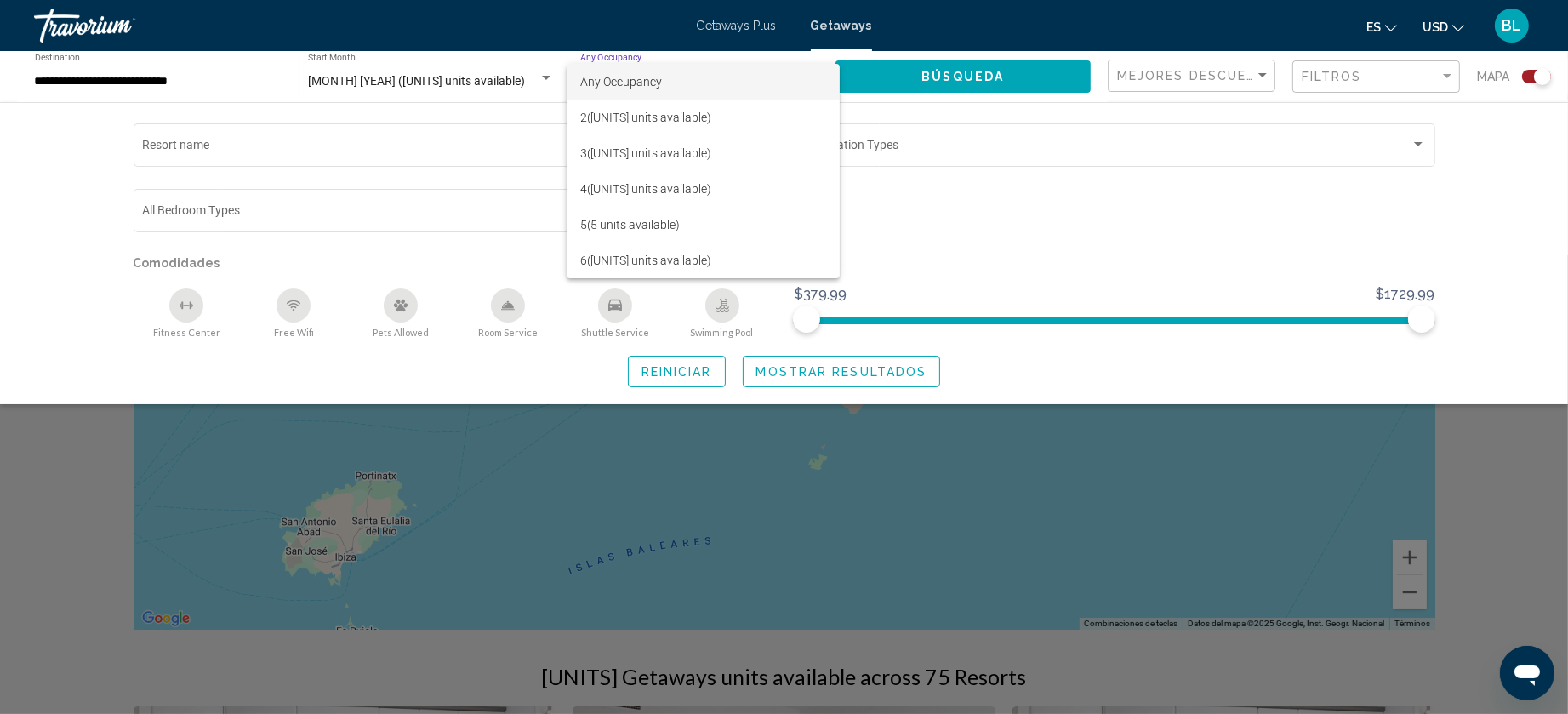 click on "Any Occupancy" at bounding box center (704, 82) 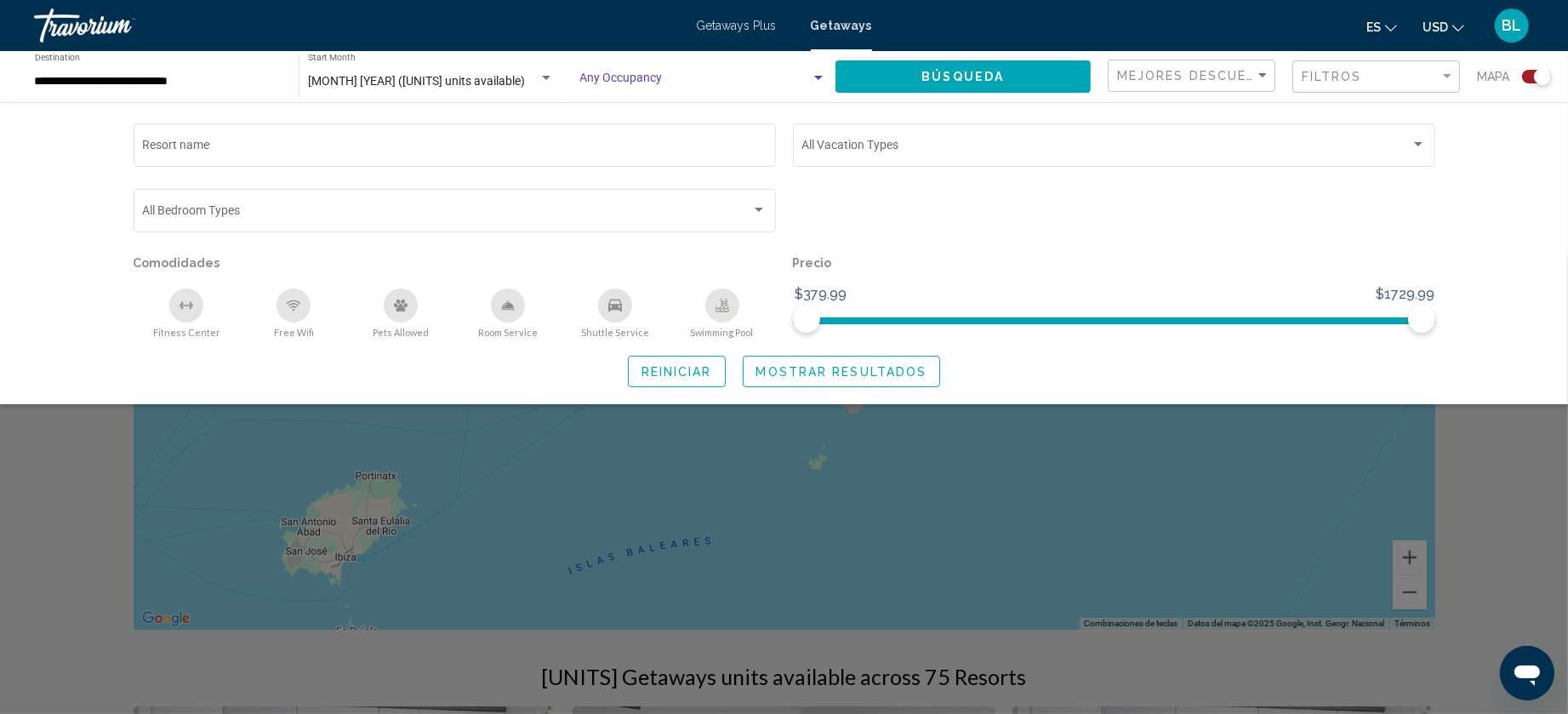 click on "Resort name Vacation Types All Vacation Types Bedroom Types All Bedroom Types Comodidades Fitness Center Free Wifi Pets Allowed Room Service Shuttle Service Swimming Pool Precio $[PRICE] $[PRICE] $[PRICE] $[PRICE] Reiniciar Mostrar resultados" 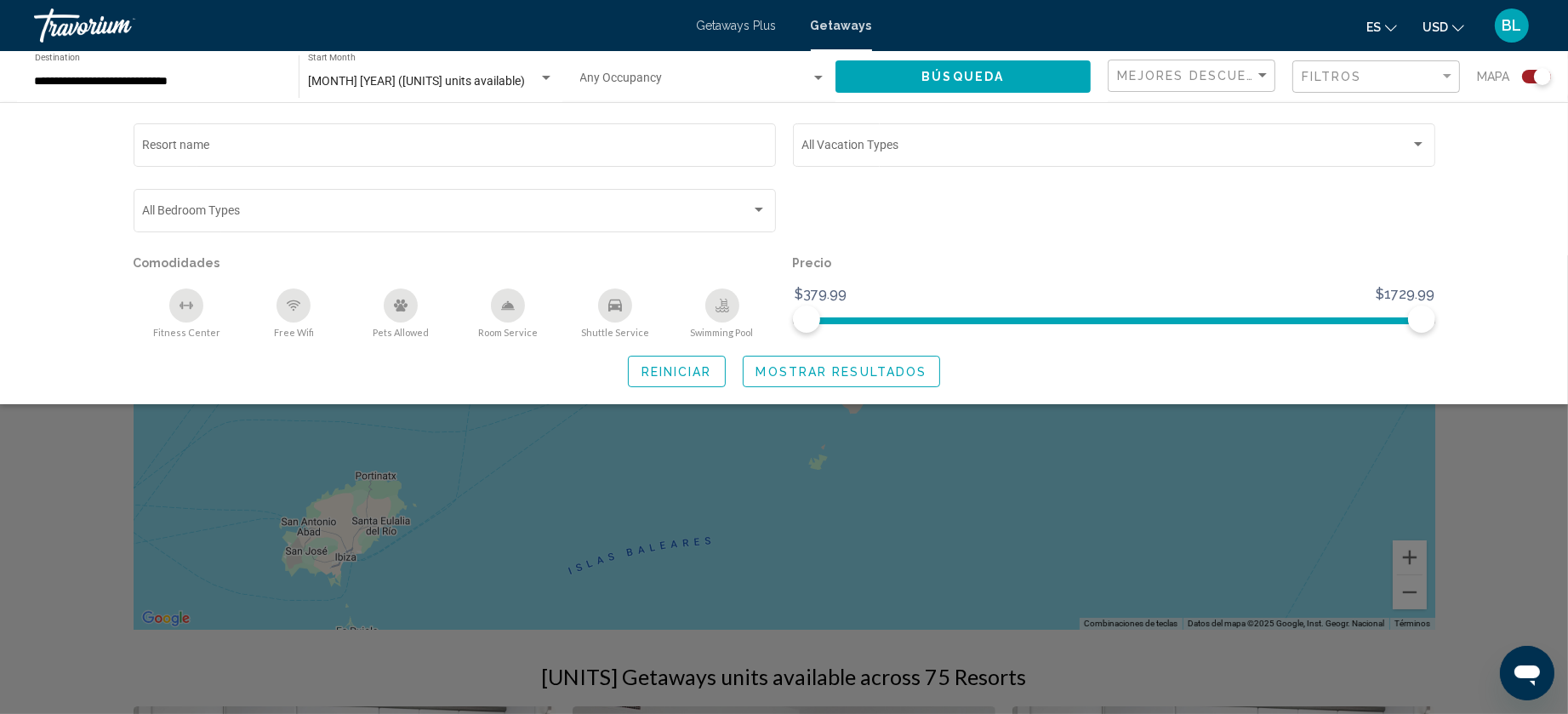 click on "Mostrar resultados" 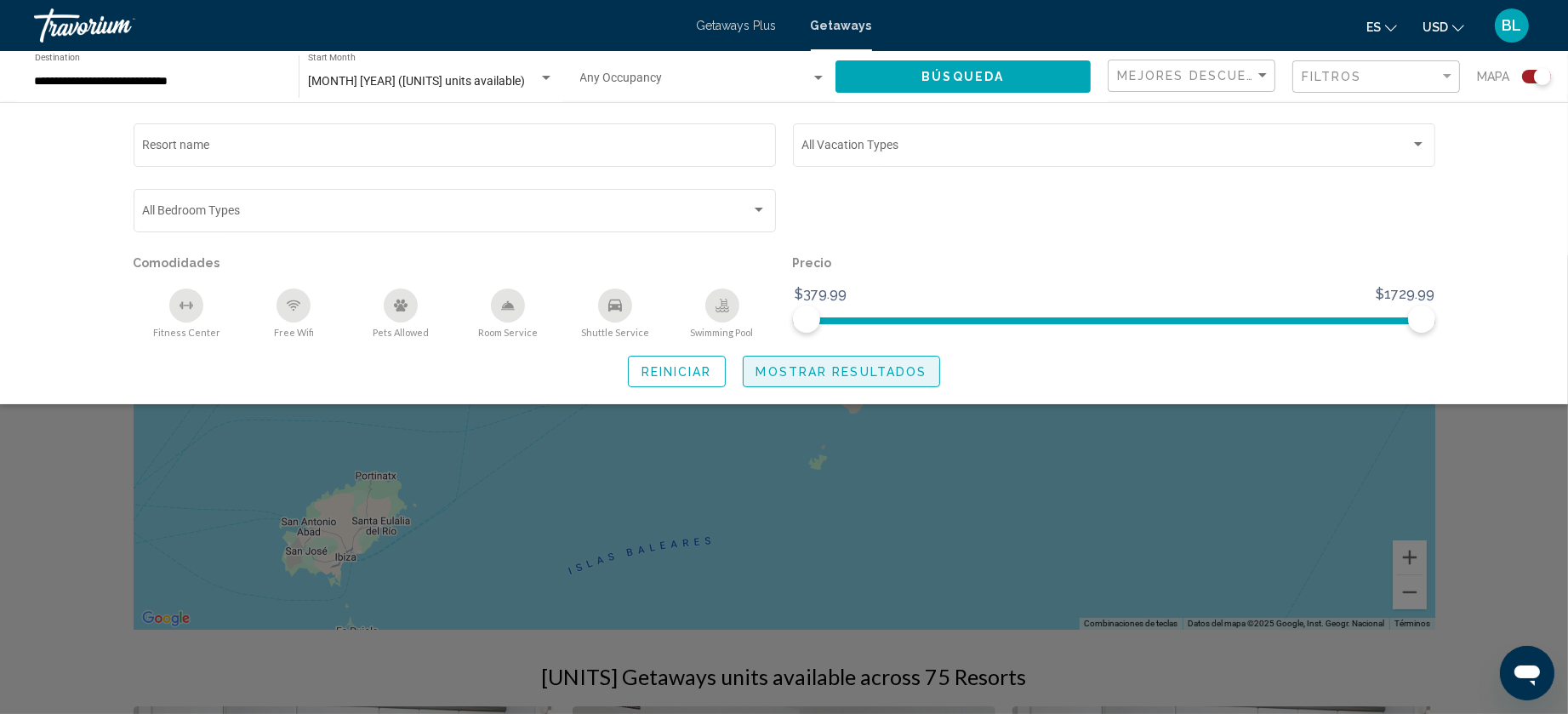 click on "Mostrar resultados" 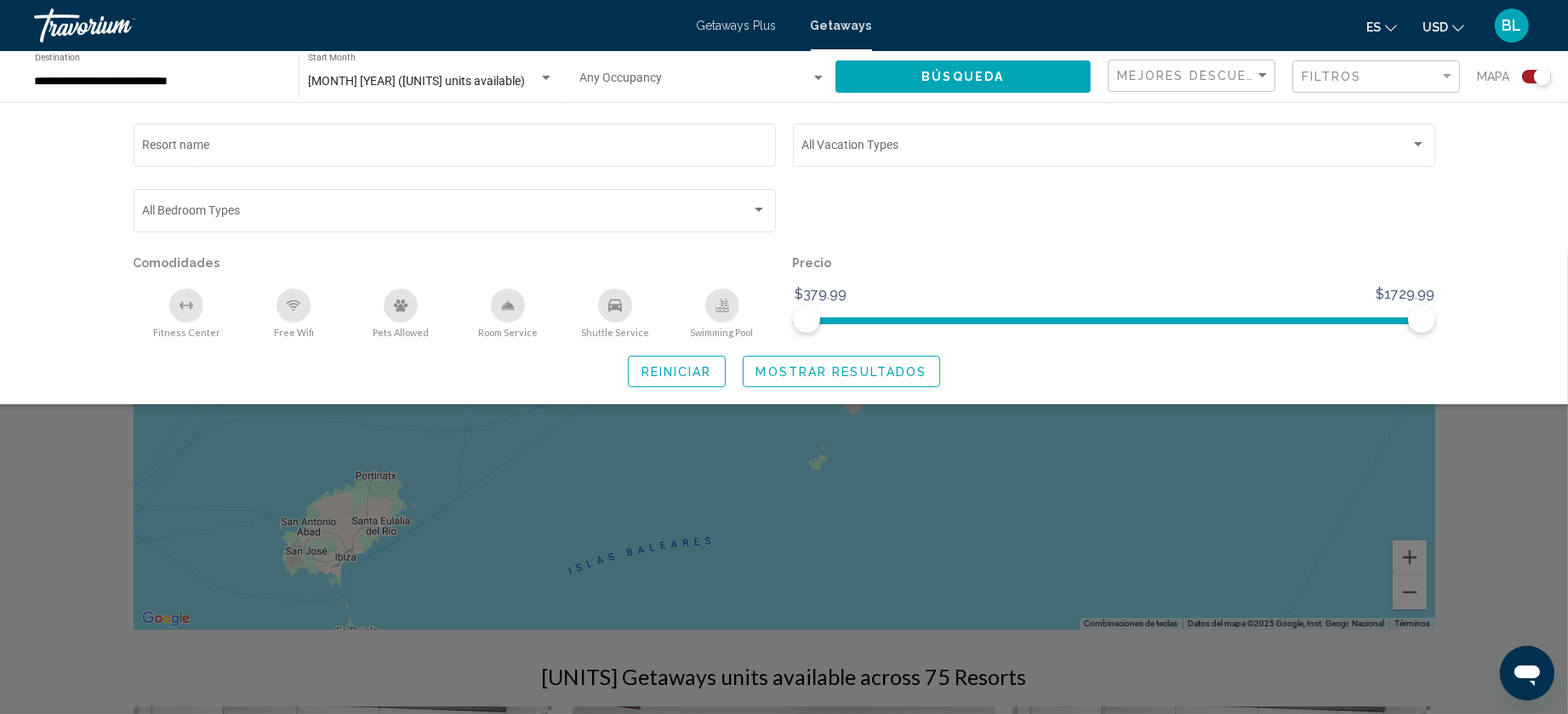 click 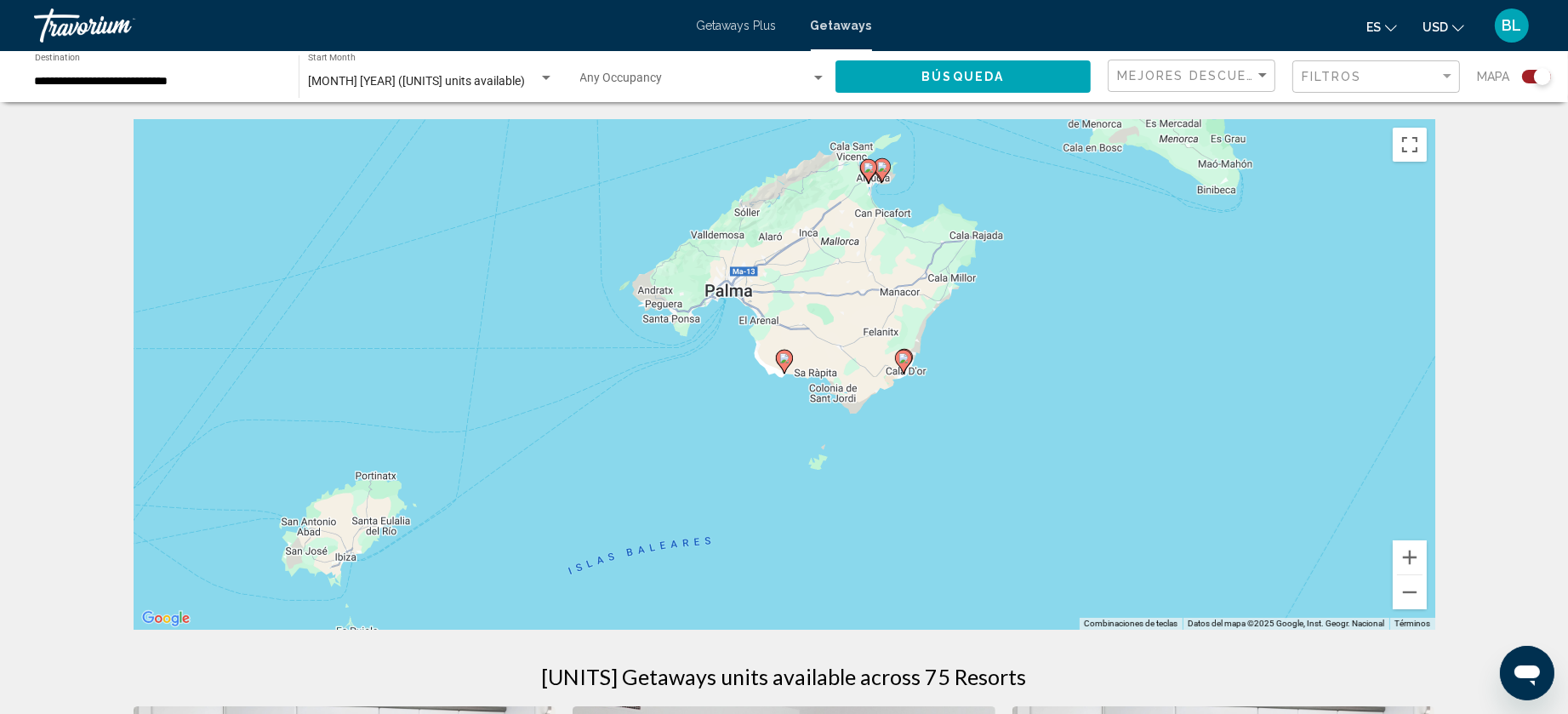click 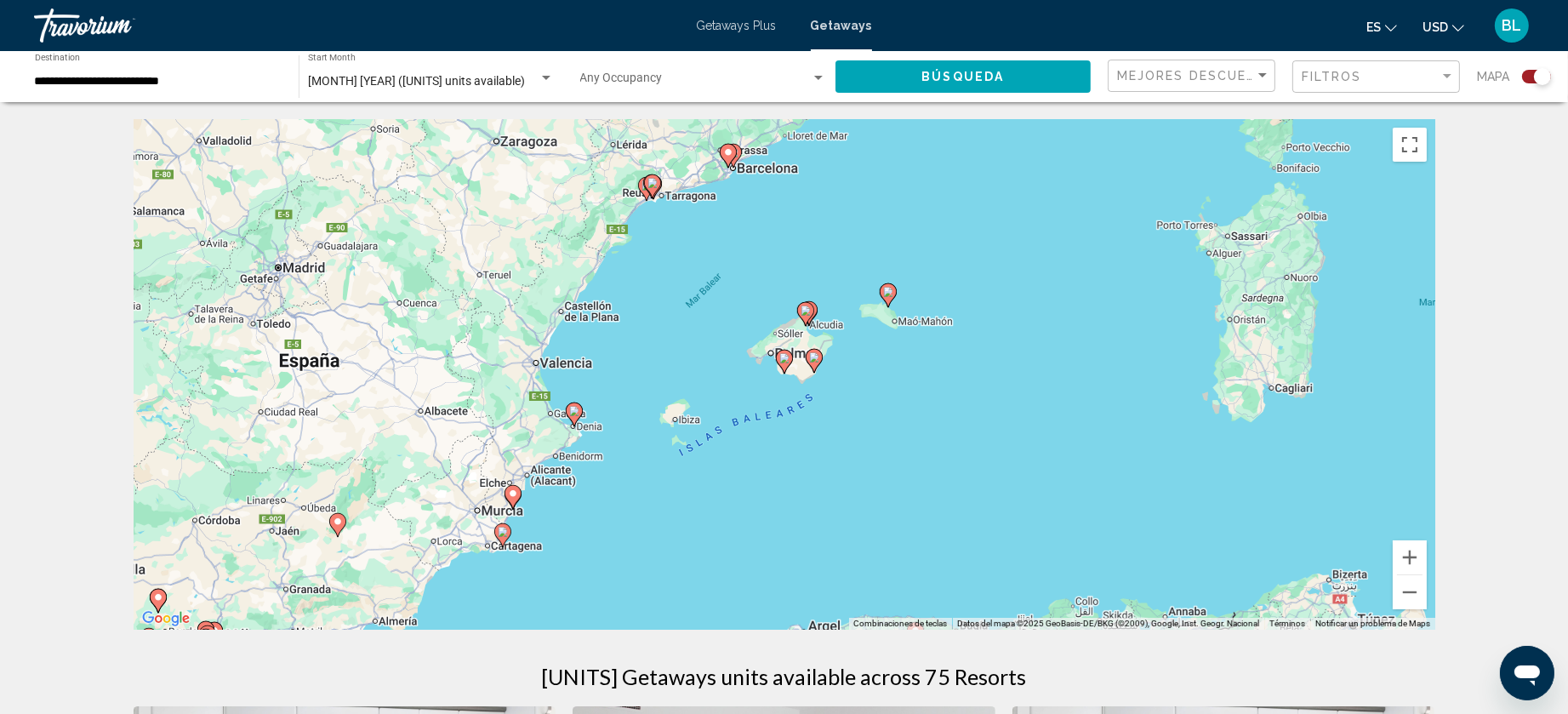 click 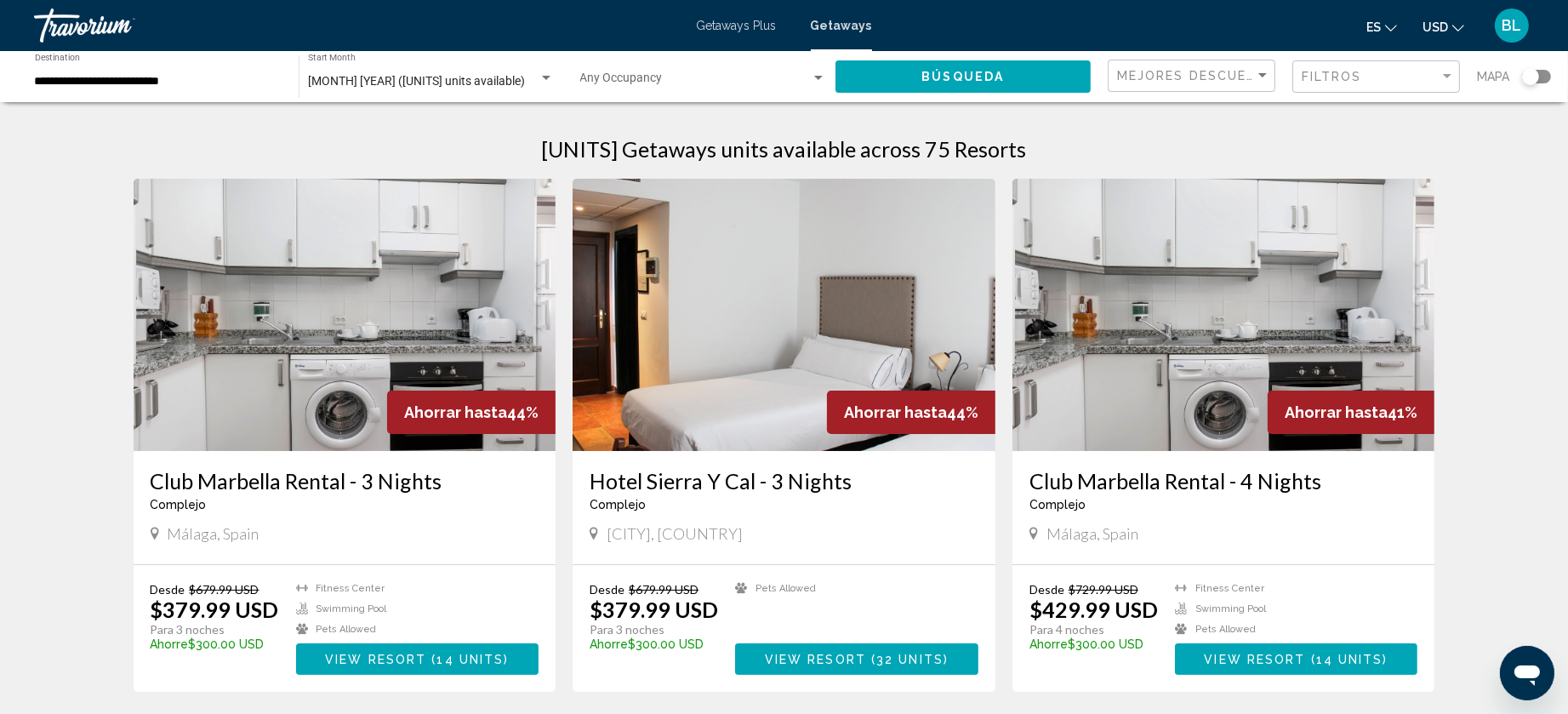 click on "Filtros" 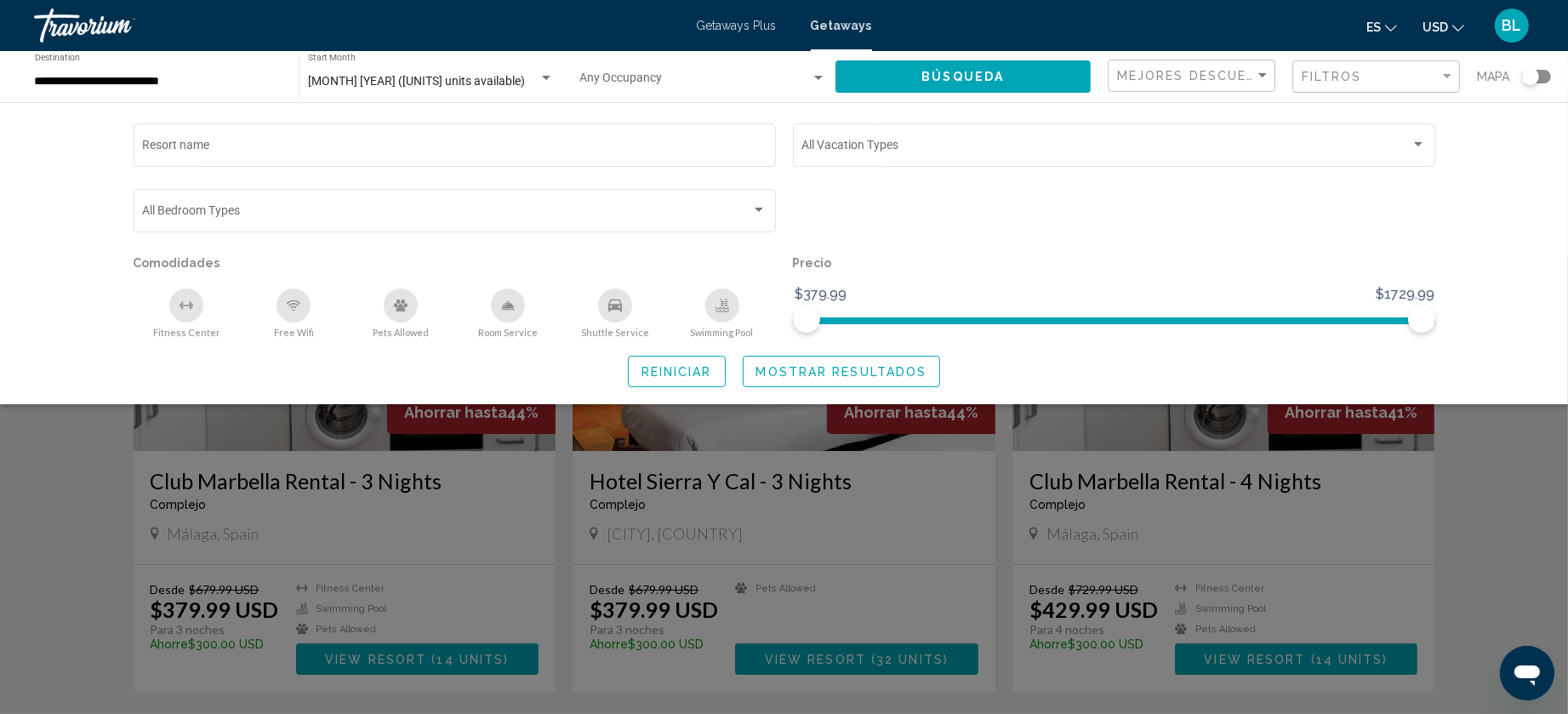 click on "Filtros" 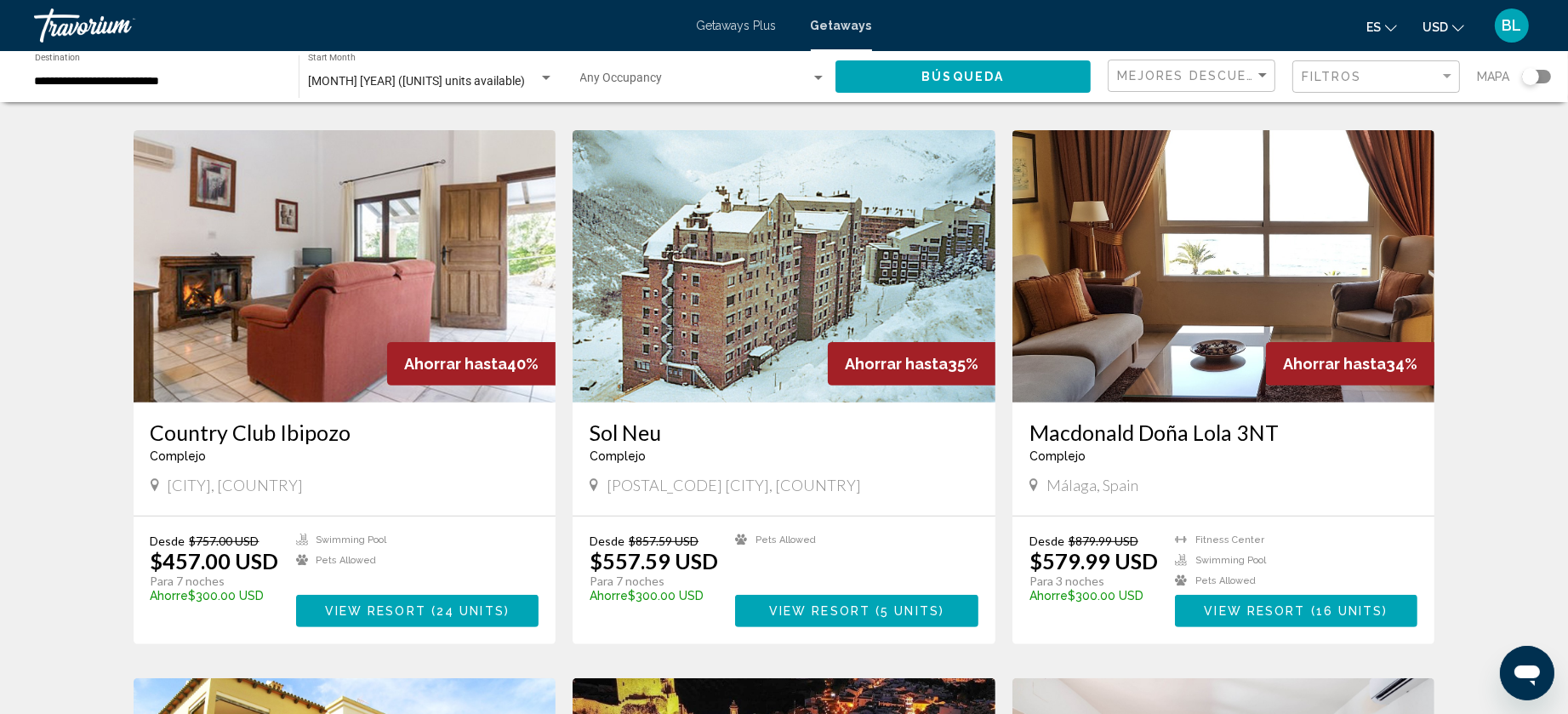 scroll, scrollTop: 629, scrollLeft: 0, axis: vertical 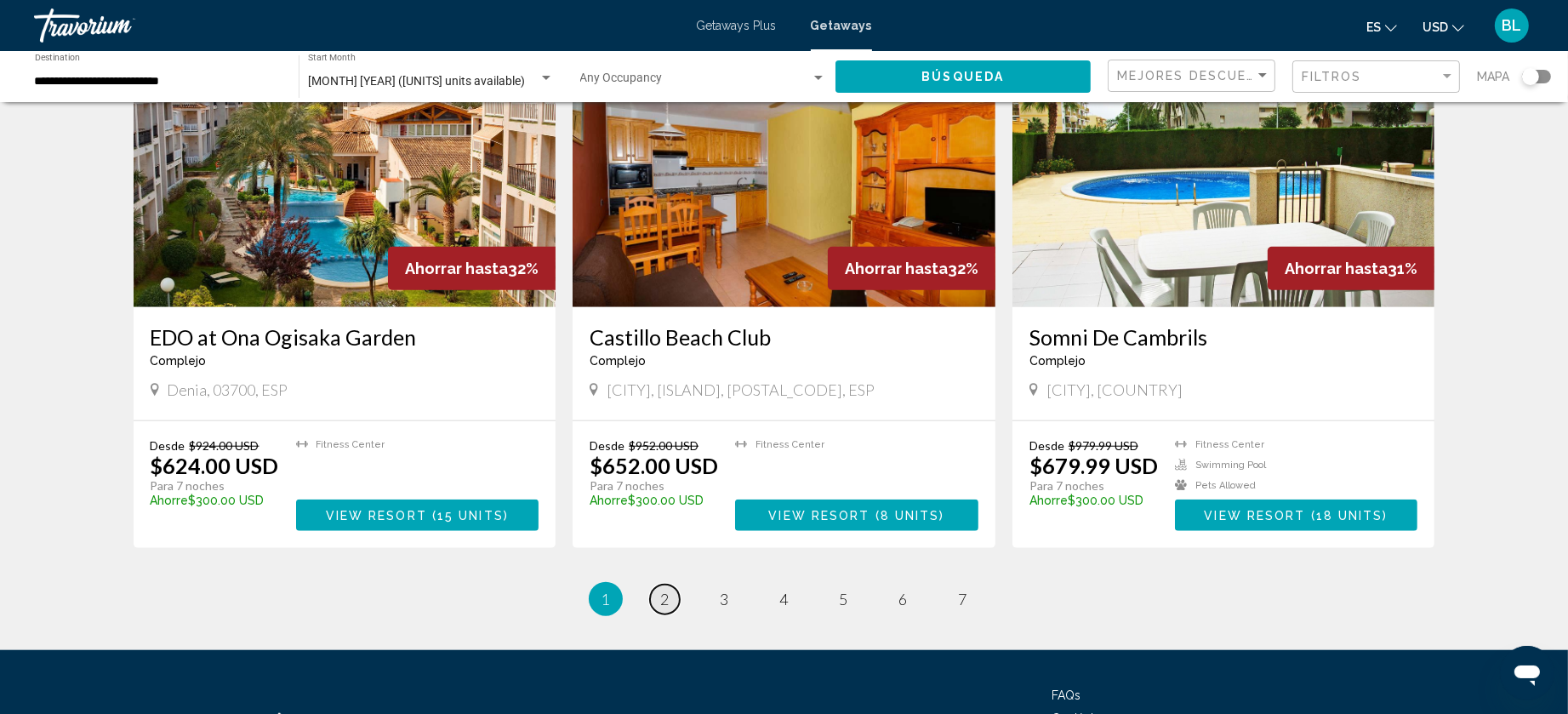 click on "page  2" at bounding box center [664, 599] 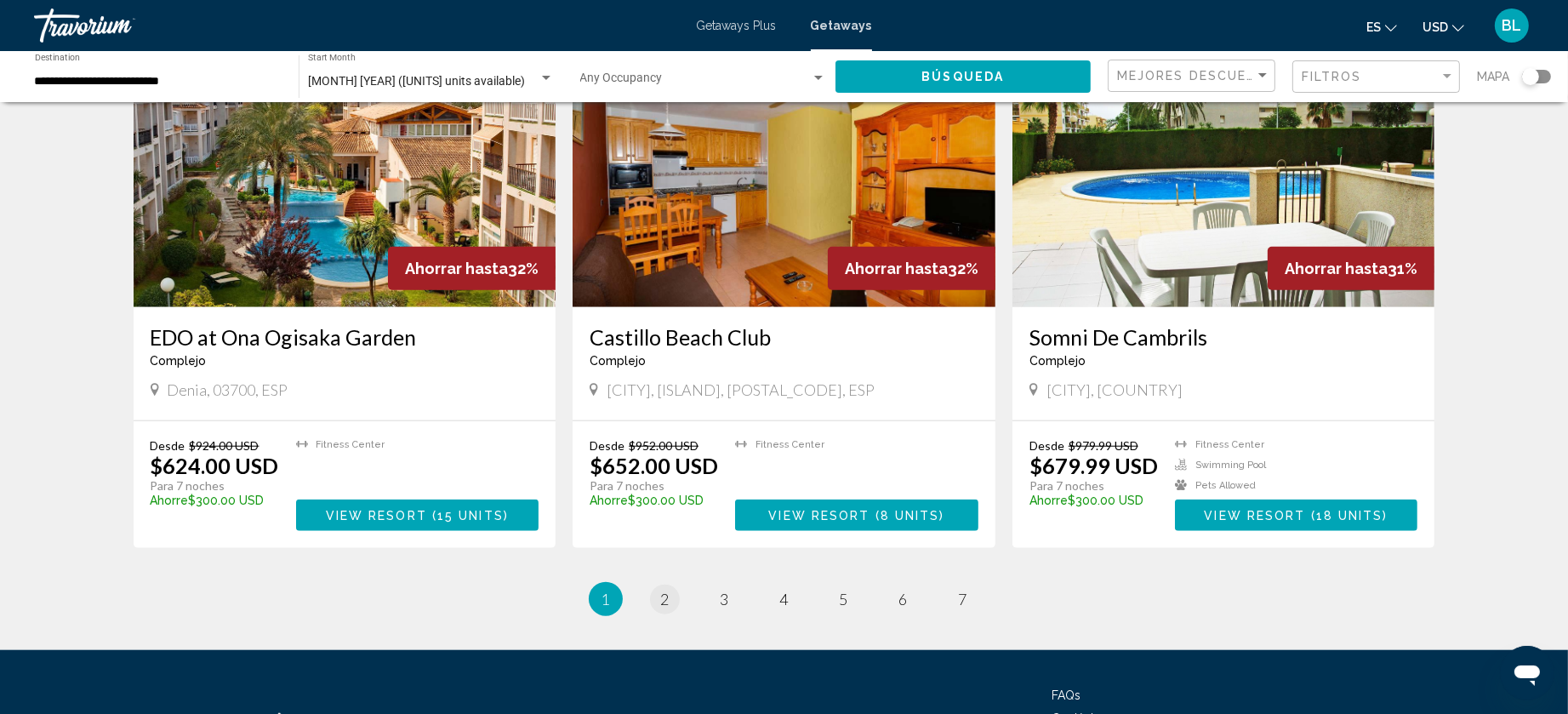 scroll, scrollTop: 0, scrollLeft: 0, axis: both 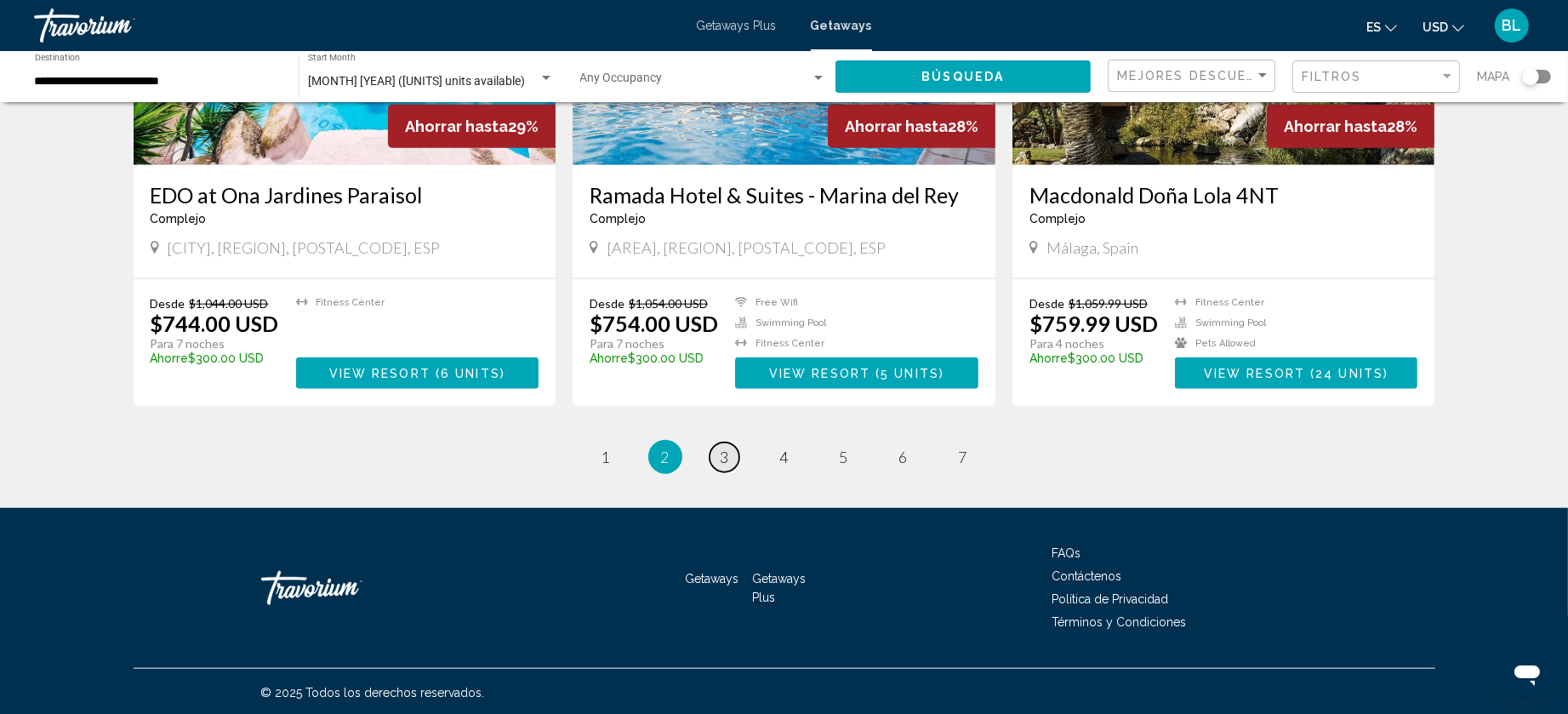 click on "page  3" at bounding box center (724, 457) 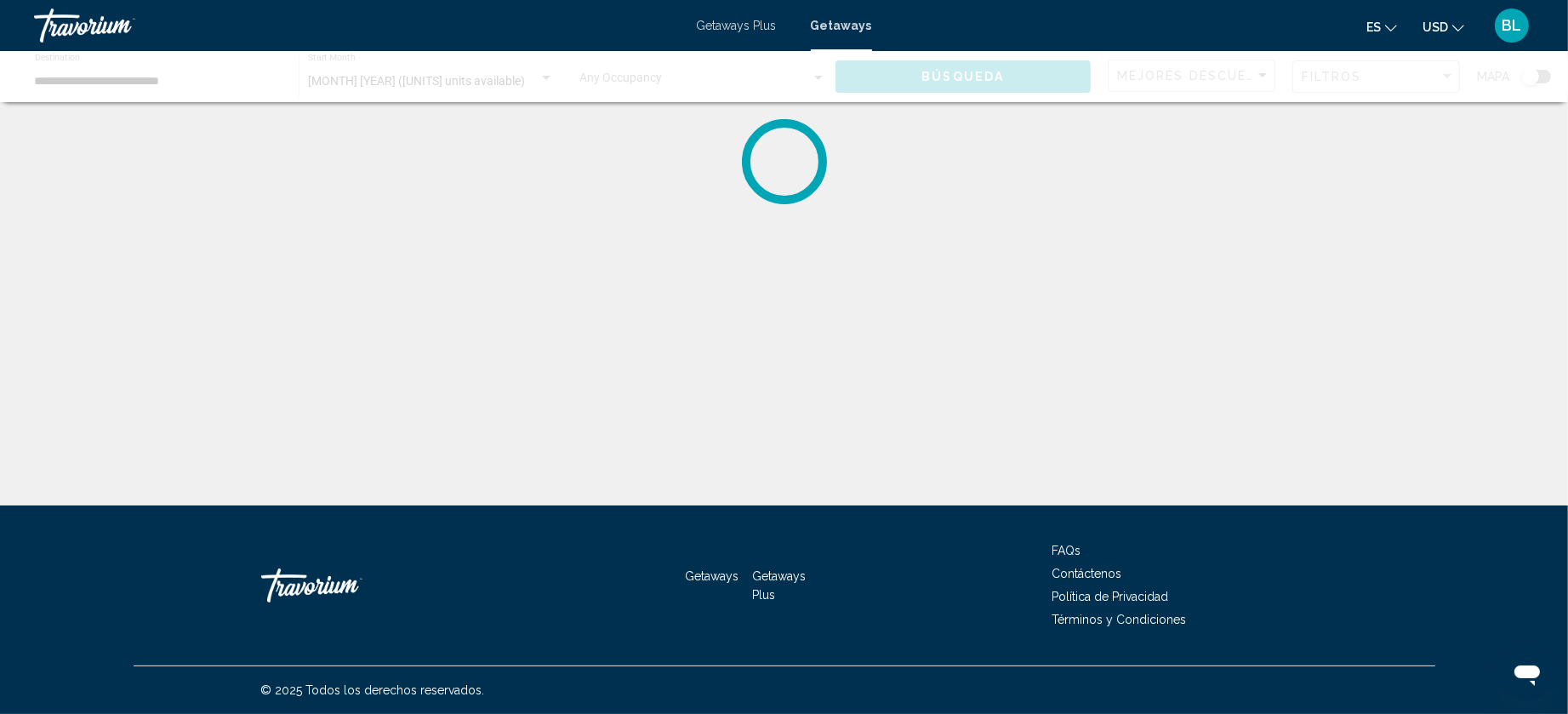 scroll, scrollTop: 0, scrollLeft: 0, axis: both 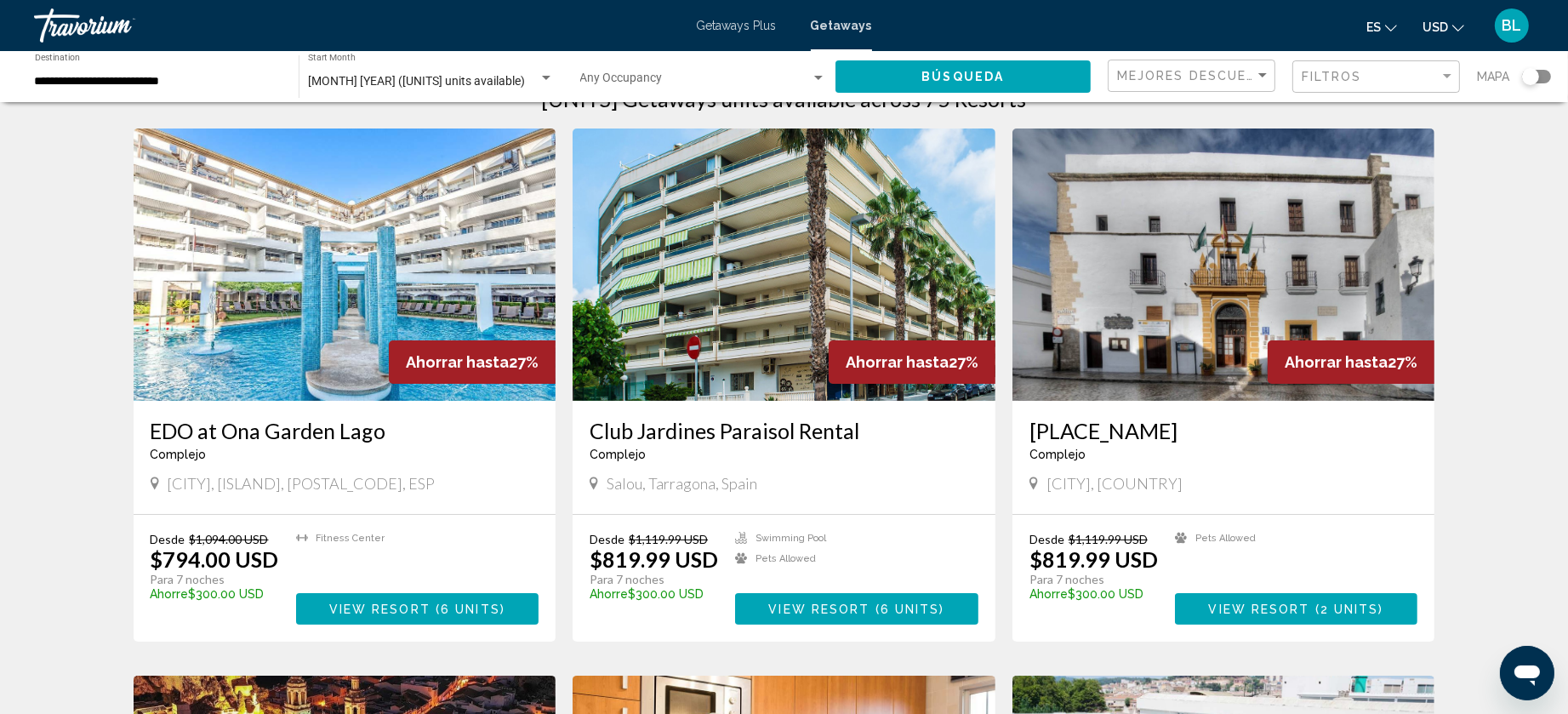 click at bounding box center (345, 265) 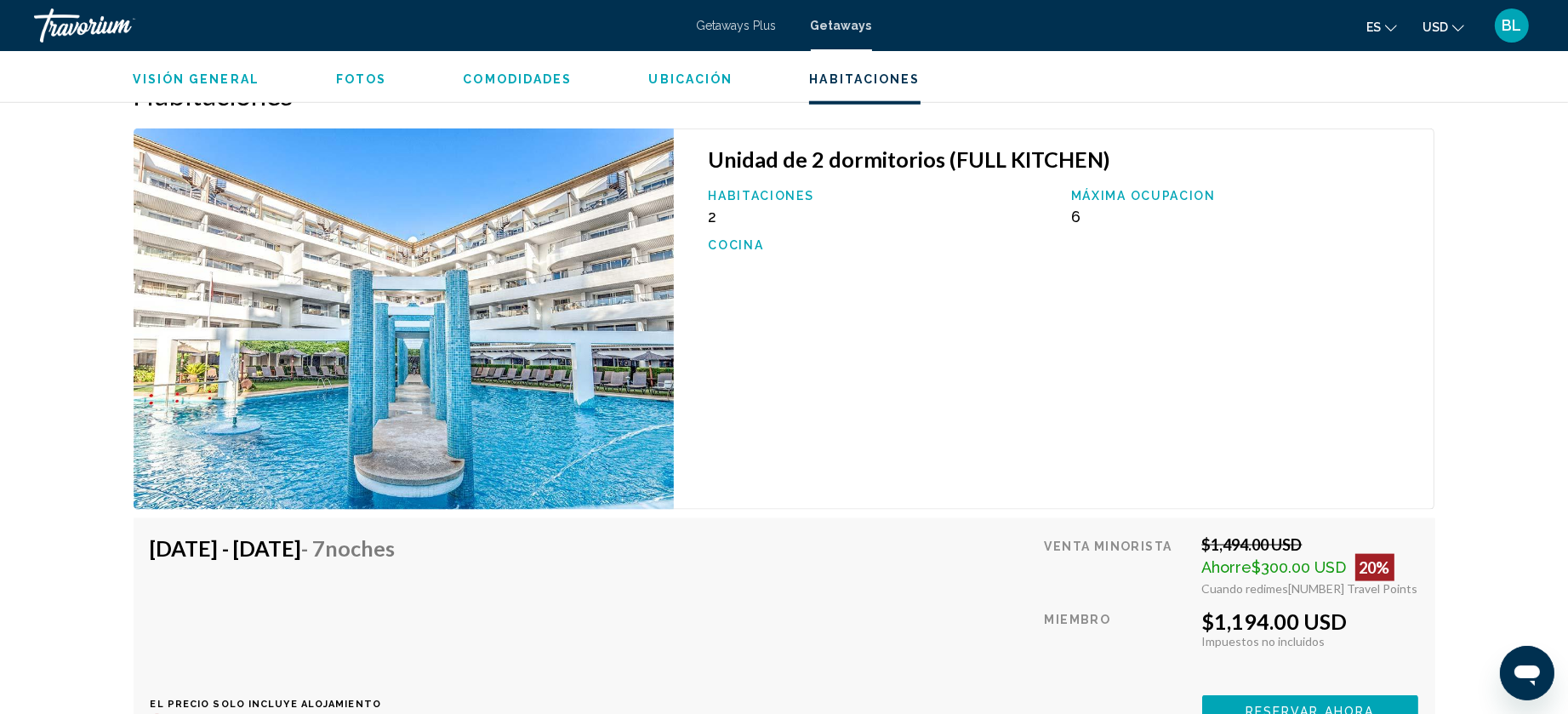 scroll, scrollTop: 2444, scrollLeft: 0, axis: vertical 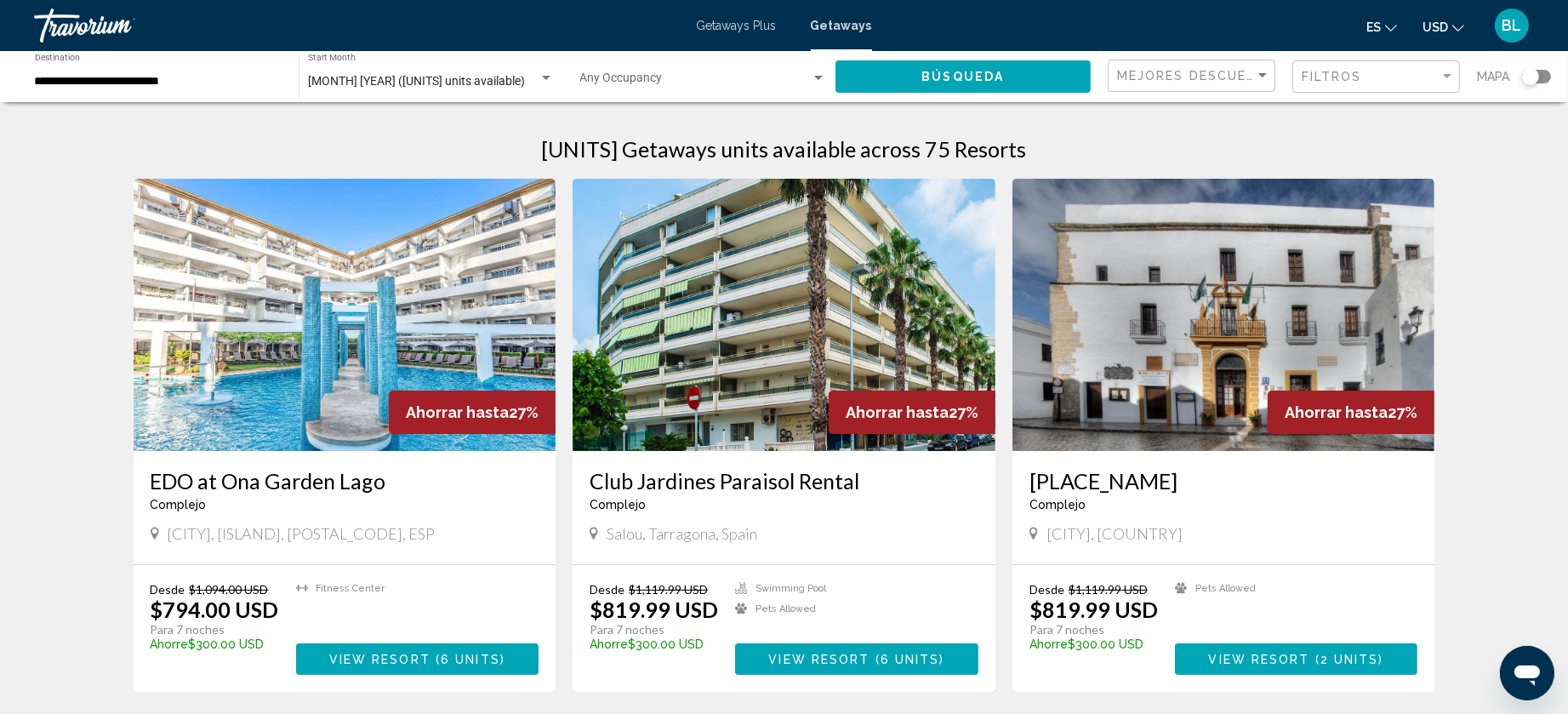 click on "**********" 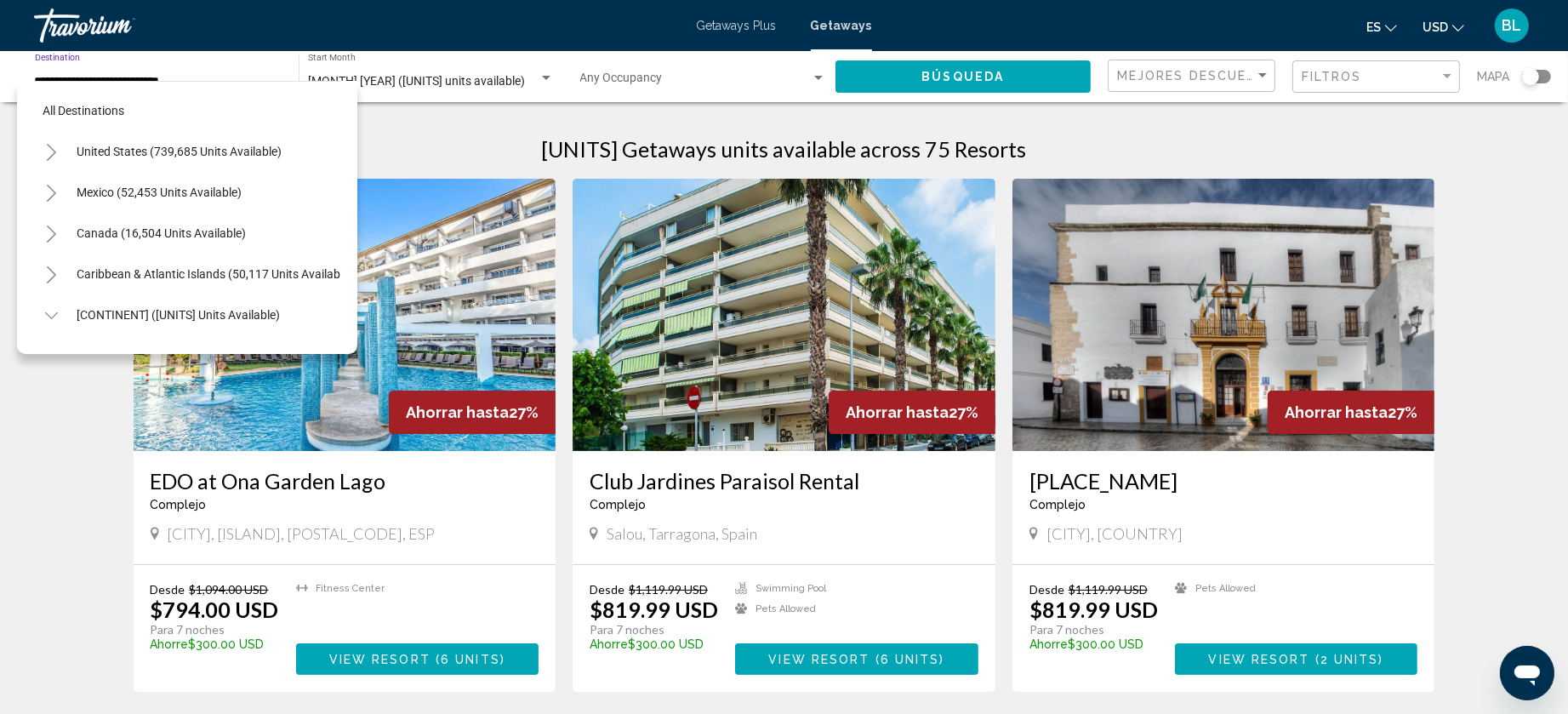 scroll, scrollTop: 805, scrollLeft: 0, axis: vertical 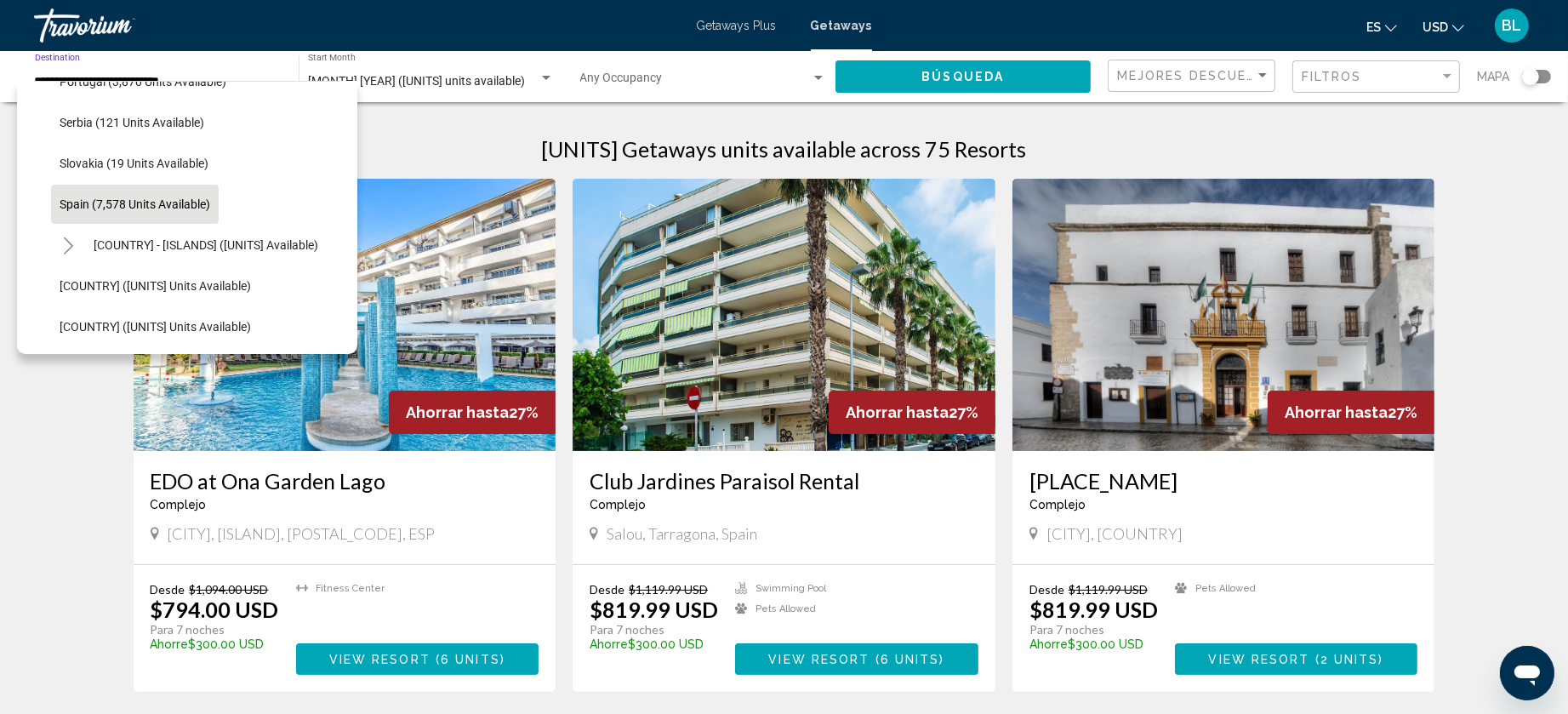 click 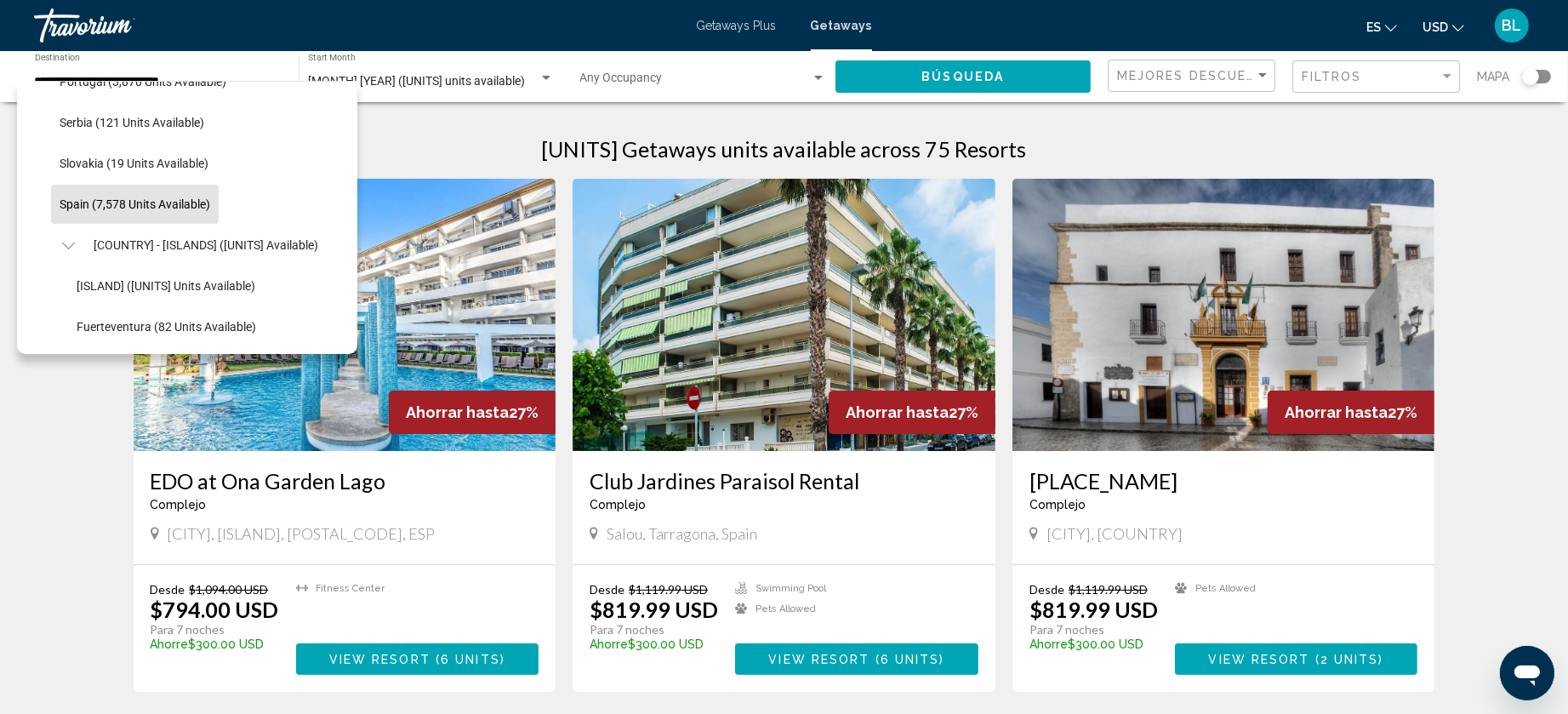 click 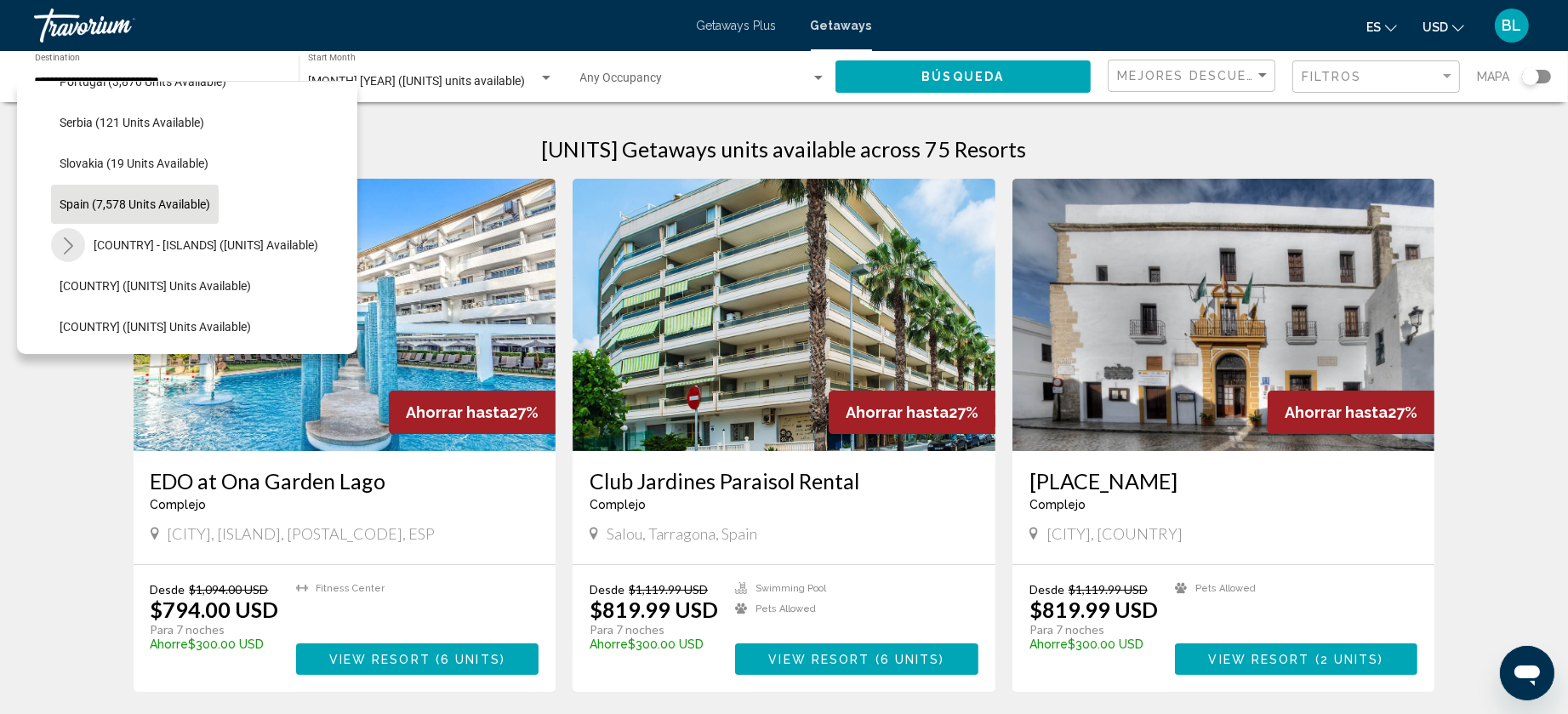 click 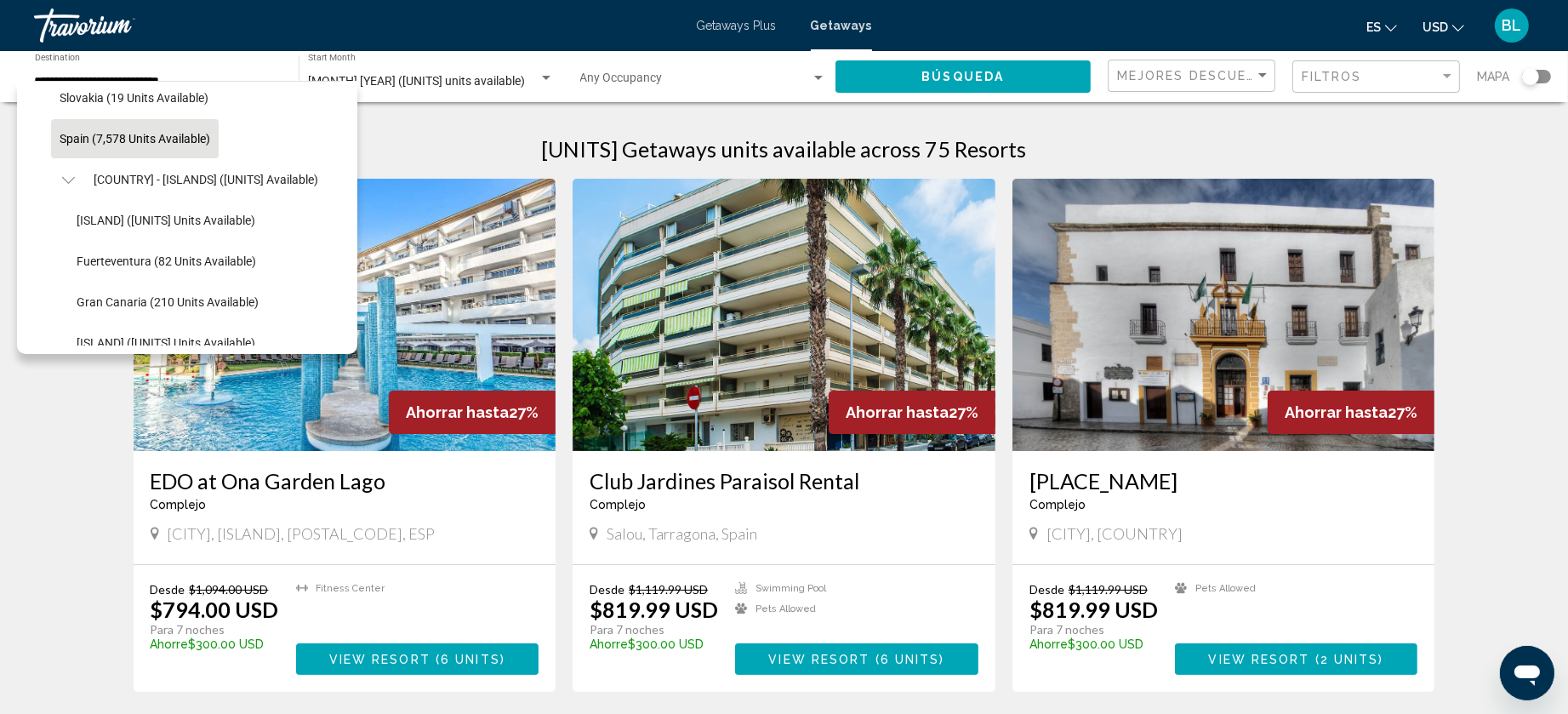 scroll, scrollTop: 853, scrollLeft: 0, axis: vertical 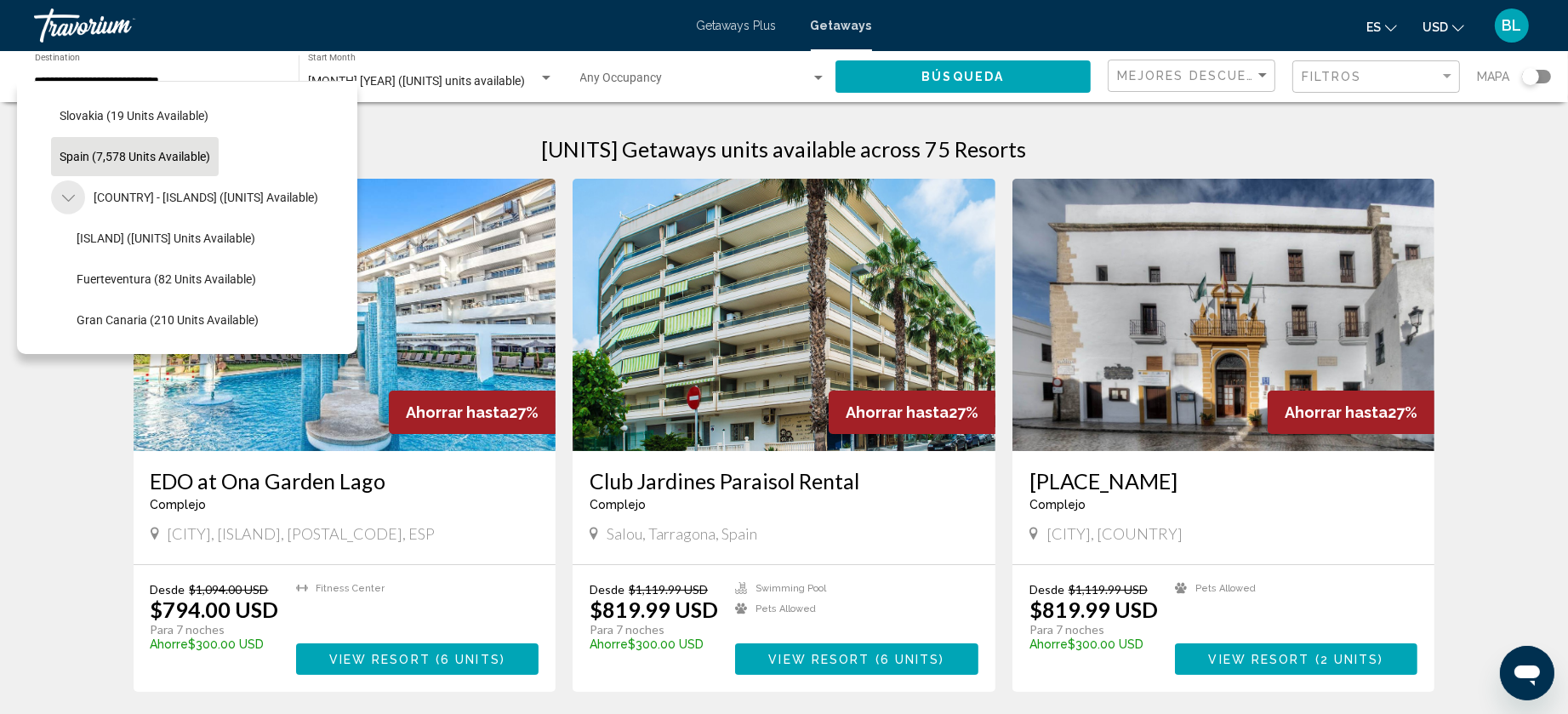 click 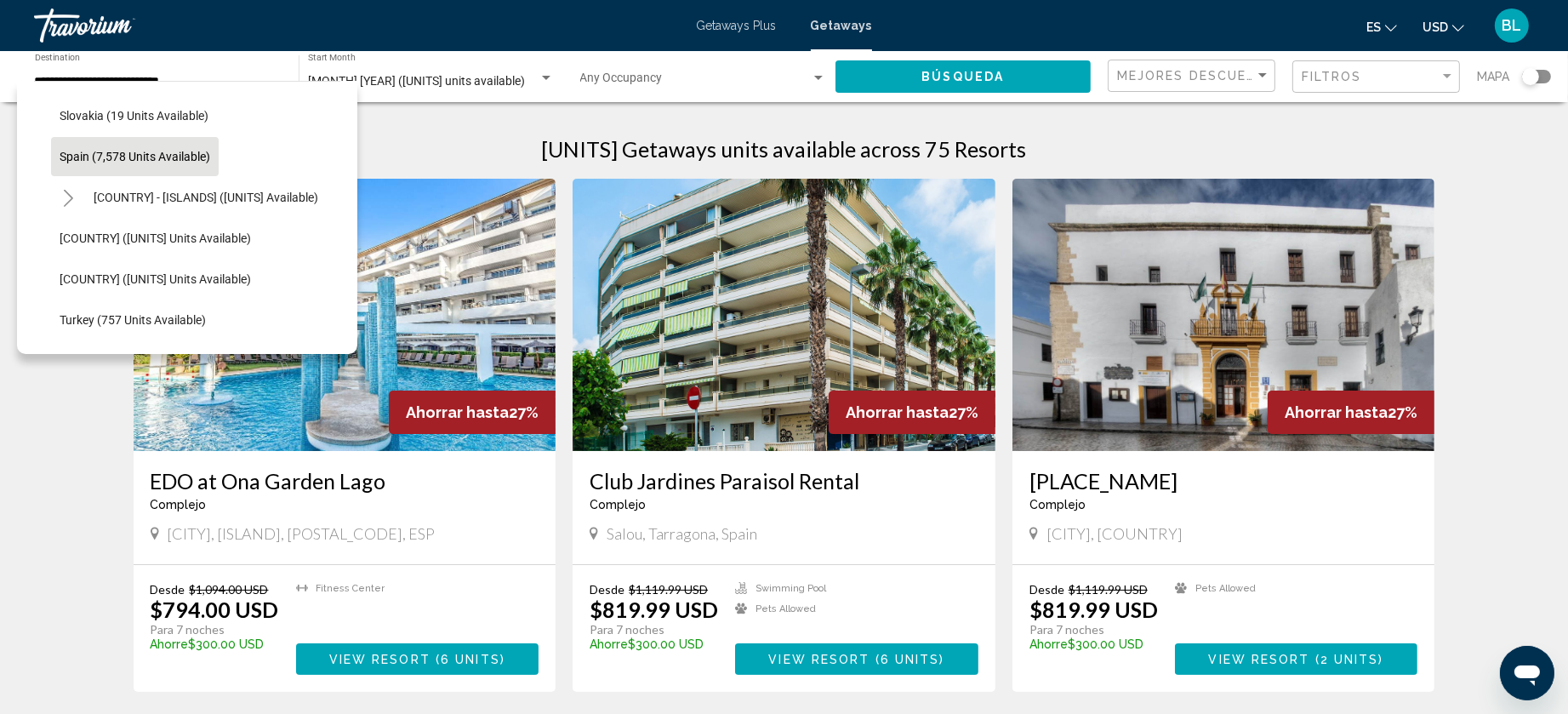 click on "Spain (7,578 units available)" 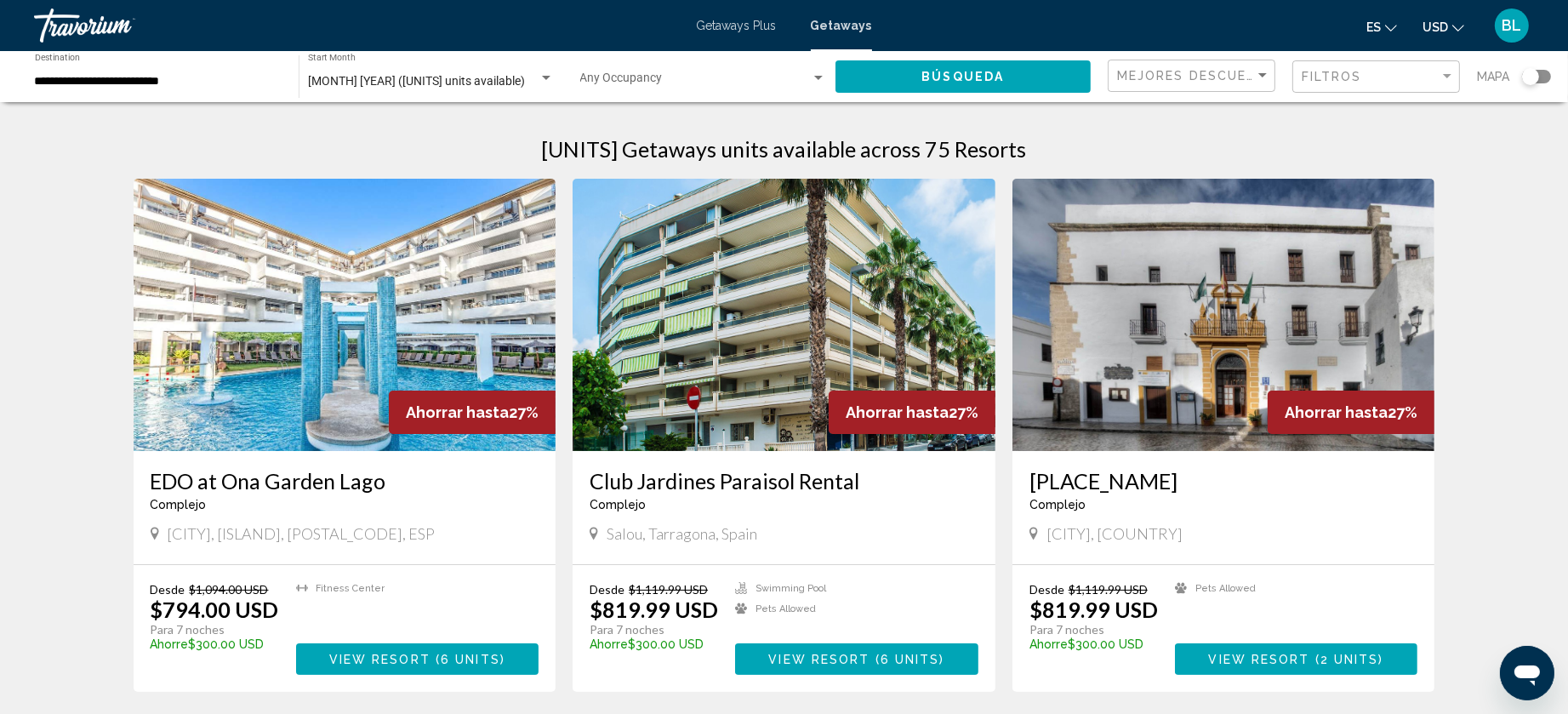 click on "**********" 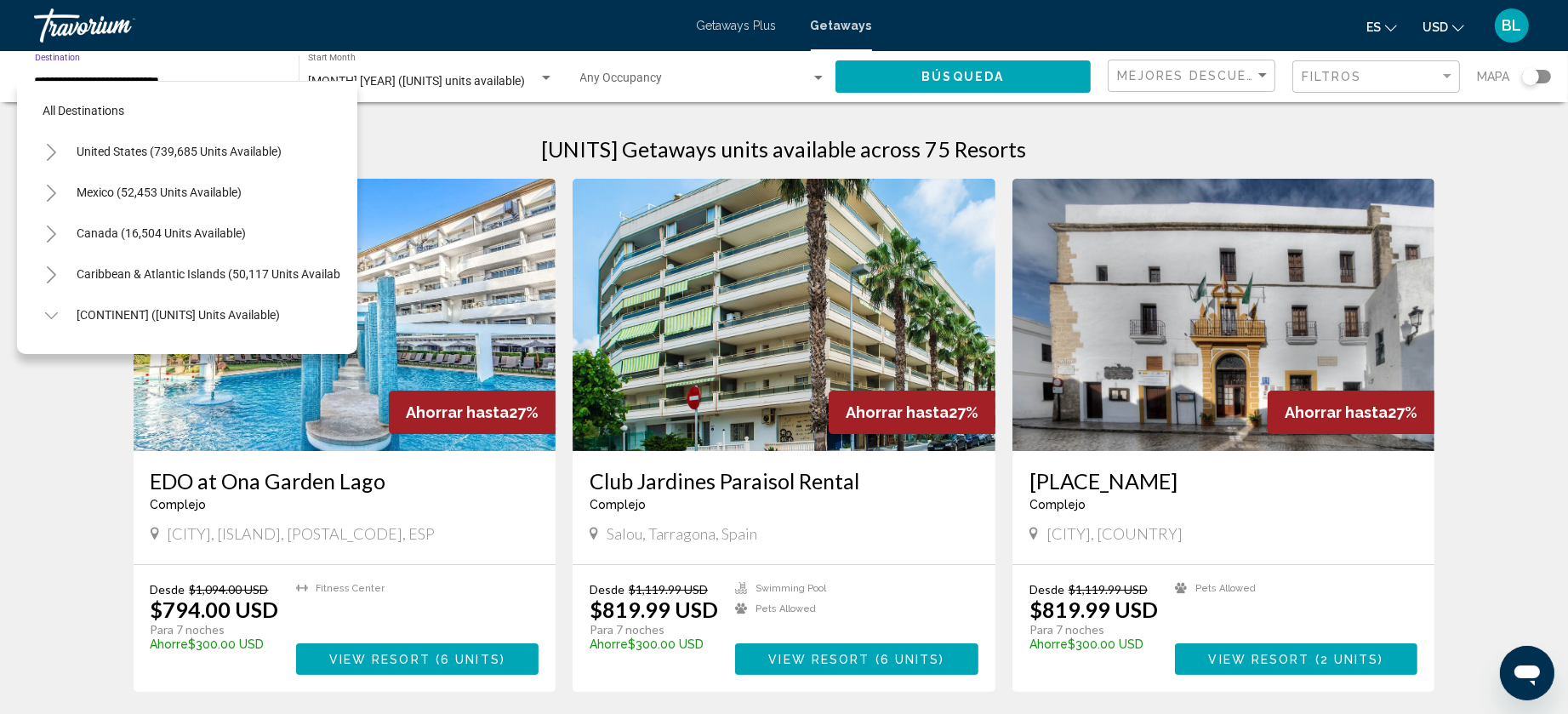 scroll, scrollTop: 805, scrollLeft: 0, axis: vertical 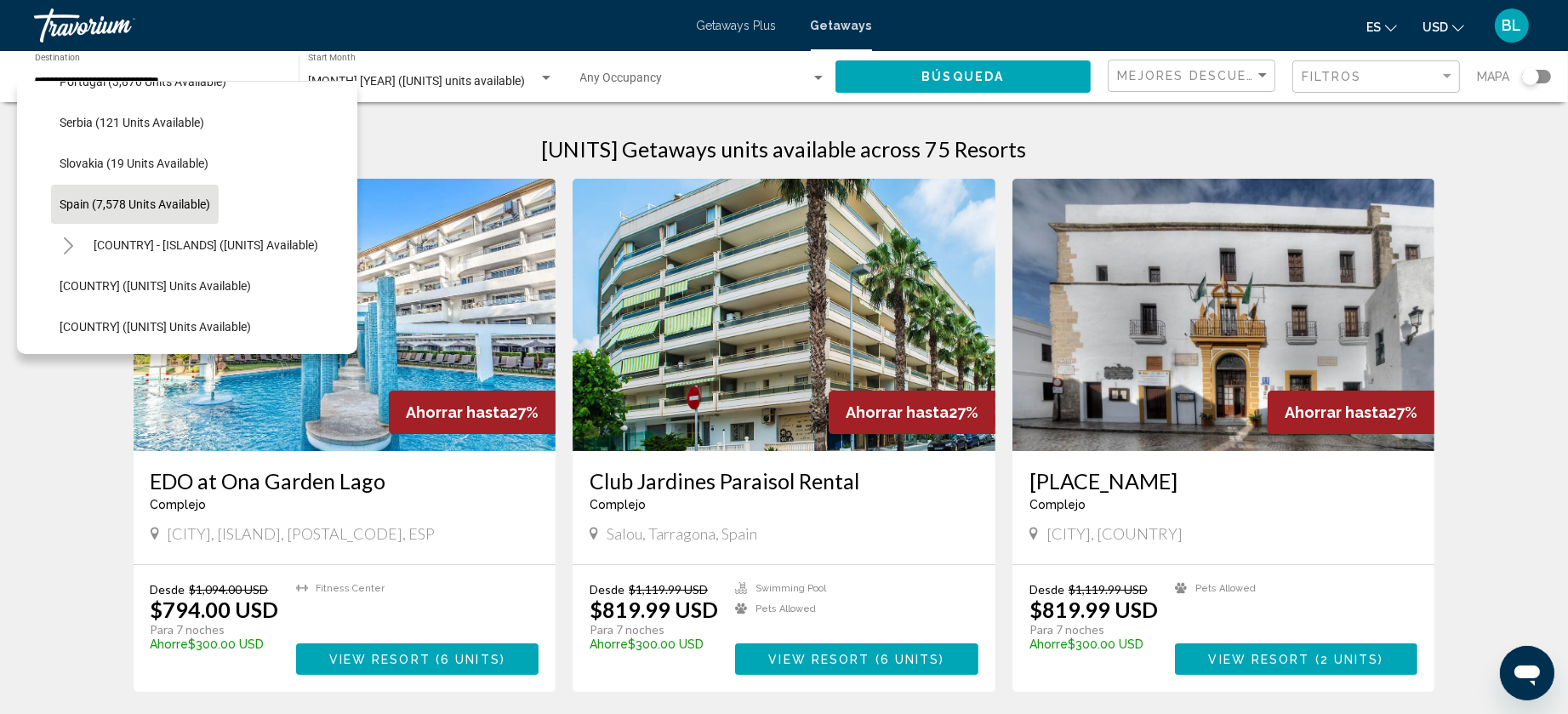 click on "[UNITS] Getaways units available across 75 Resorts" at bounding box center [784, 149] 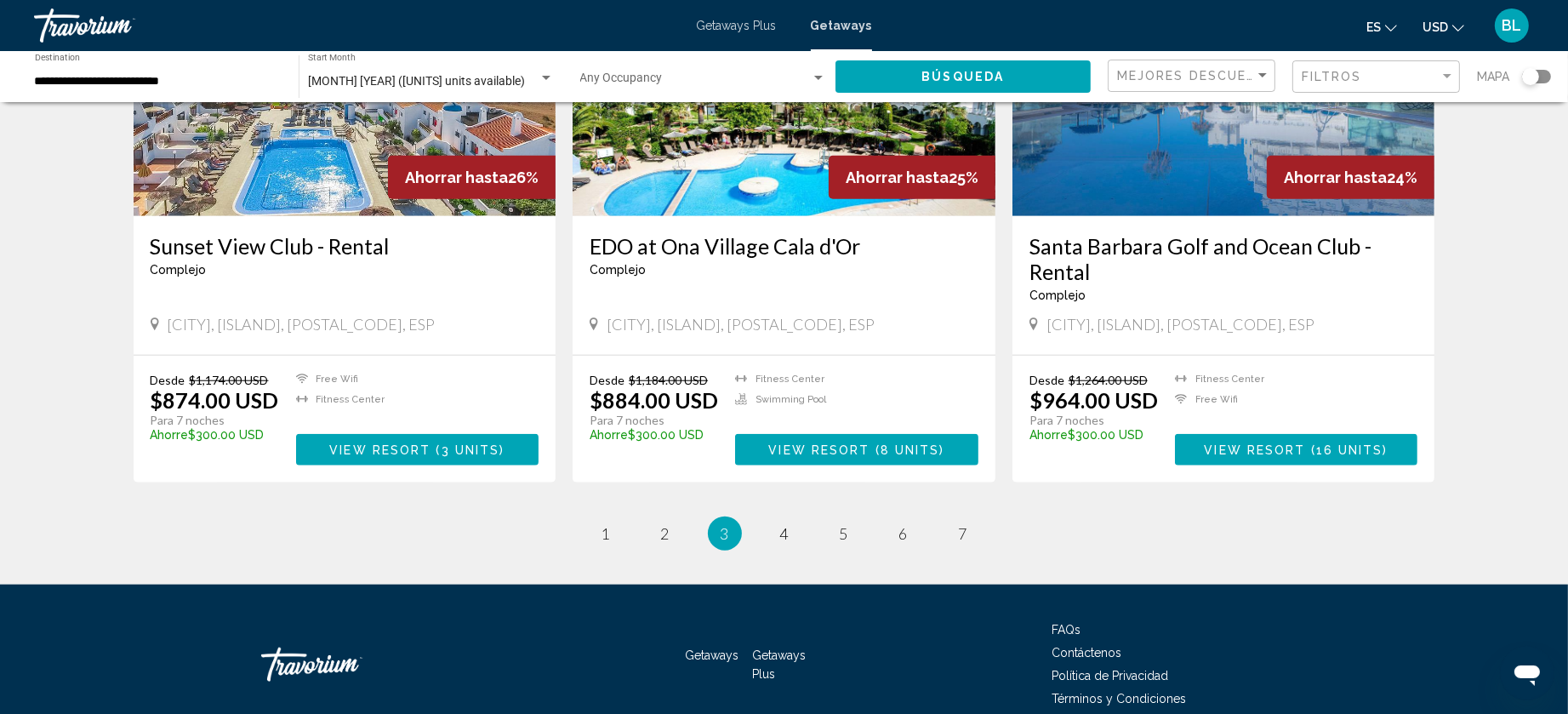 scroll, scrollTop: 1878, scrollLeft: 0, axis: vertical 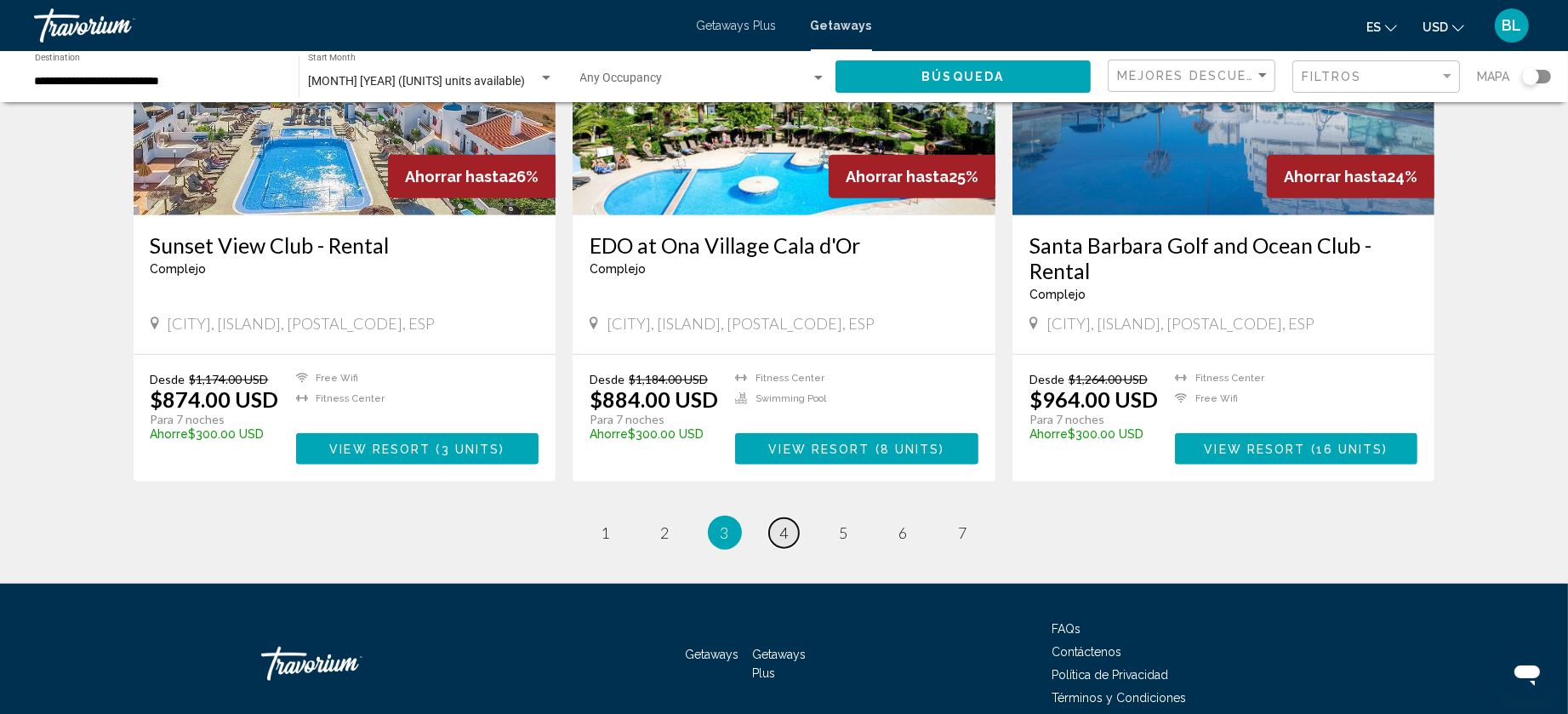 click on "4" at bounding box center [784, 533] 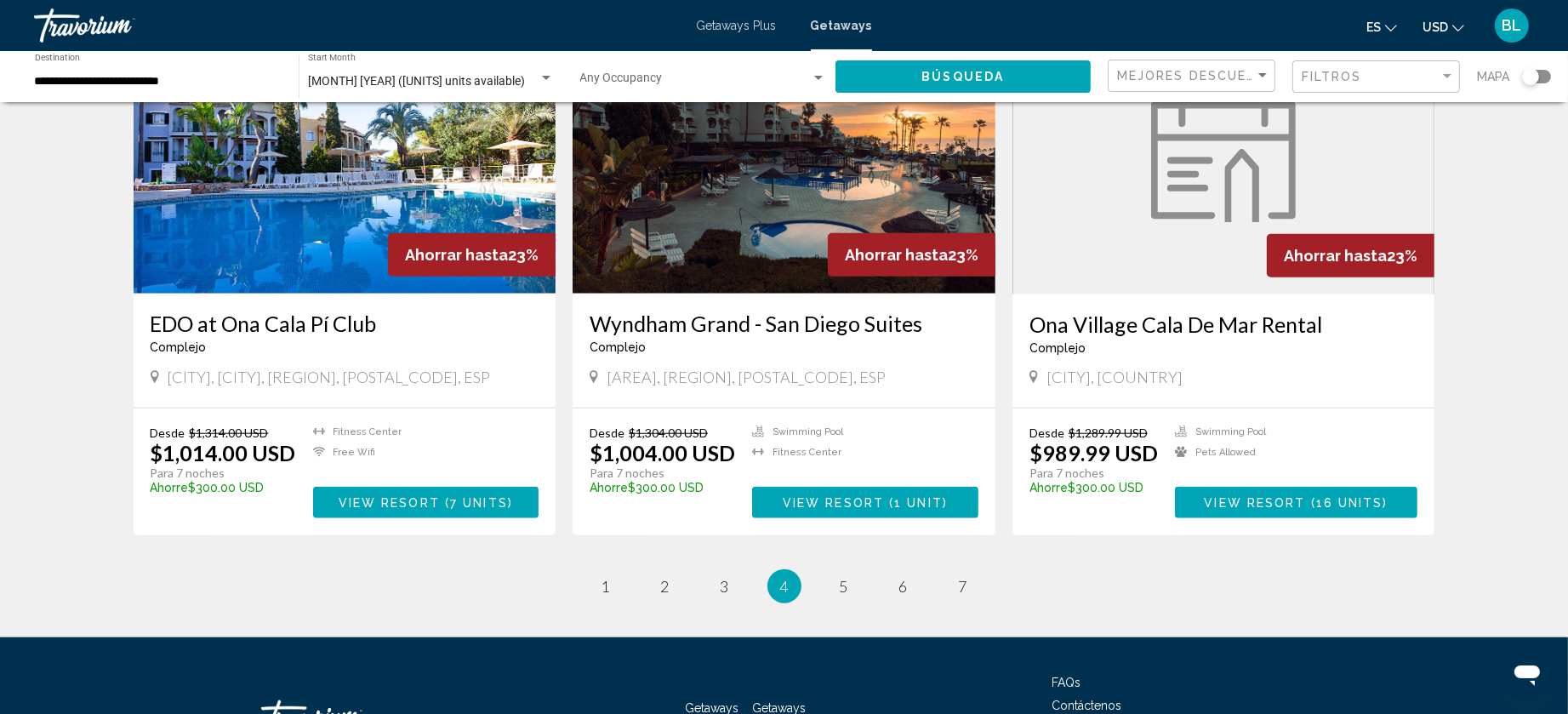scroll, scrollTop: 1836, scrollLeft: 0, axis: vertical 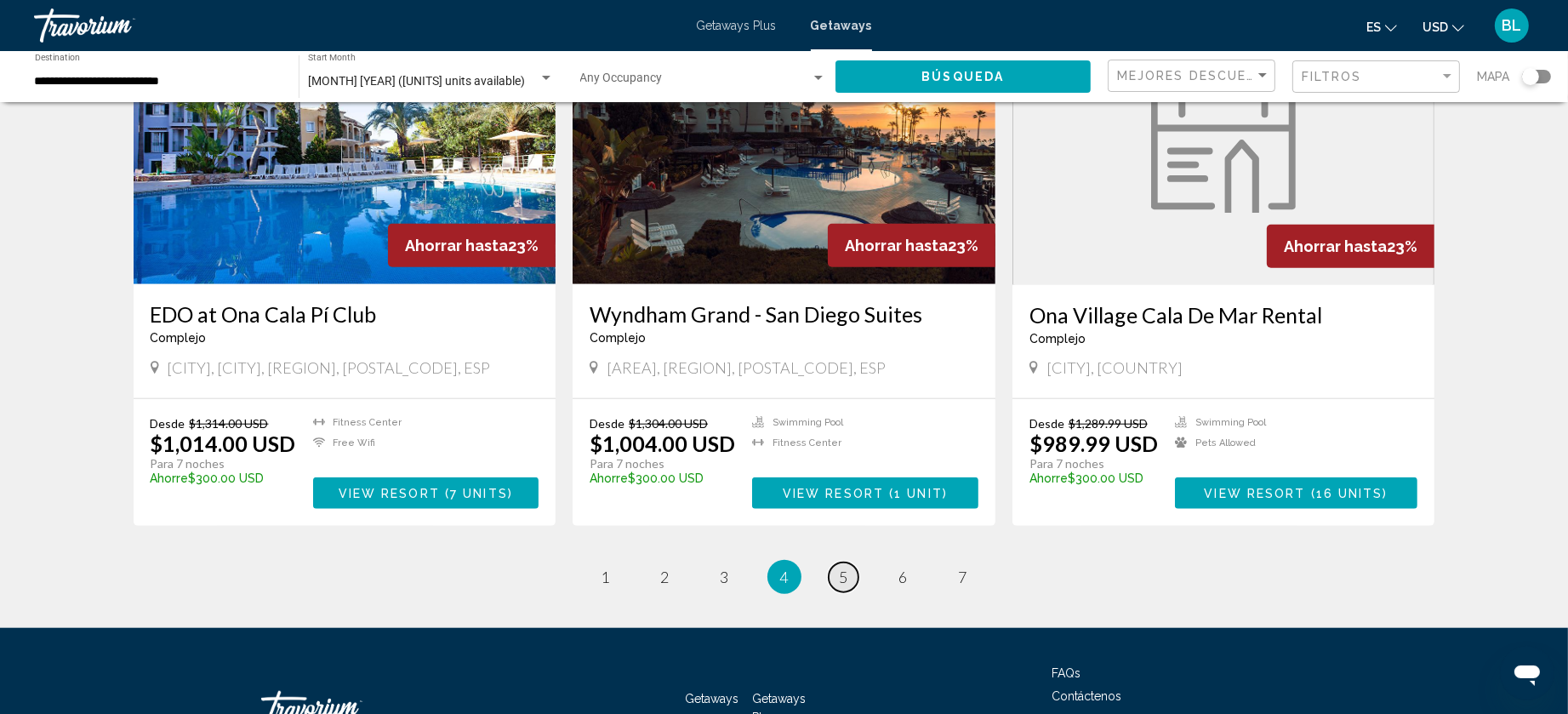 click on "page  5" at bounding box center [843, 577] 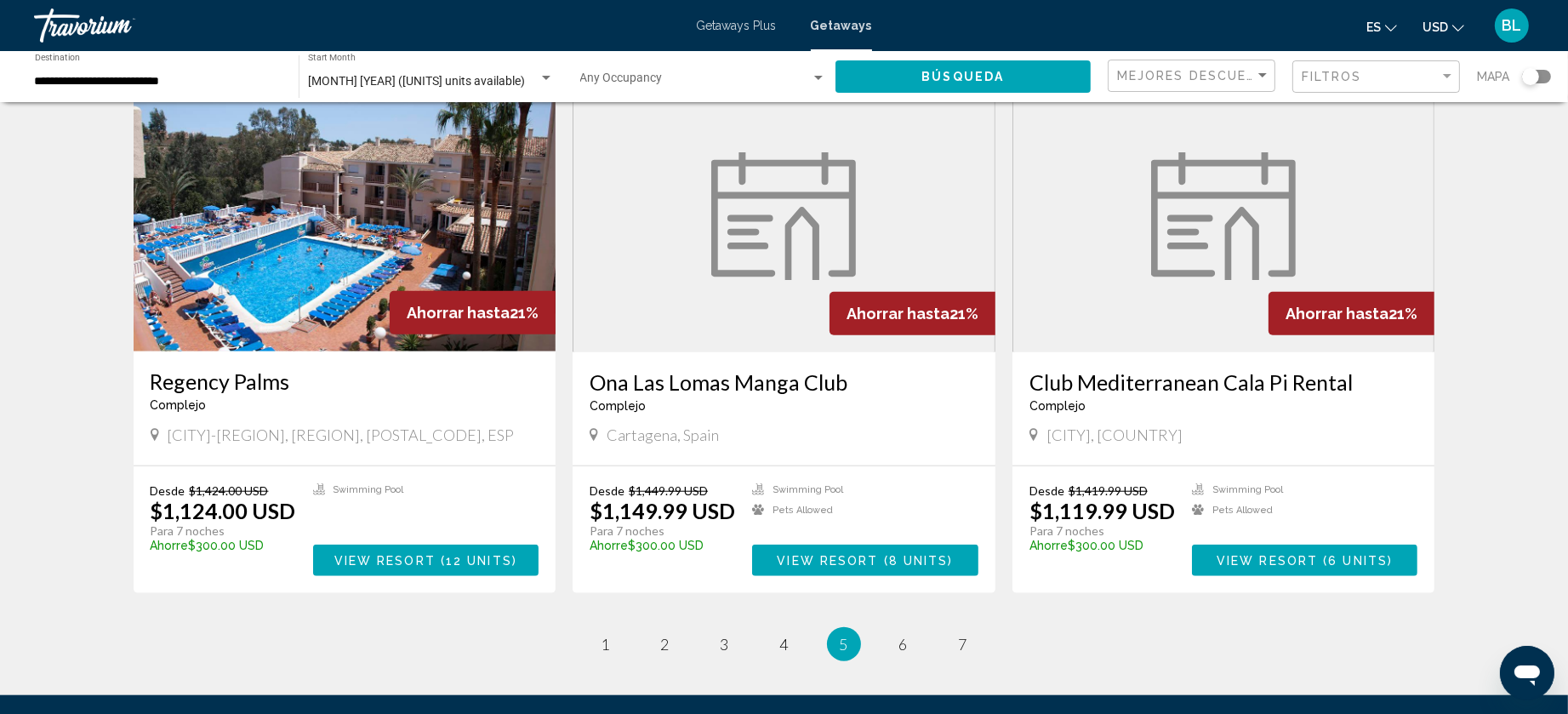 scroll, scrollTop: 1795, scrollLeft: 0, axis: vertical 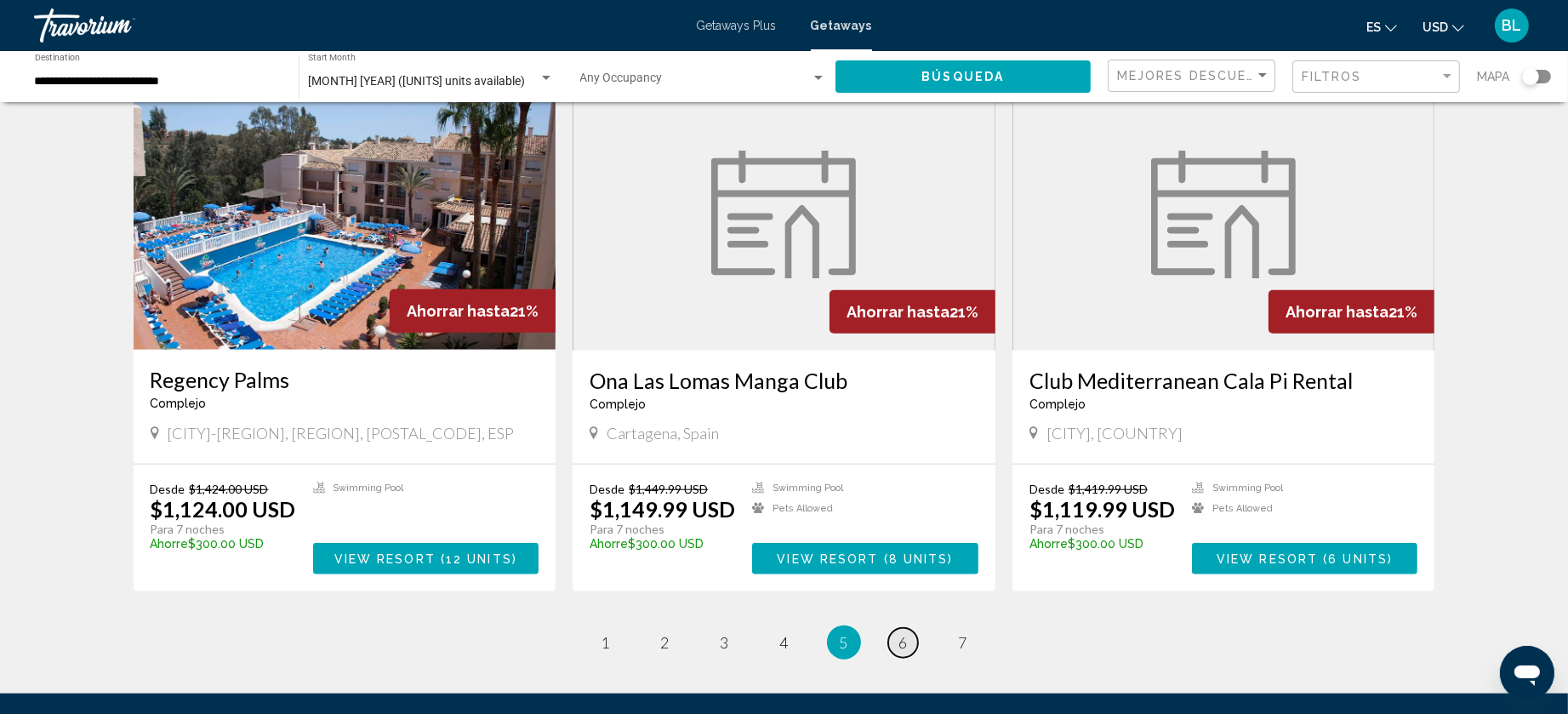 click on "page  6" at bounding box center (903, 643) 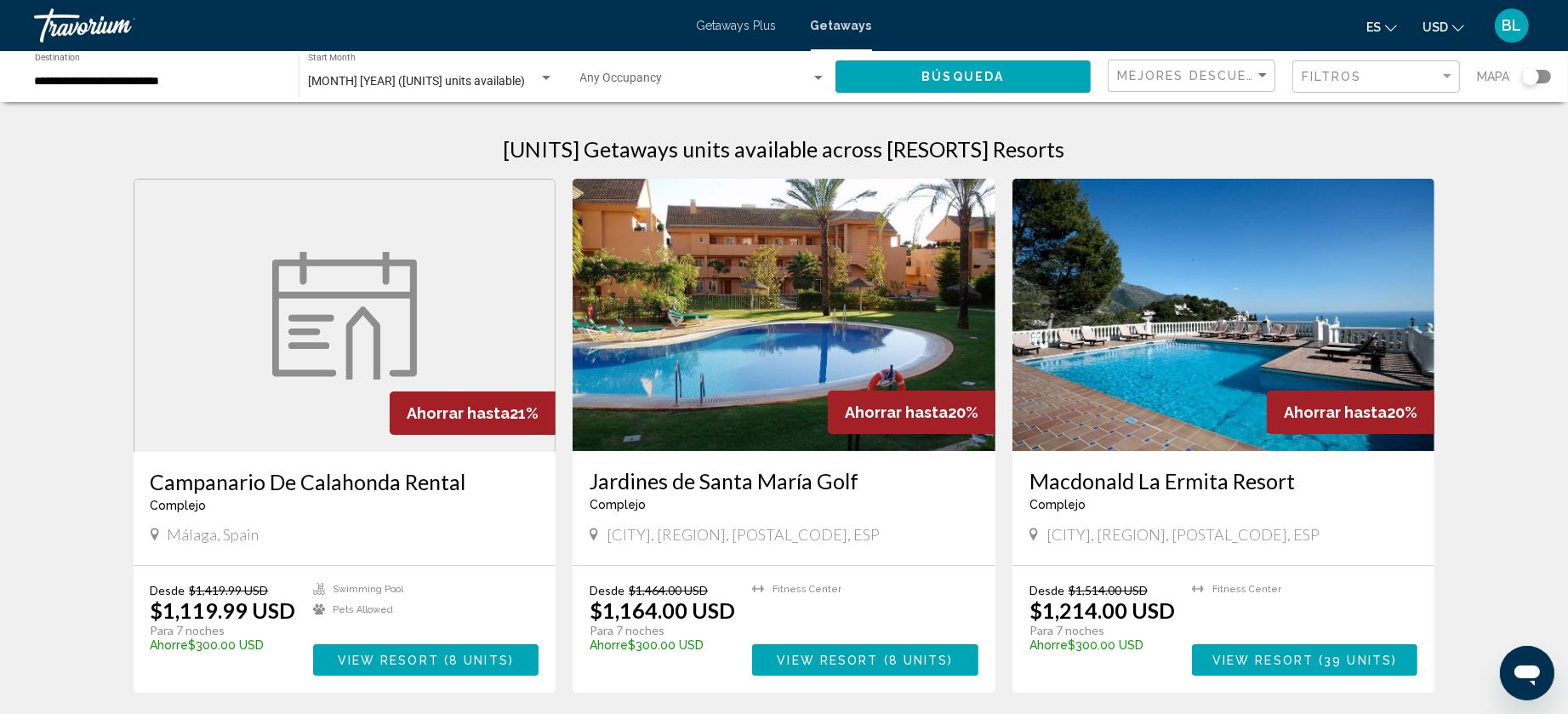 scroll, scrollTop: 0, scrollLeft: 0, axis: both 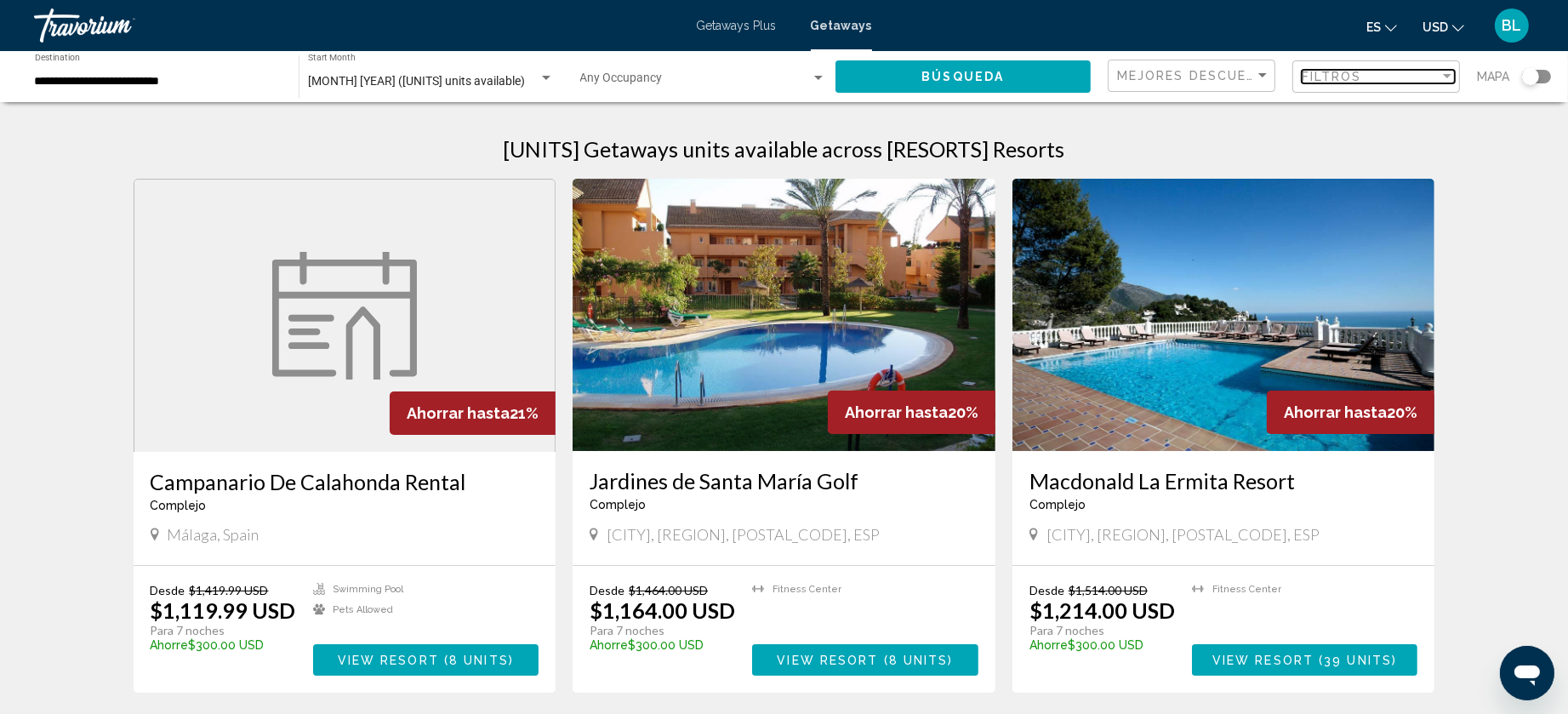 click on "Filtros" at bounding box center [1371, 77] 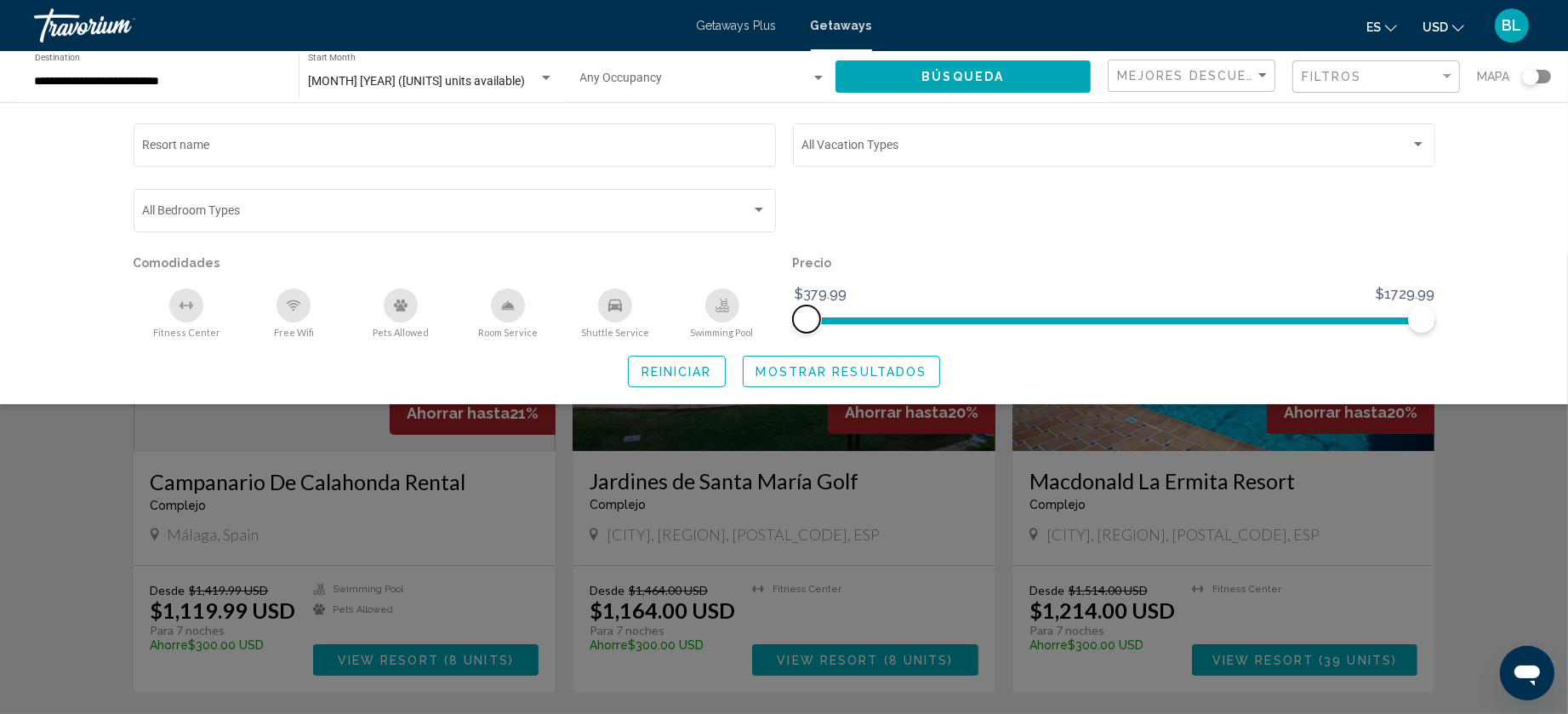 click 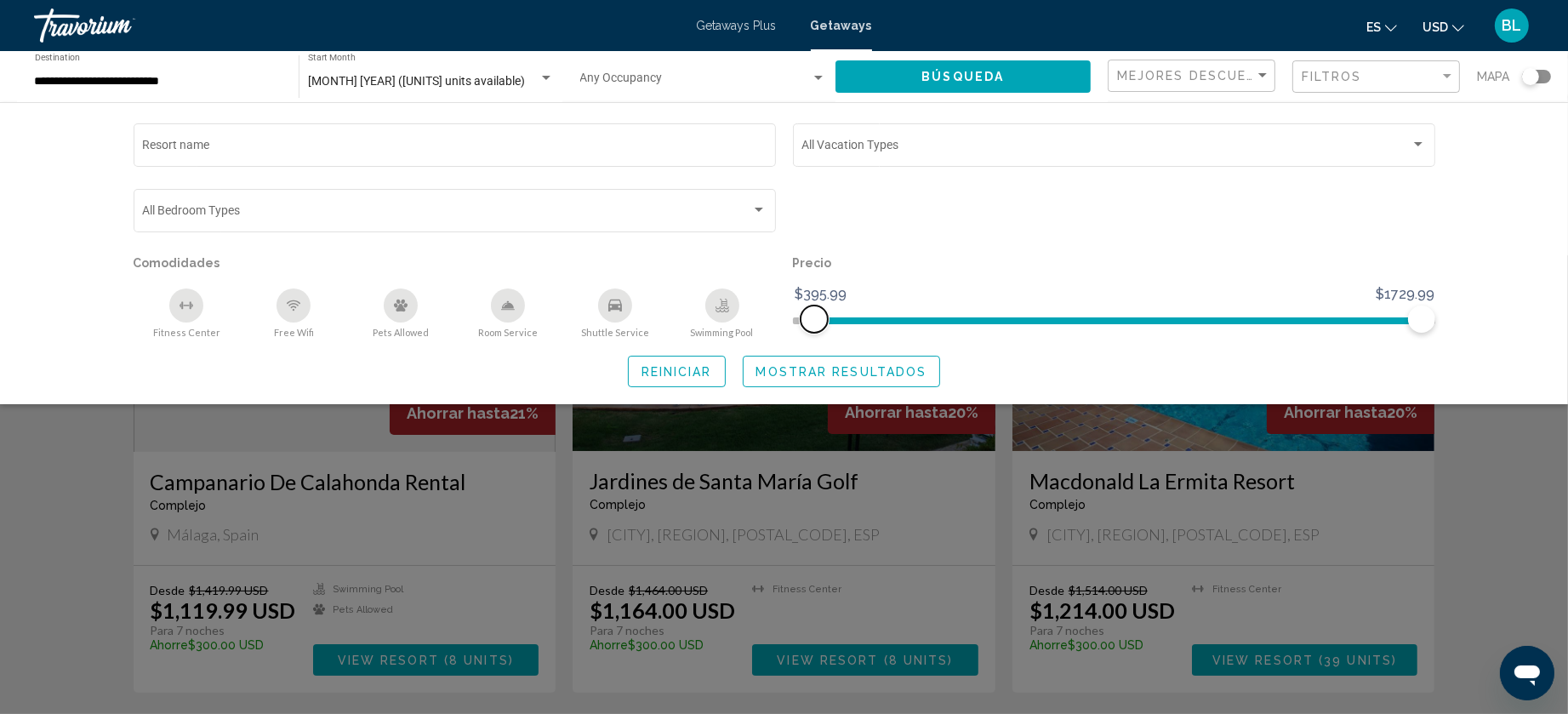drag, startPoint x: 1028, startPoint y: 319, endPoint x: 738, endPoint y: 273, distance: 293.62561 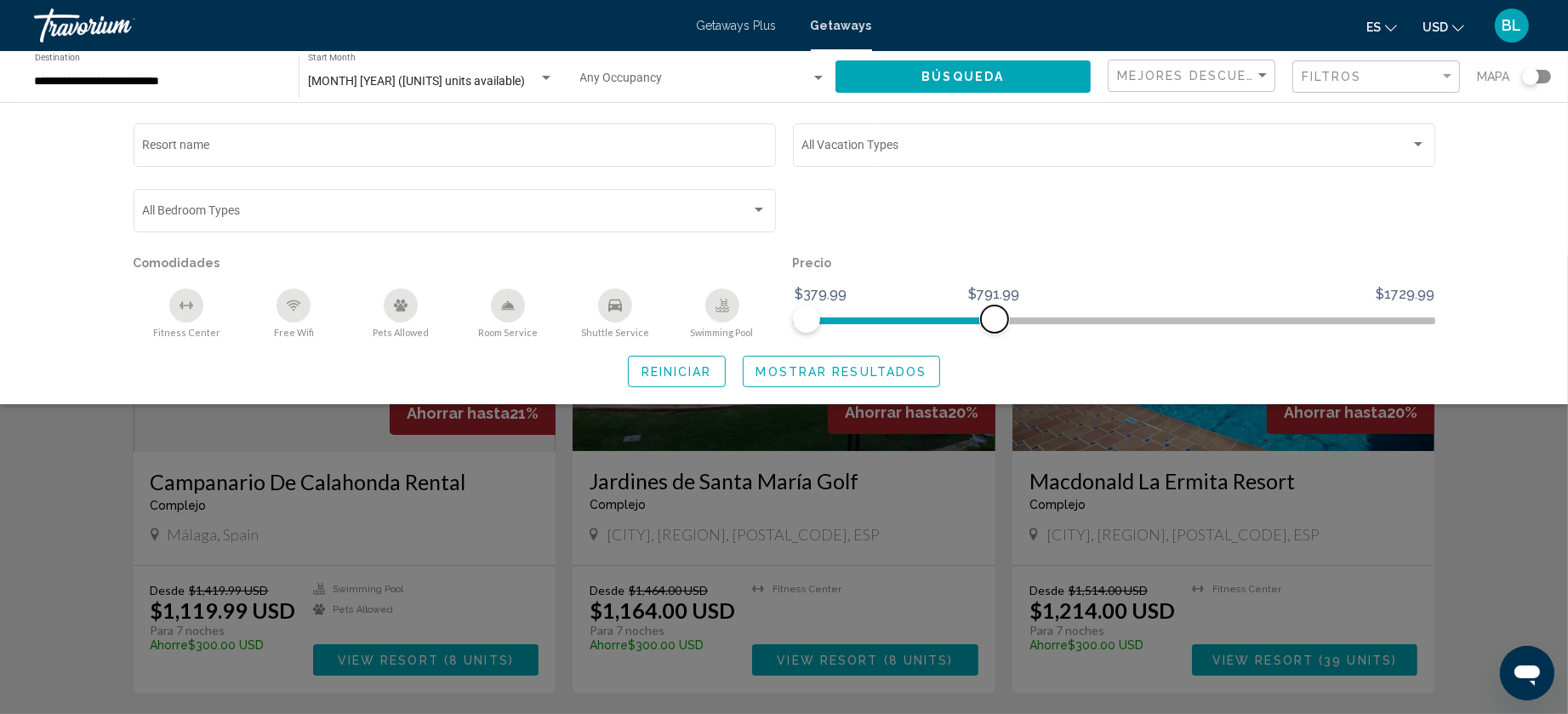 drag, startPoint x: 1420, startPoint y: 323, endPoint x: 994, endPoint y: 196, distance: 444.5278 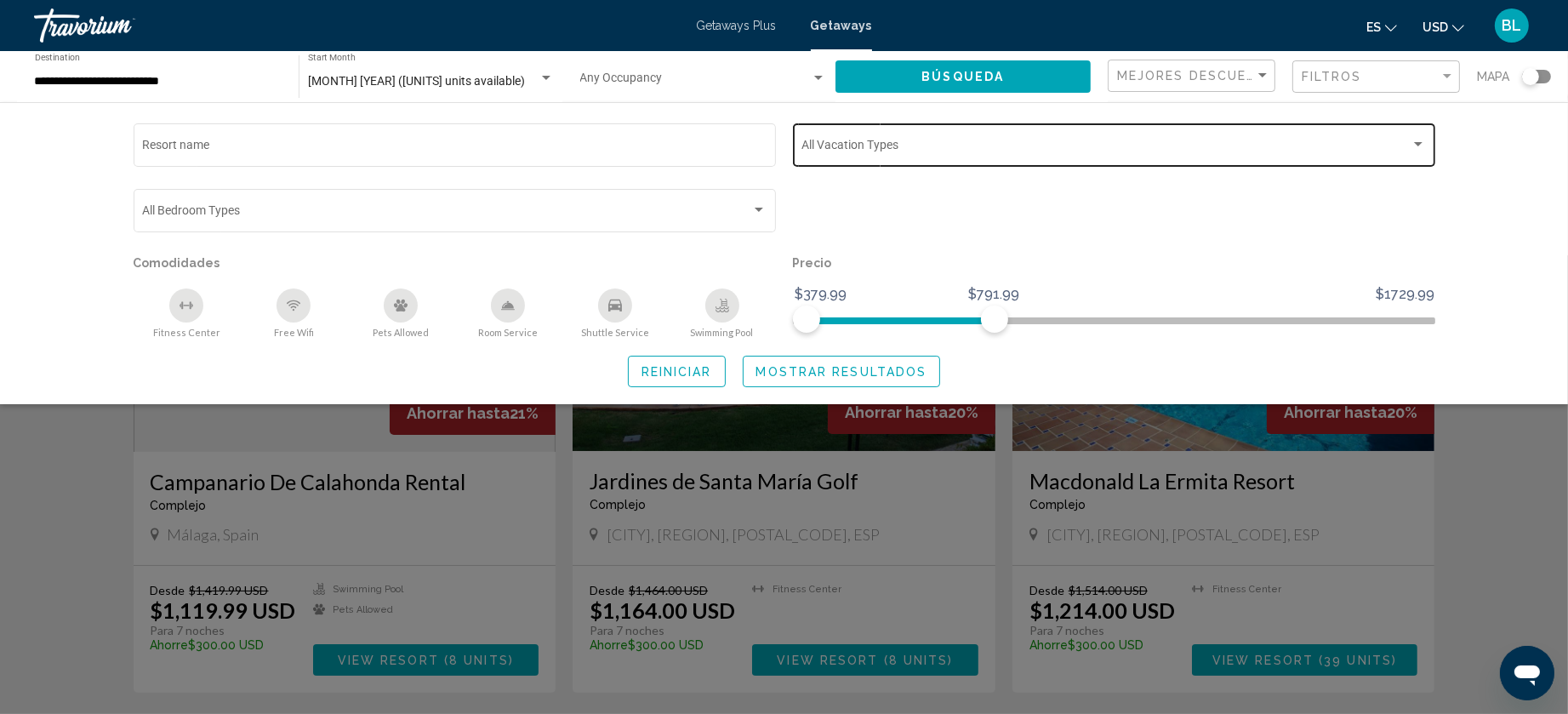 click on "Vacation Types All Vacation Types" 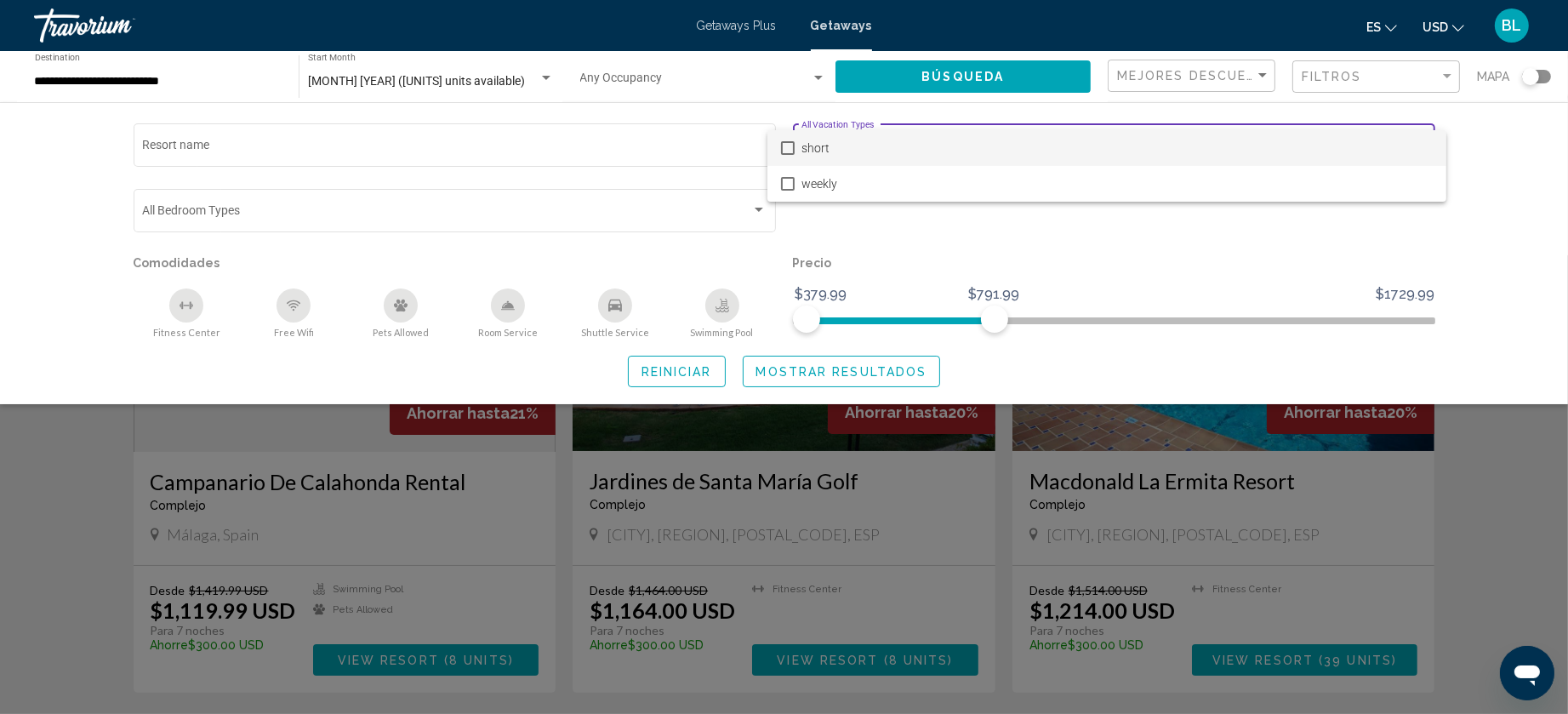 click at bounding box center (784, 357) 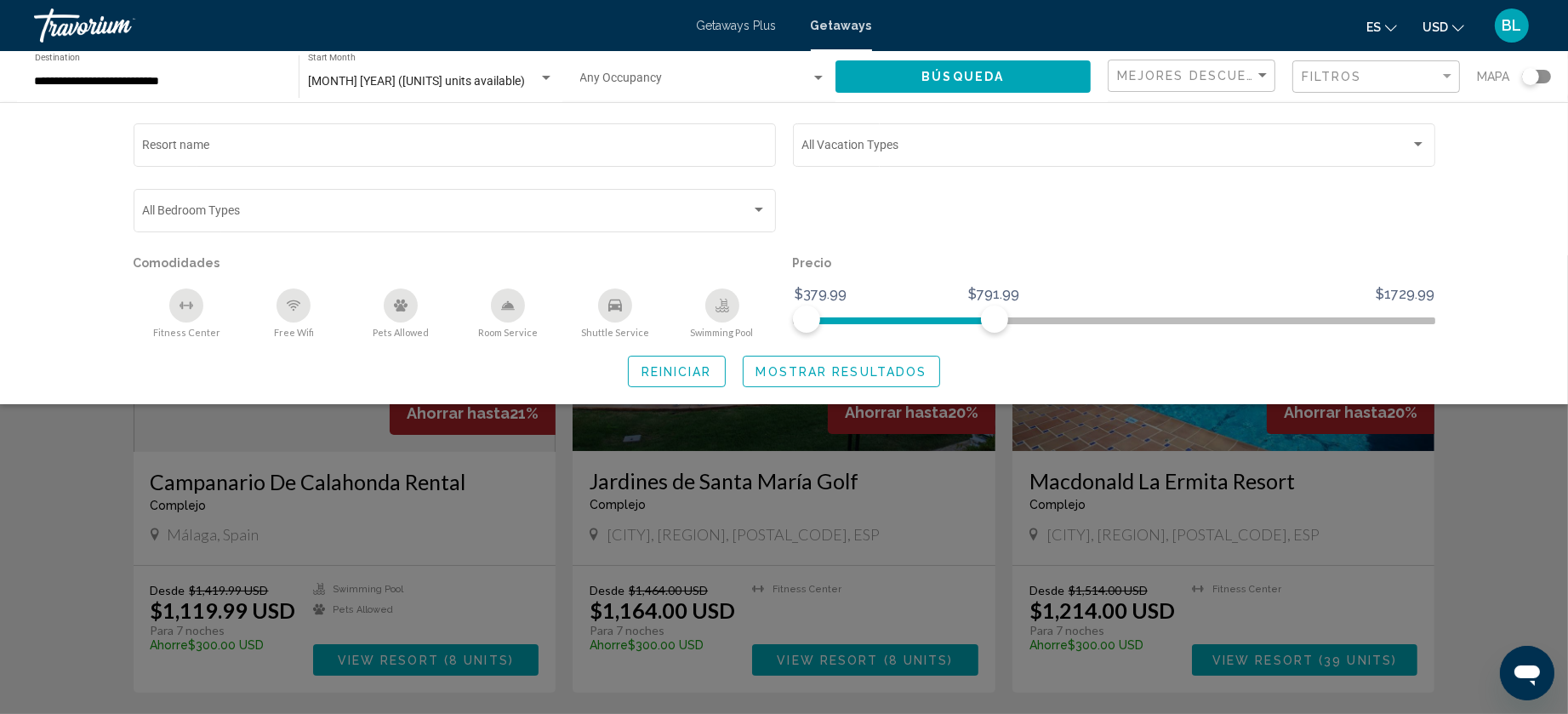 click on "Resort name" 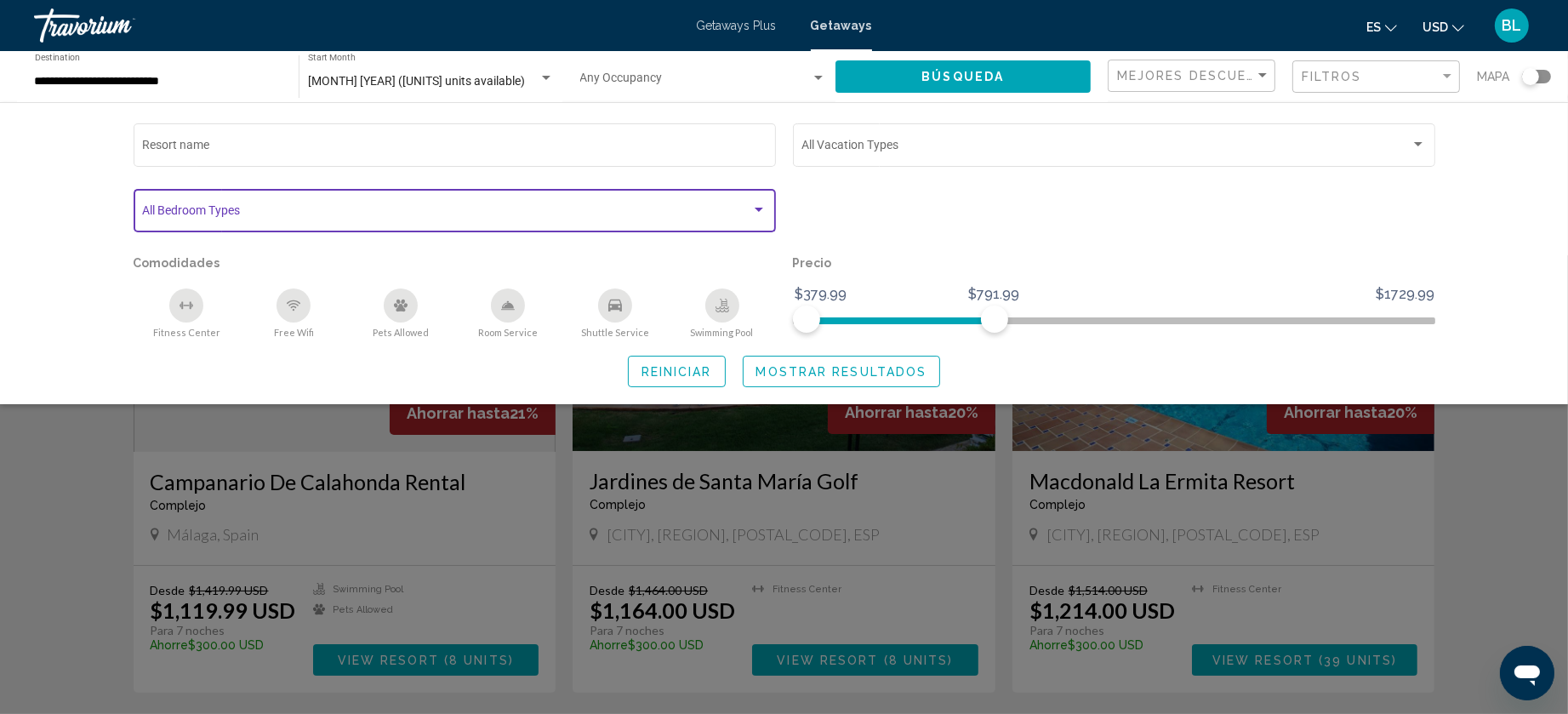 click at bounding box center (447, 214) 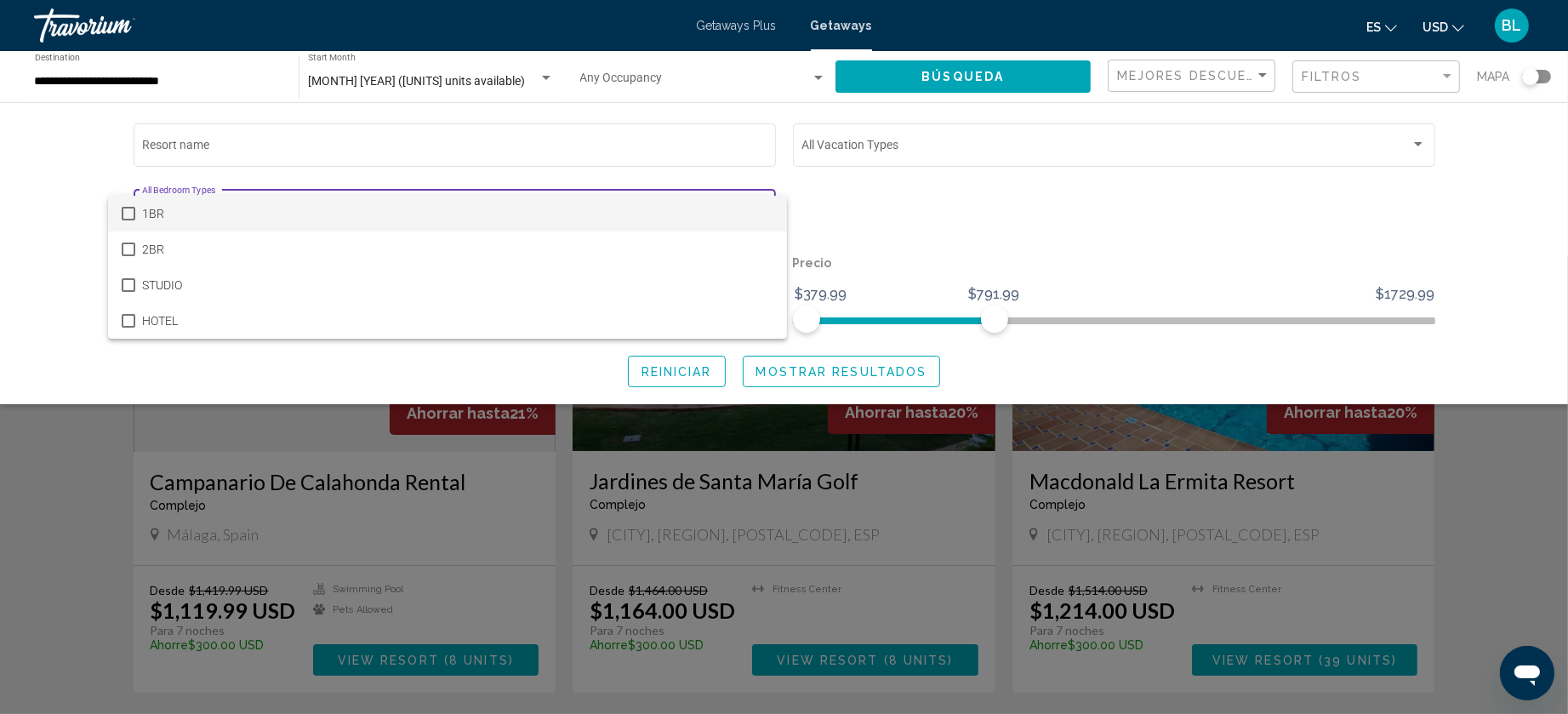 click at bounding box center (784, 357) 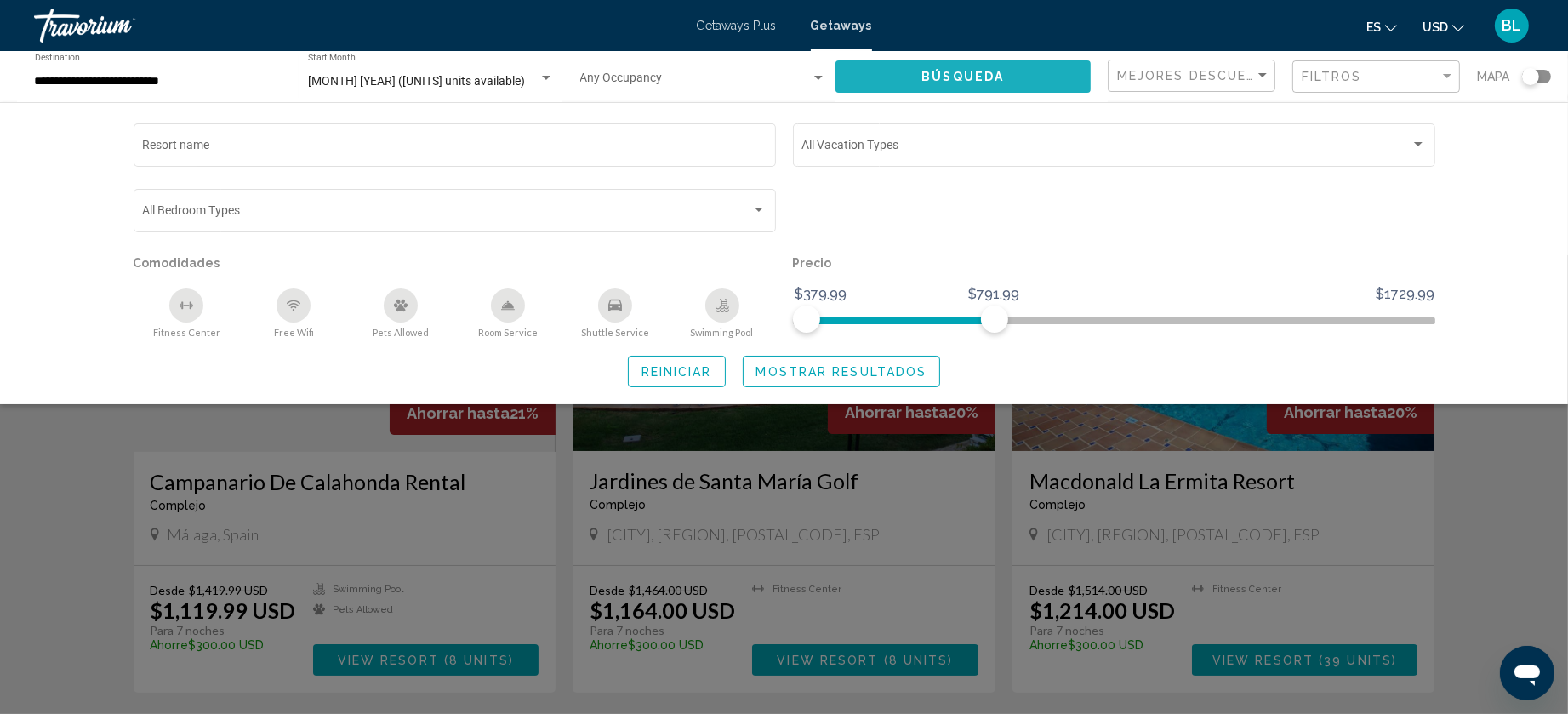 click on "Búsqueda" 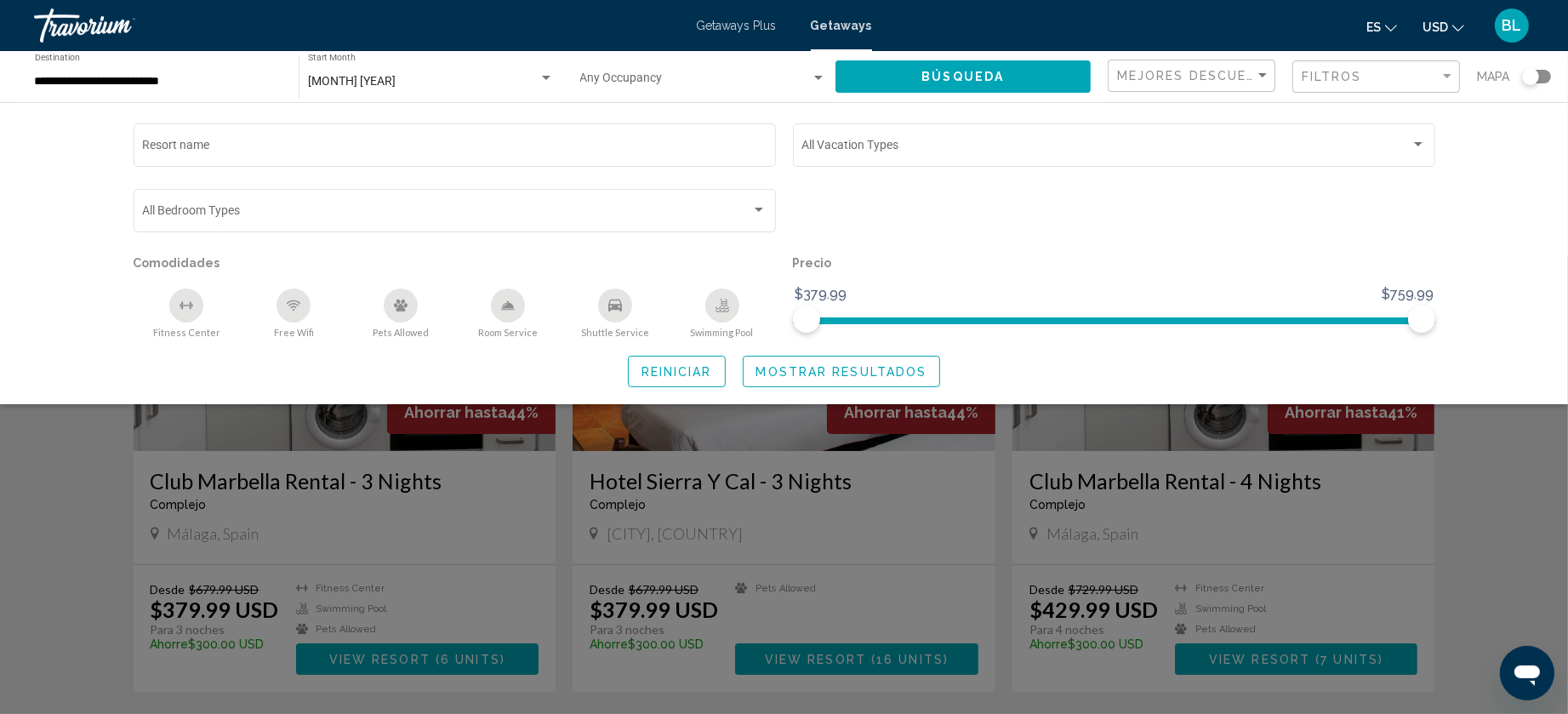 click 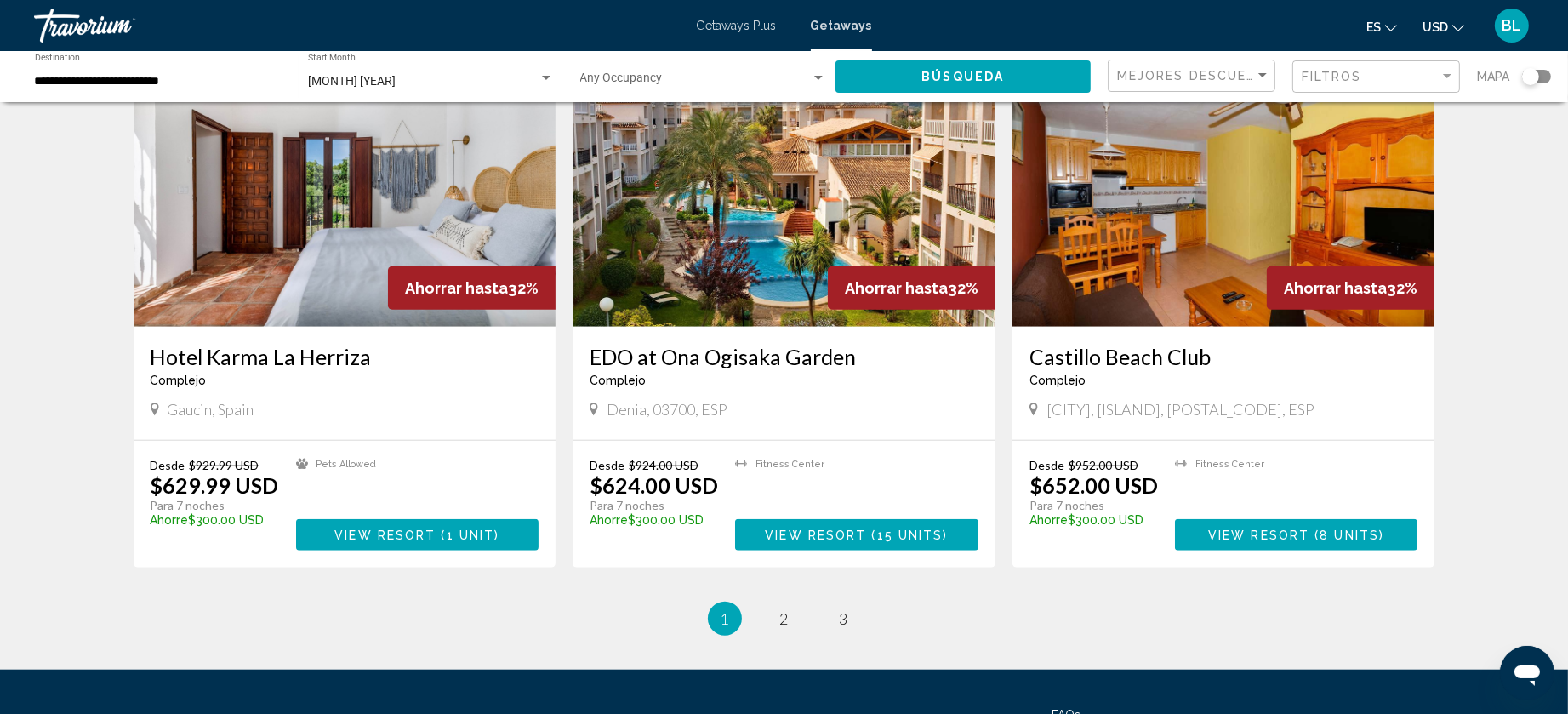 scroll, scrollTop: 1778, scrollLeft: 0, axis: vertical 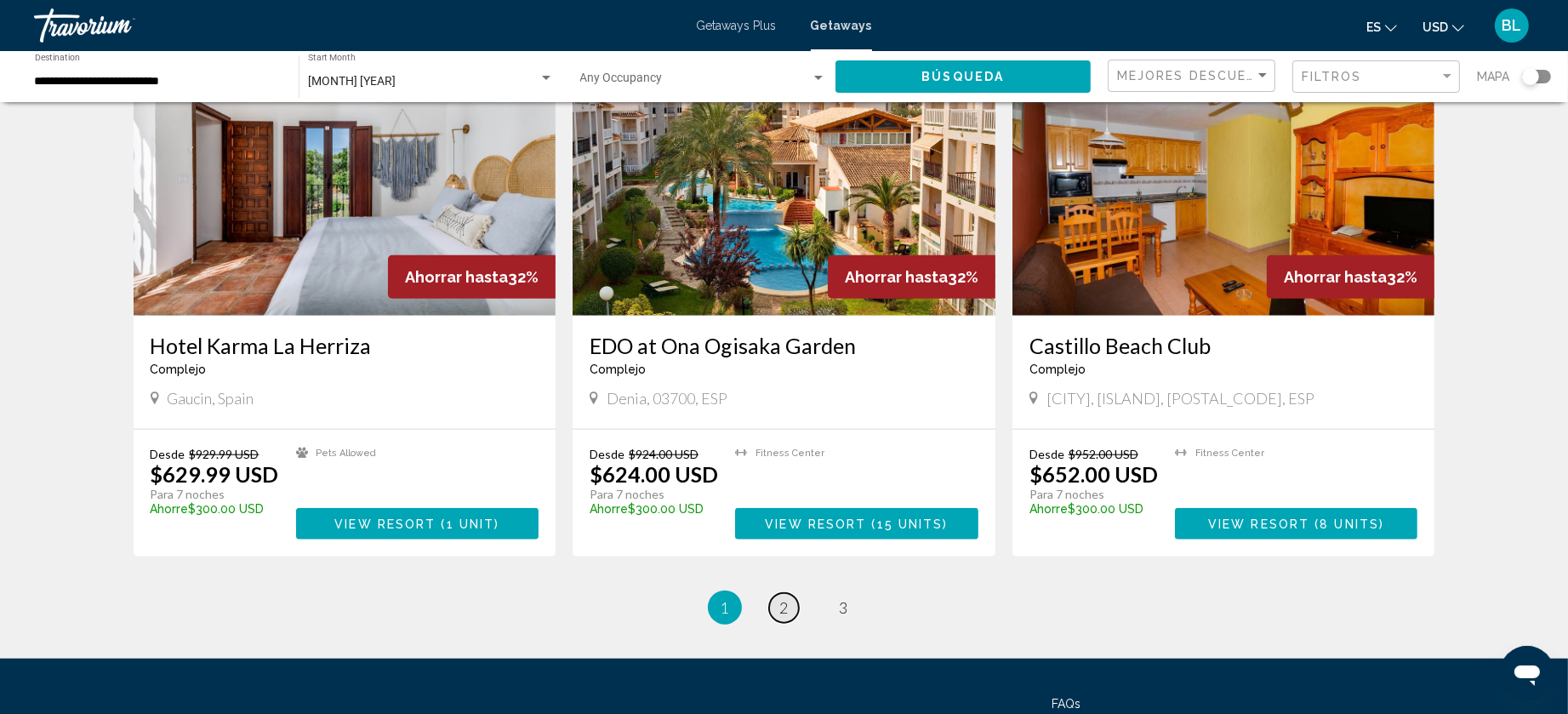 click on "2" at bounding box center [784, 608] 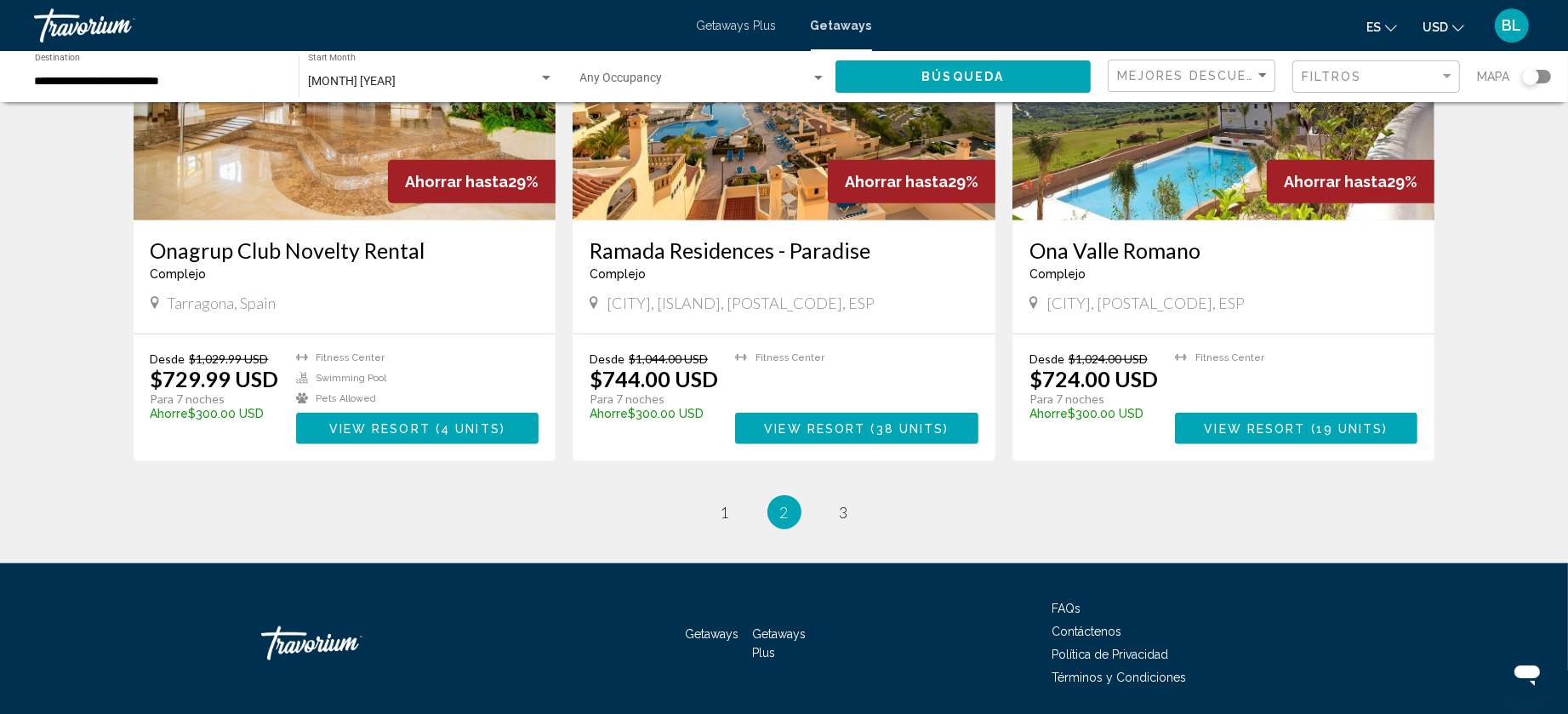 scroll, scrollTop: 1933, scrollLeft: 0, axis: vertical 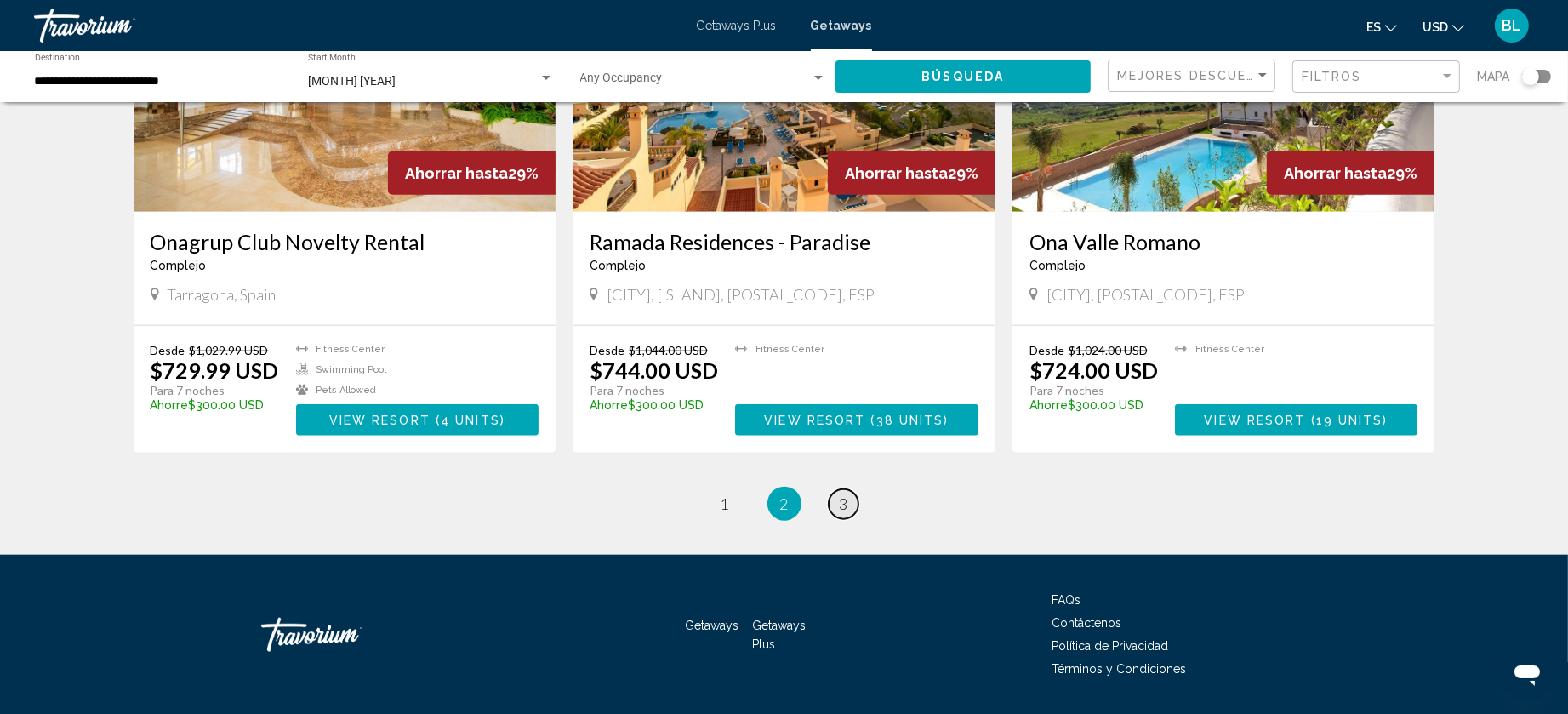 click on "page  3" at bounding box center (843, 504) 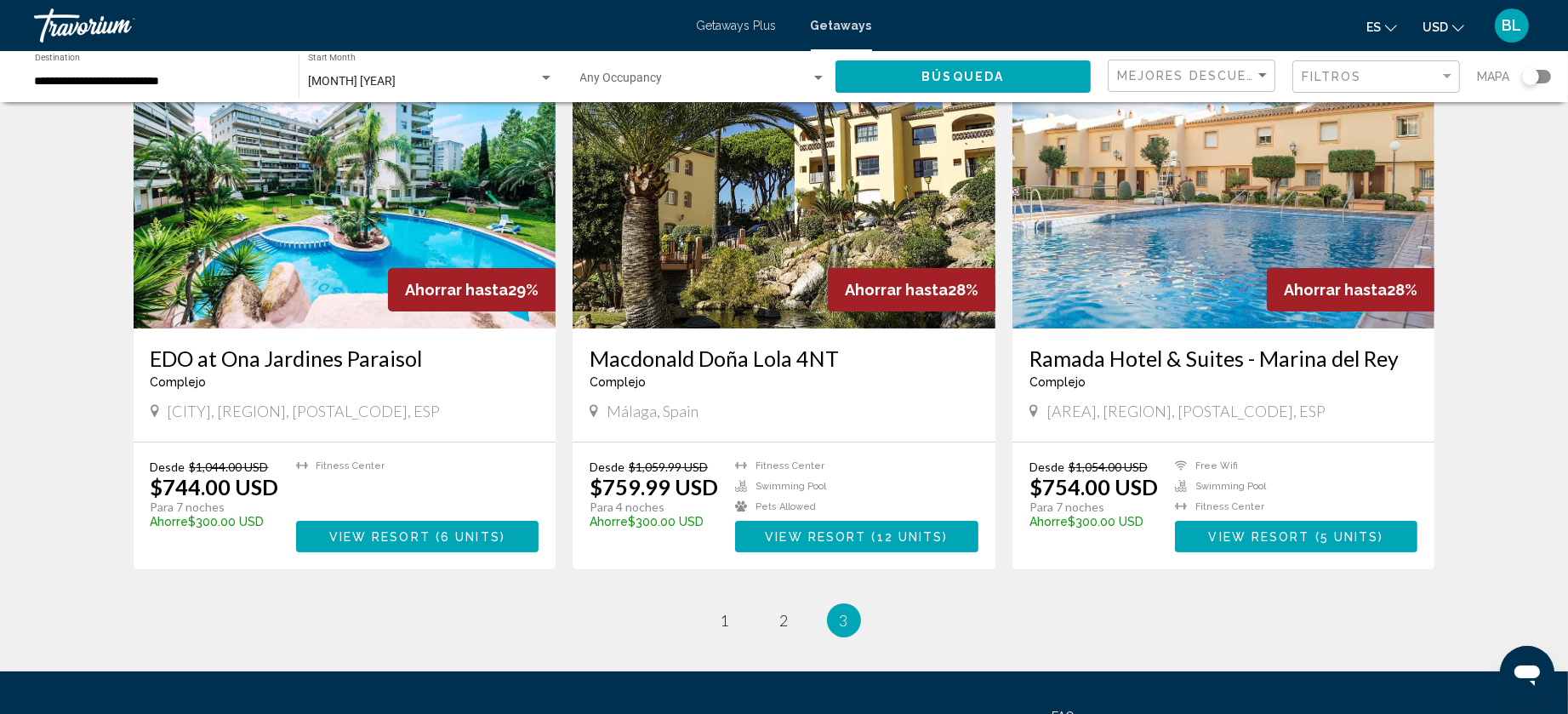 scroll, scrollTop: 288, scrollLeft: 0, axis: vertical 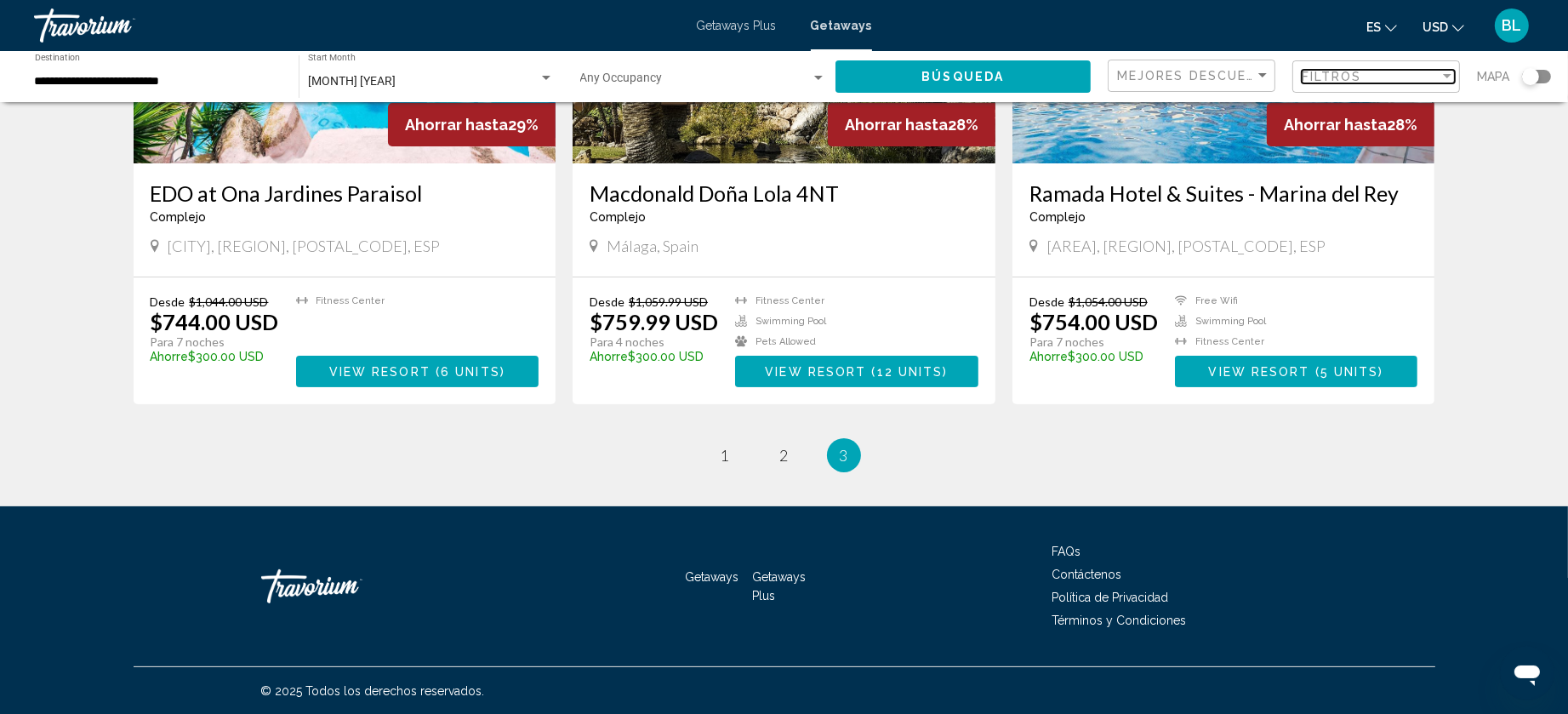 click on "Filtros" at bounding box center (1331, 77) 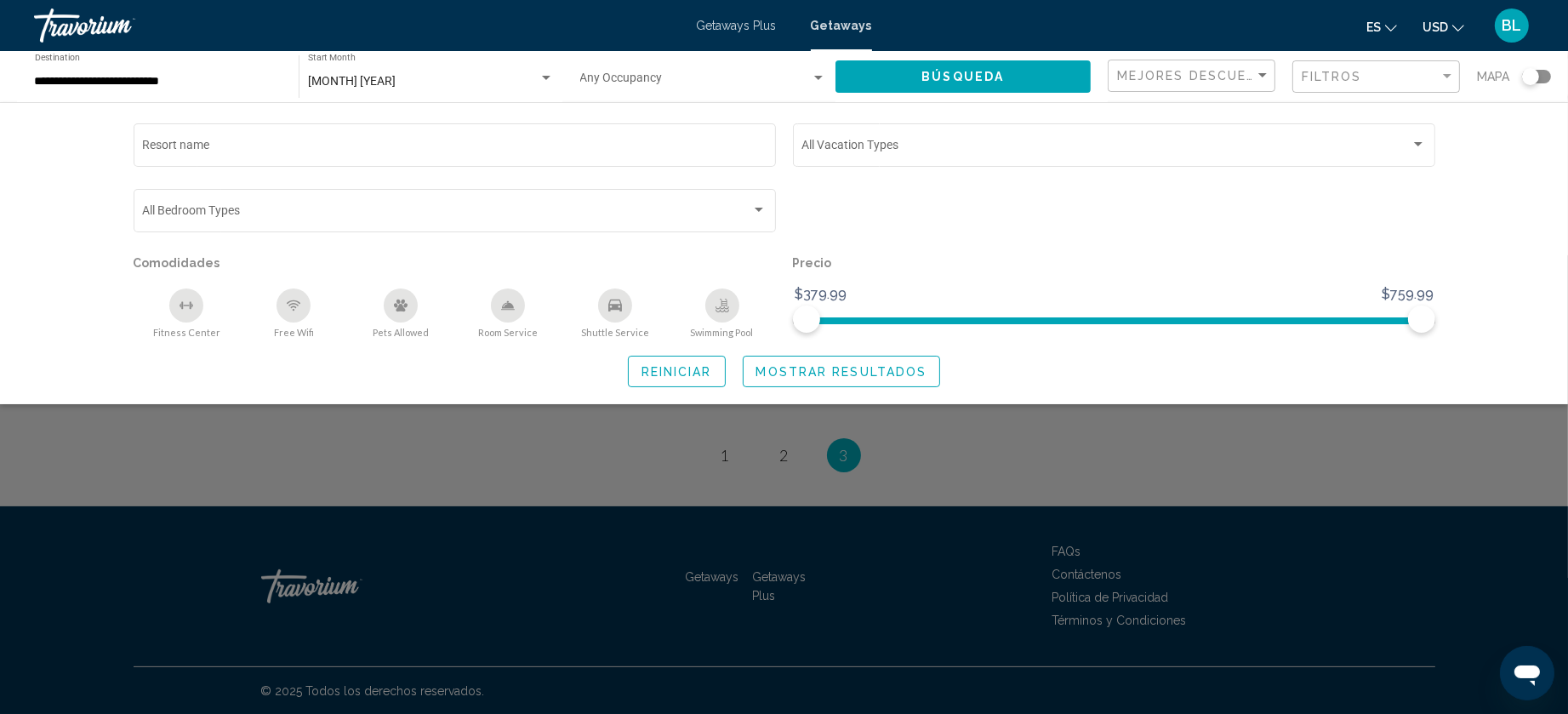 click 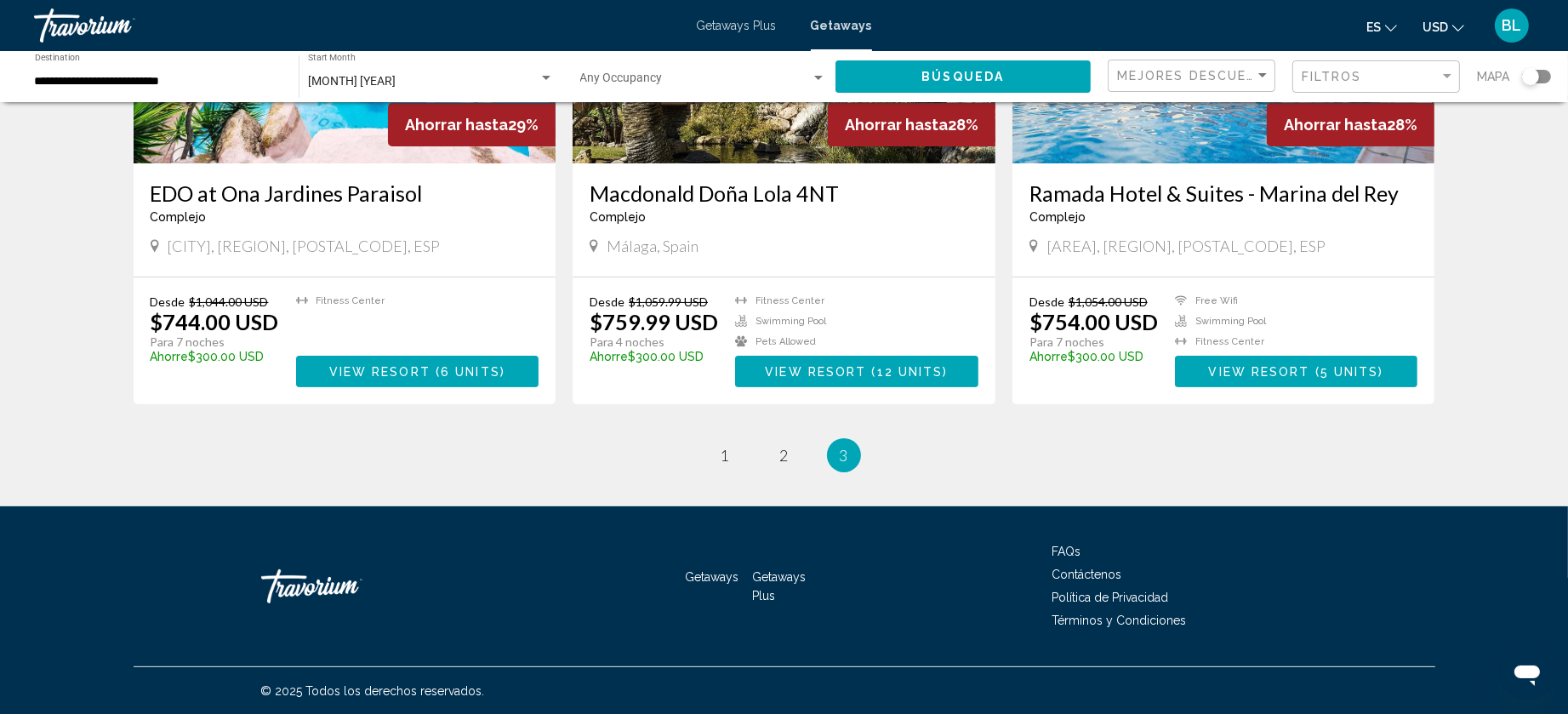 click at bounding box center [119, 26] 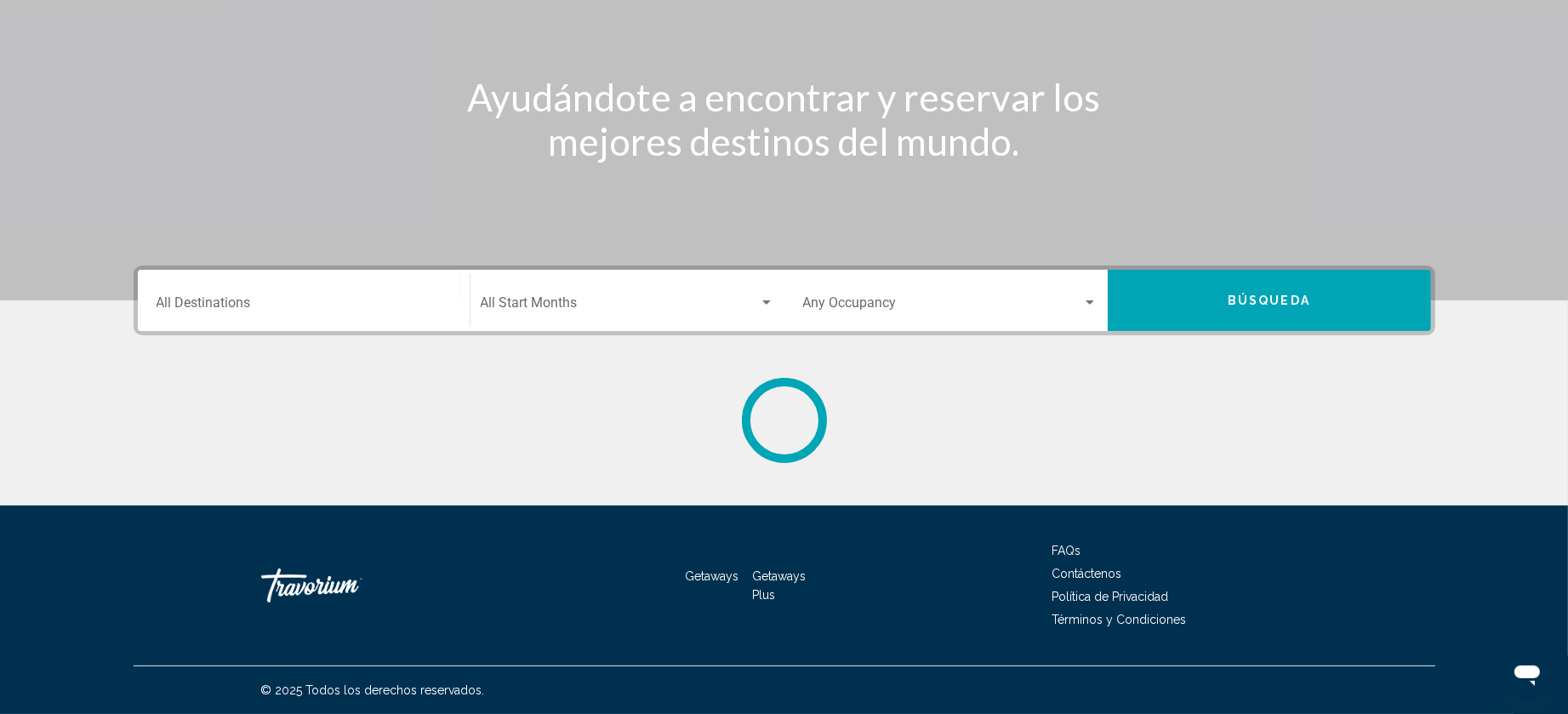 scroll, scrollTop: 0, scrollLeft: 0, axis: both 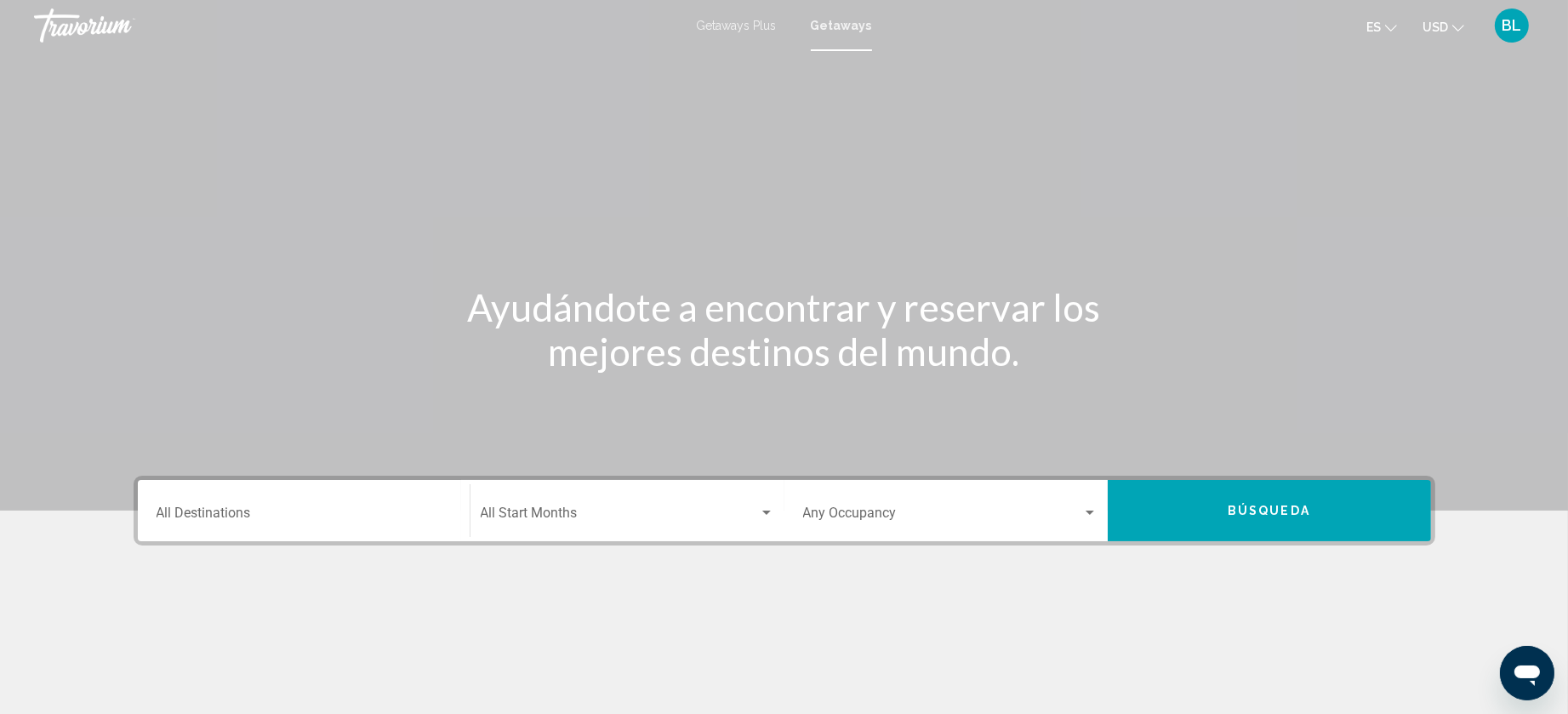 click on "BL" at bounding box center (1512, 26) 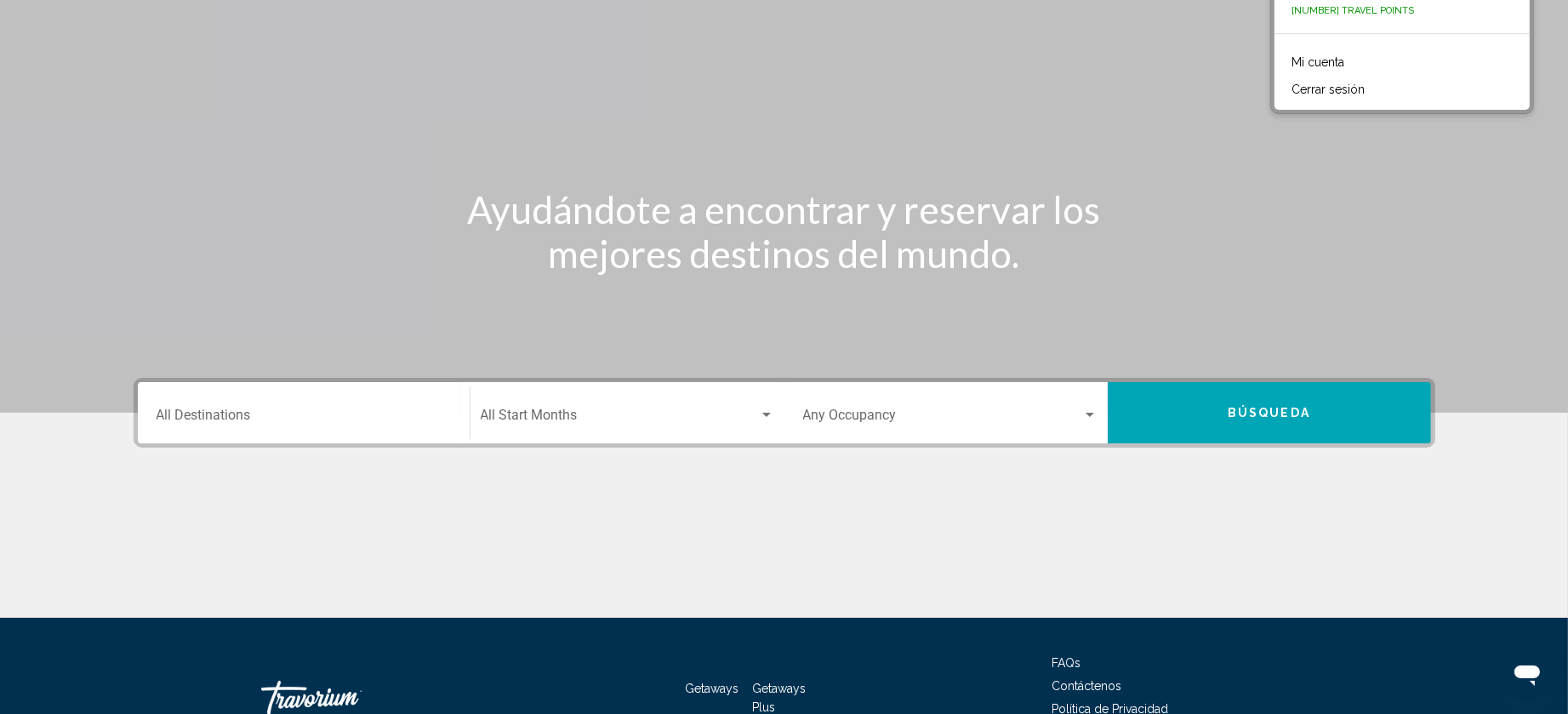 scroll, scrollTop: 0, scrollLeft: 0, axis: both 